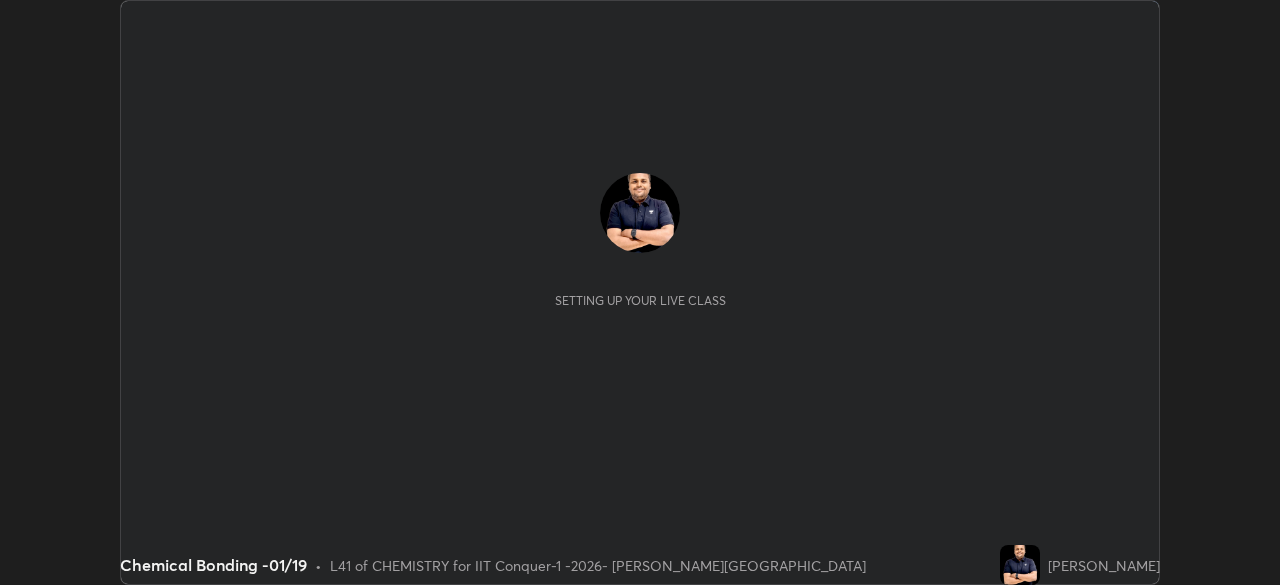 scroll, scrollTop: 0, scrollLeft: 0, axis: both 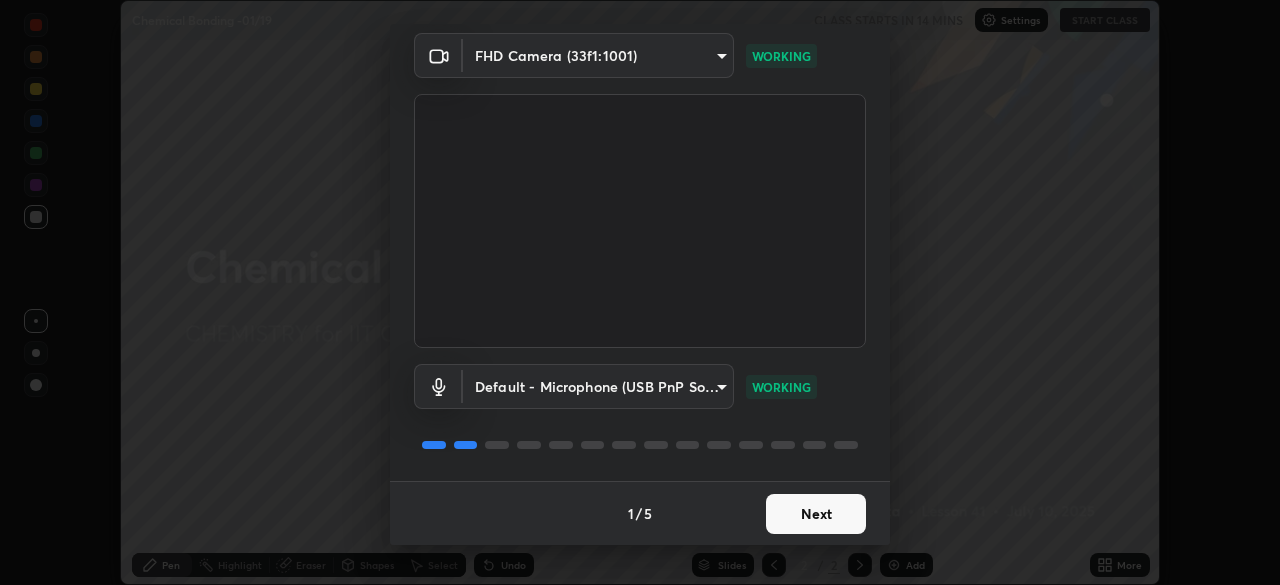 click on "Next" at bounding box center [816, 514] 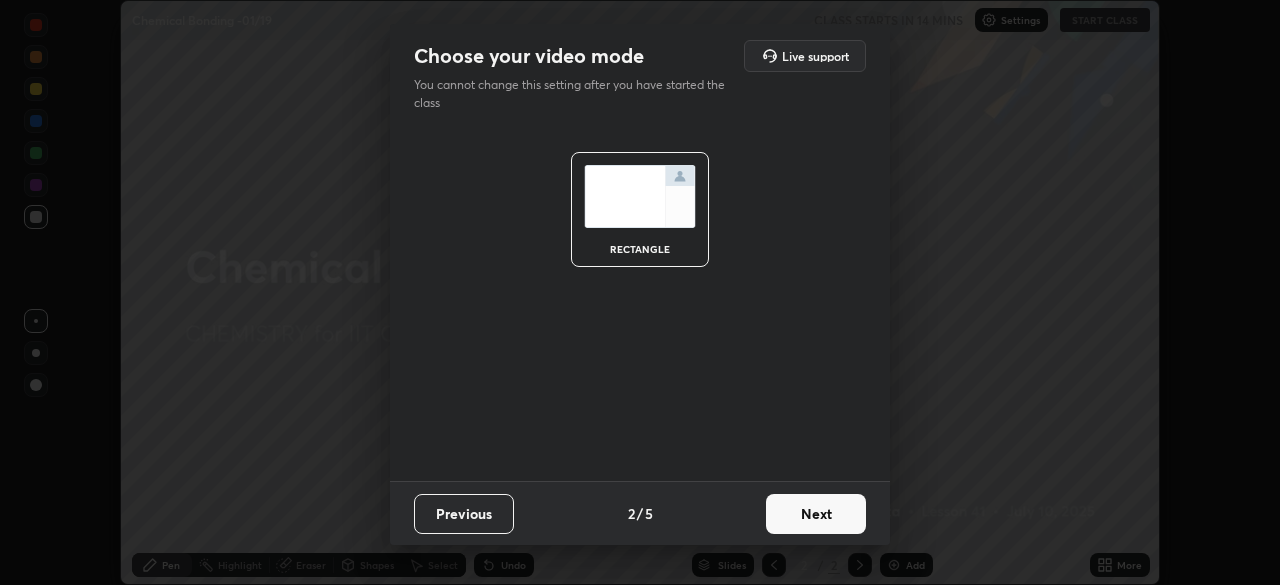 scroll, scrollTop: 0, scrollLeft: 0, axis: both 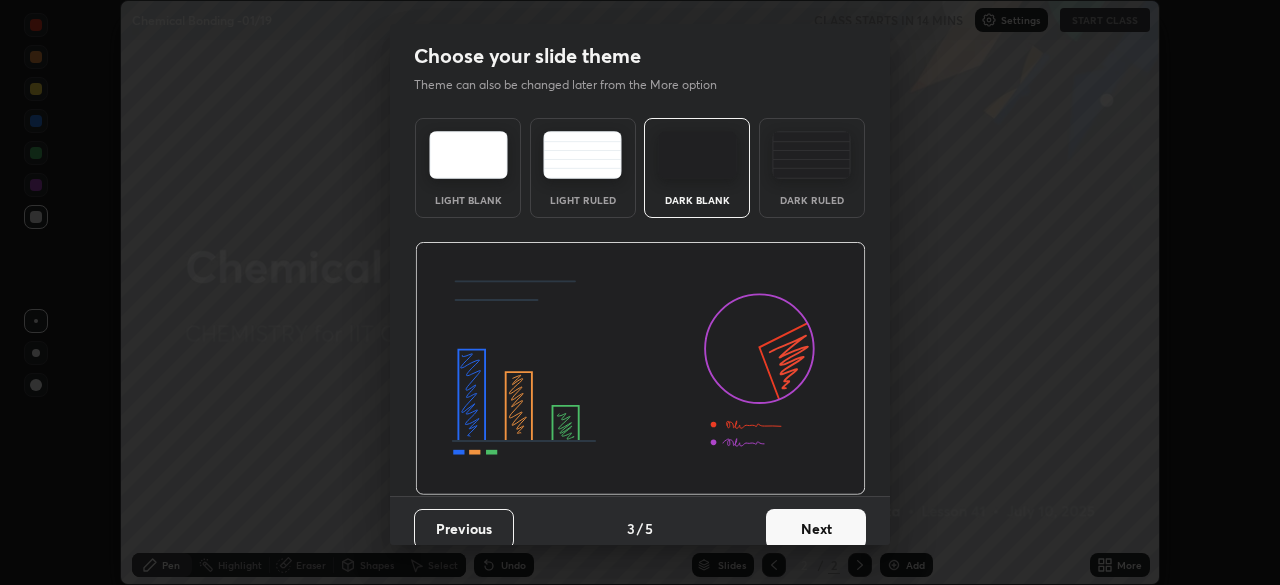click on "Next" at bounding box center (816, 529) 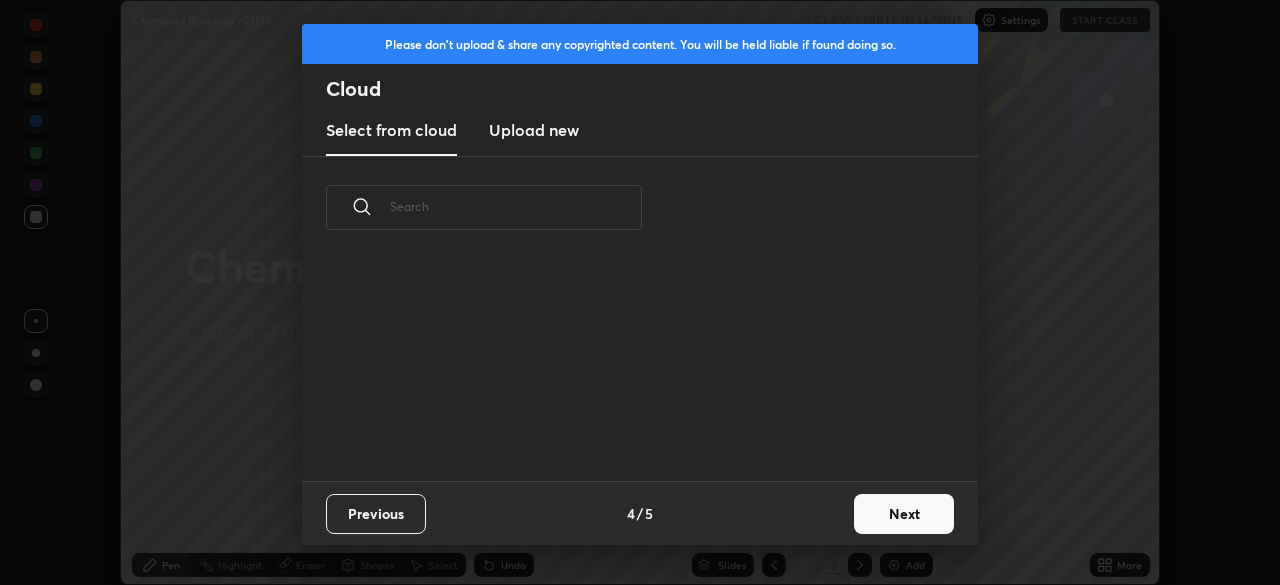 click on "Next" at bounding box center (904, 514) 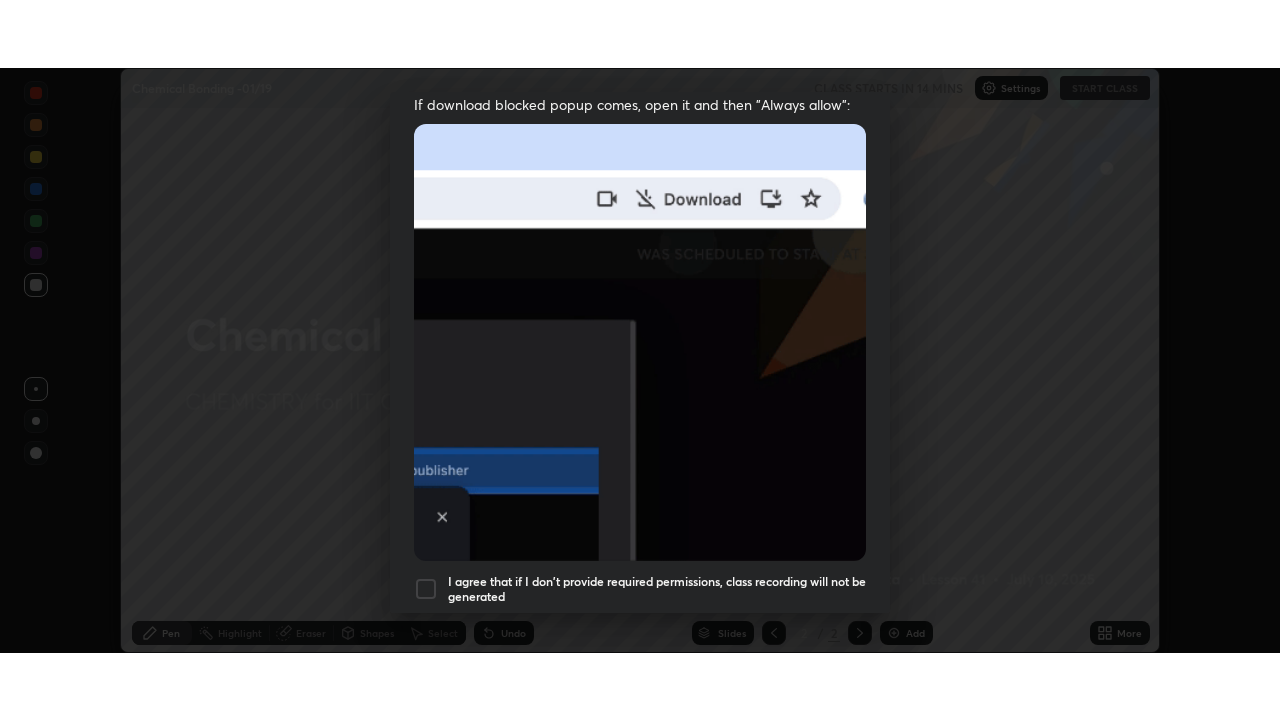 scroll, scrollTop: 479, scrollLeft: 0, axis: vertical 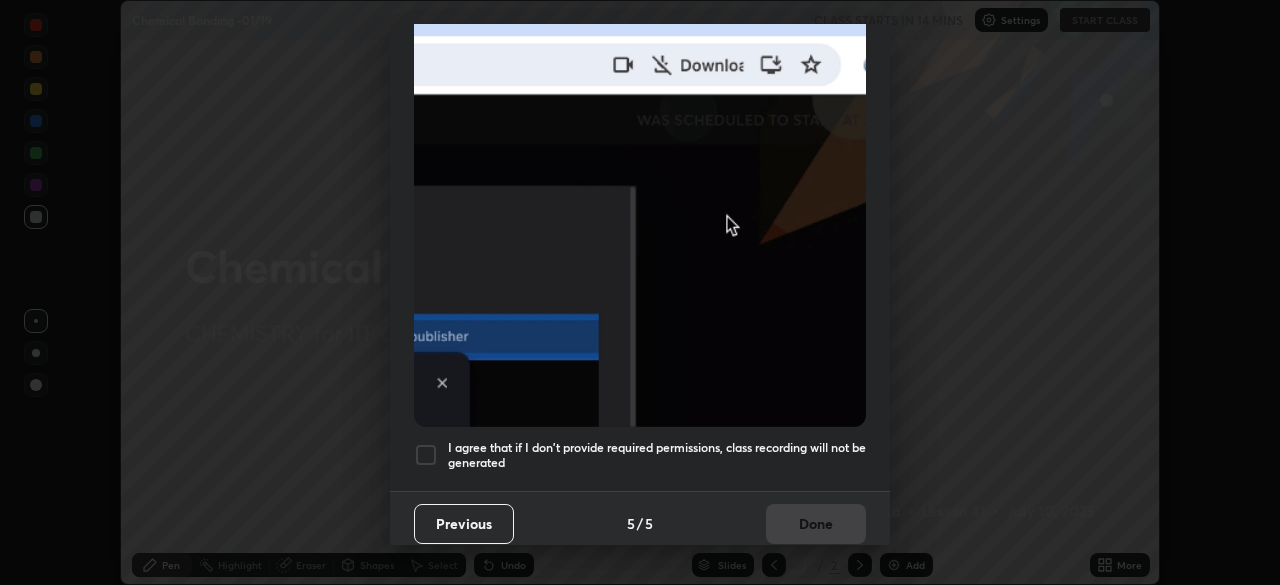 click at bounding box center (426, 455) 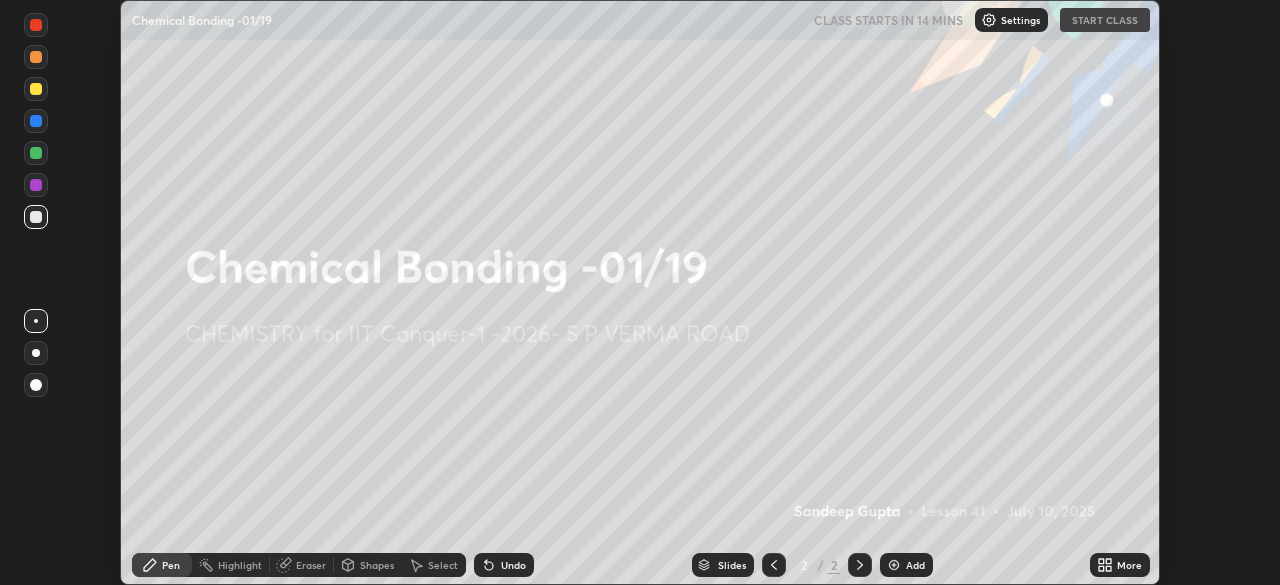 click 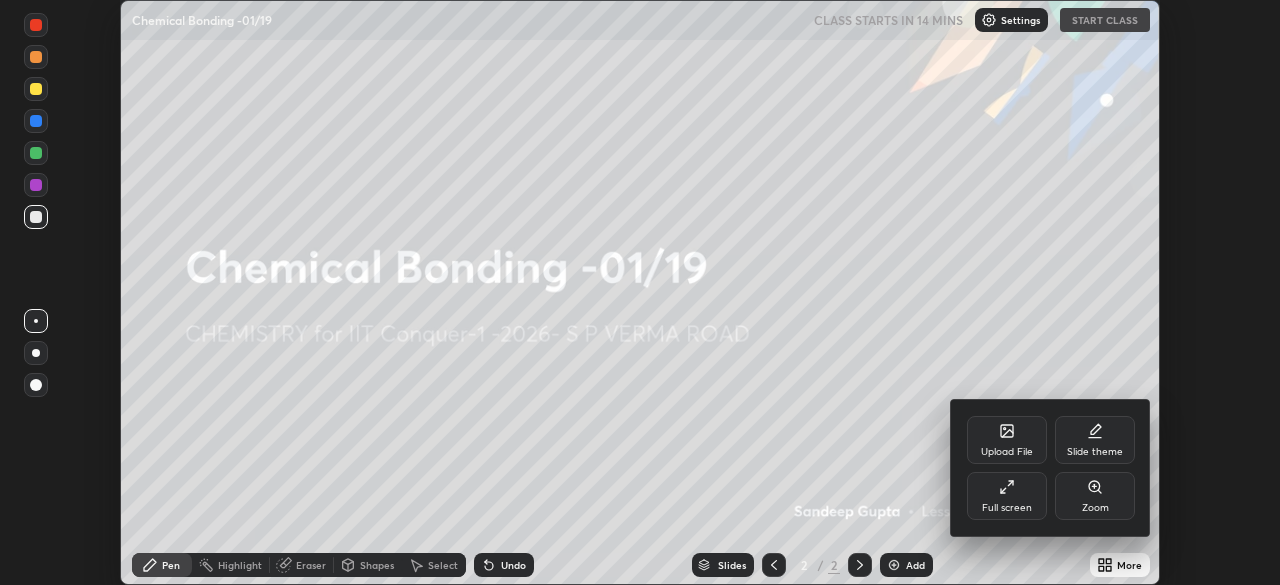 click on "Full screen" at bounding box center [1007, 508] 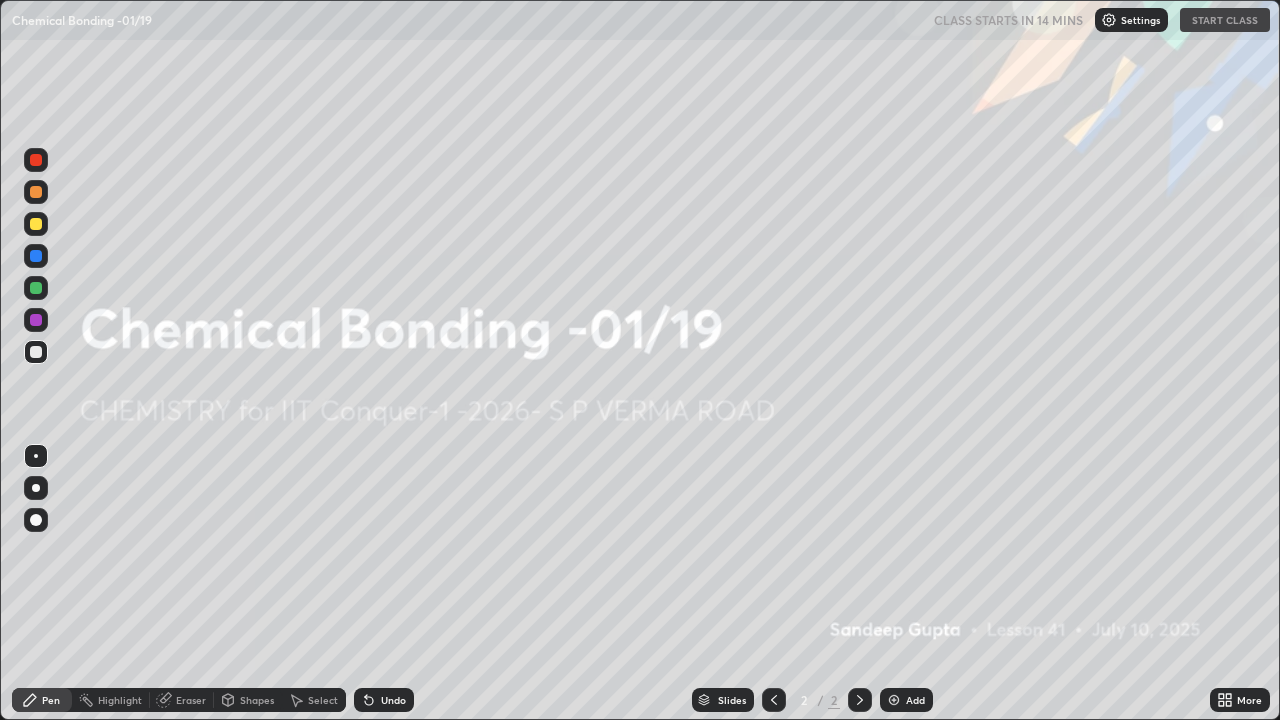 scroll, scrollTop: 99280, scrollLeft: 98720, axis: both 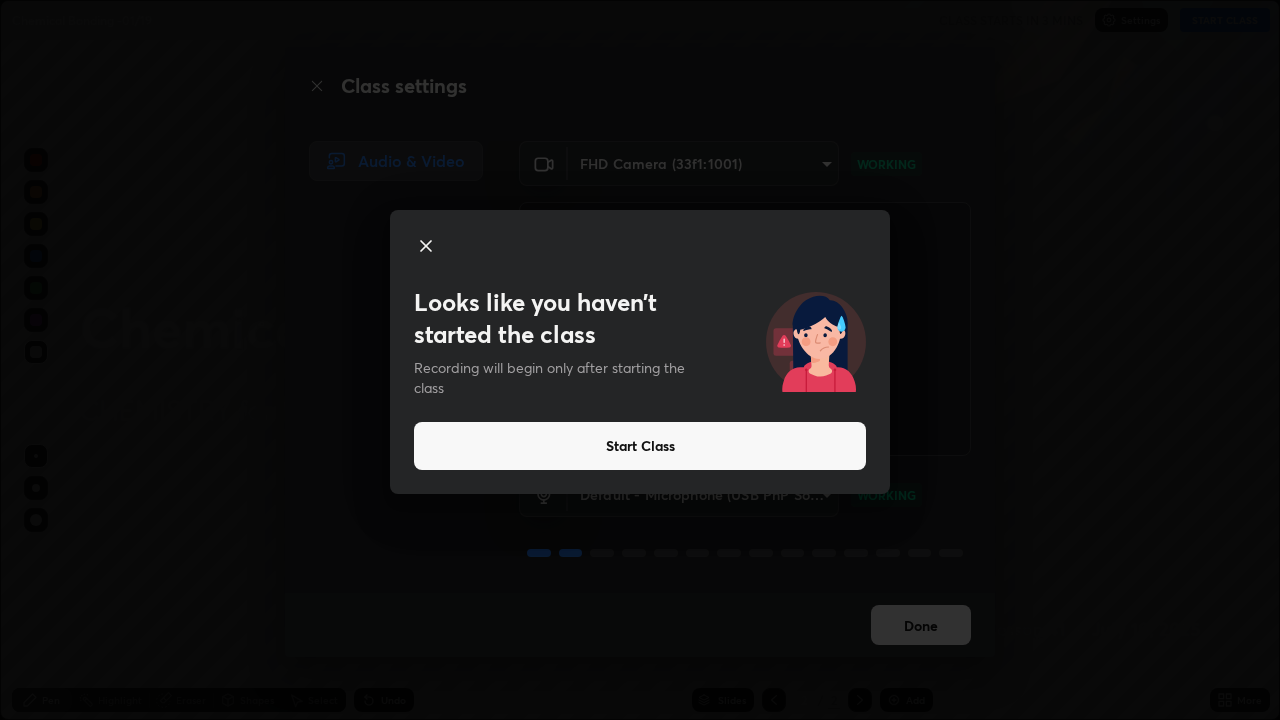 click on "Looks like you haven’t started the class Recording will begin only after starting the class Start Class" at bounding box center [640, 360] 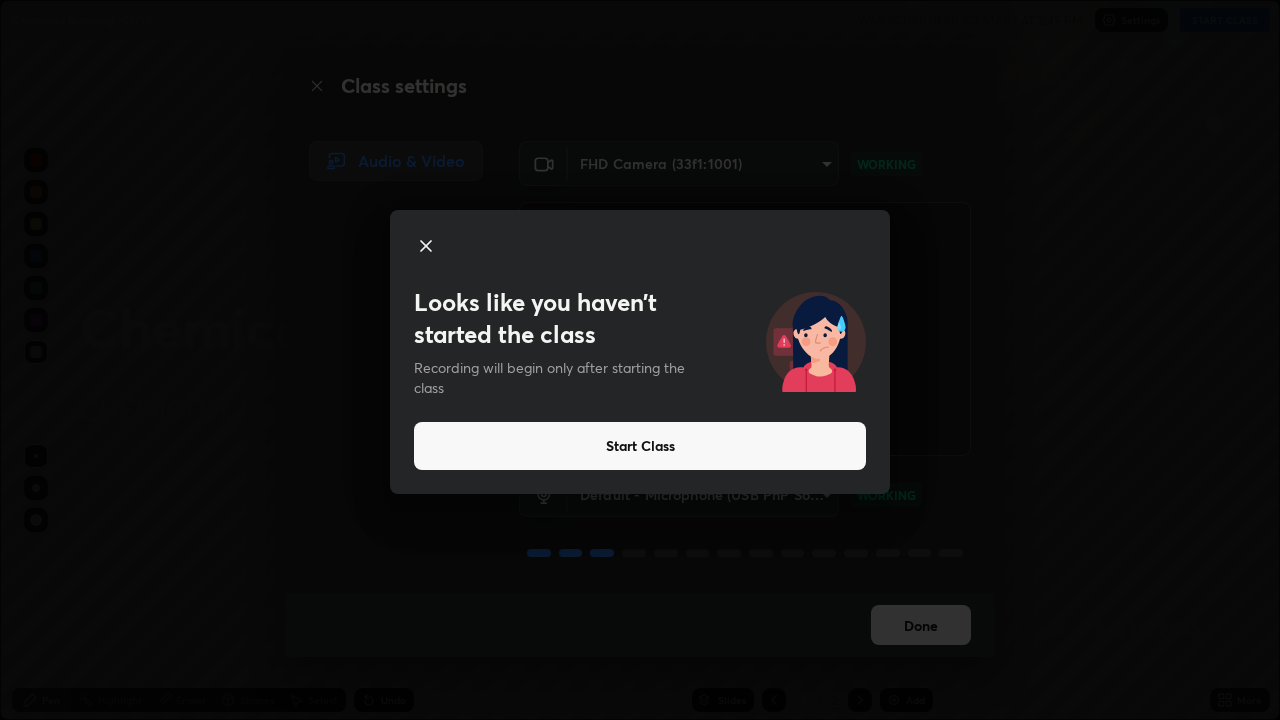 click on "Looks like you haven’t started the class Recording will begin only after starting the class Start Class" at bounding box center (640, 360) 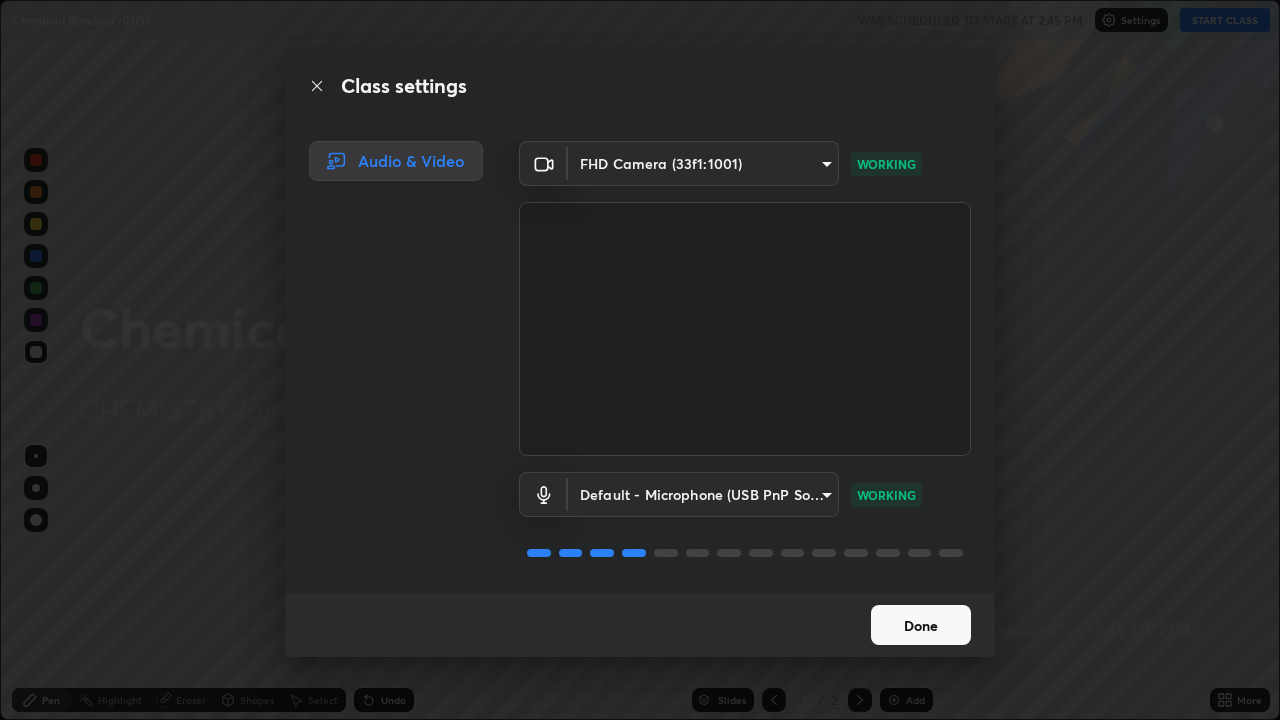 click on "Done" at bounding box center [921, 625] 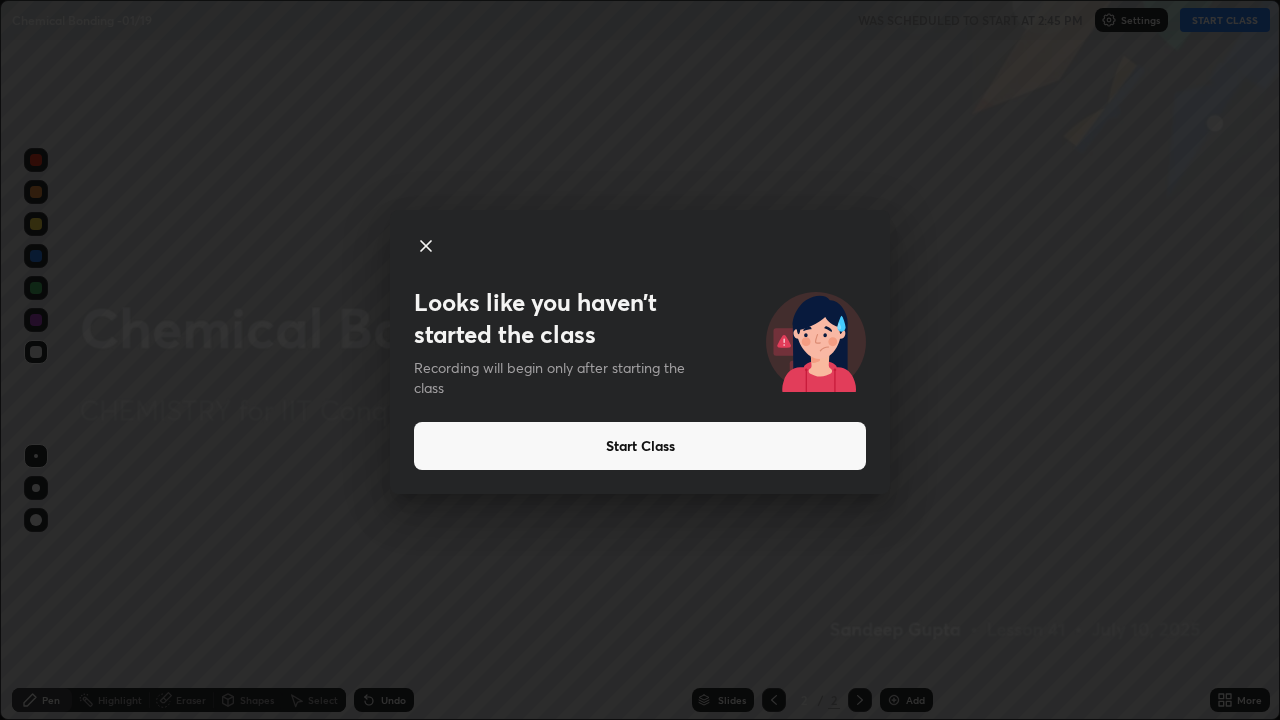 click 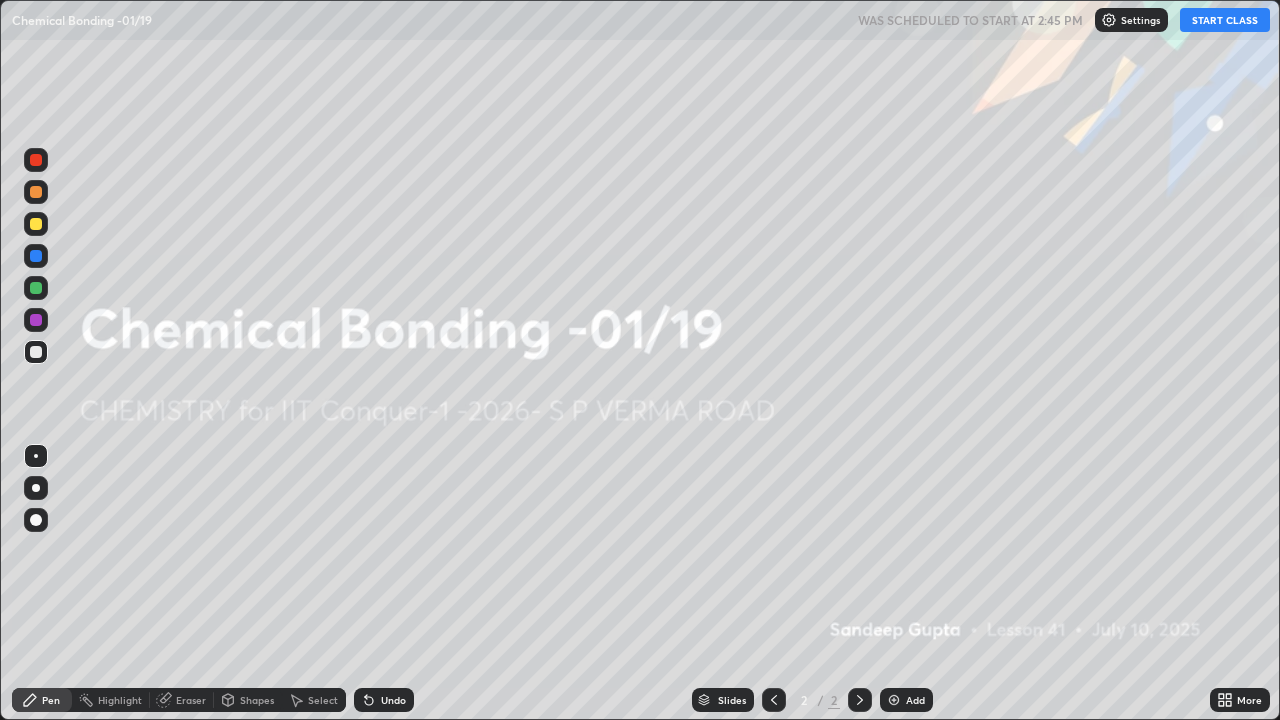 click on "START CLASS" at bounding box center (1225, 20) 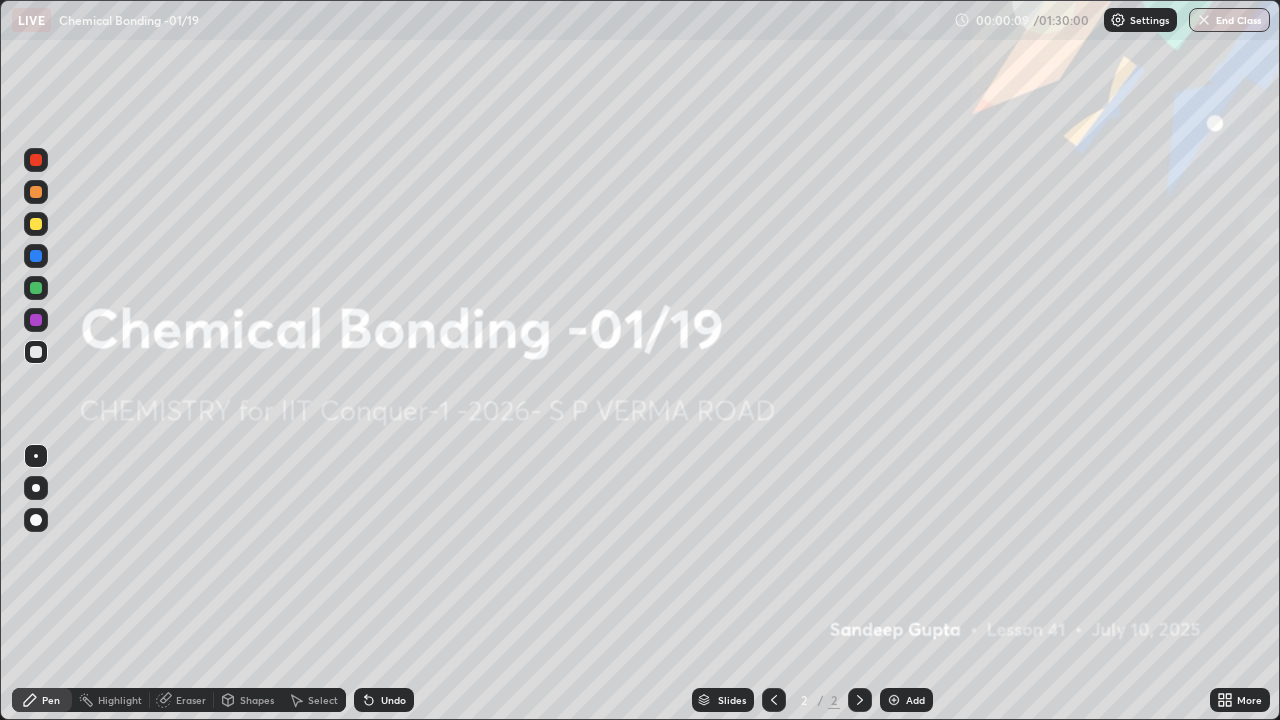 click on "Add" at bounding box center [915, 700] 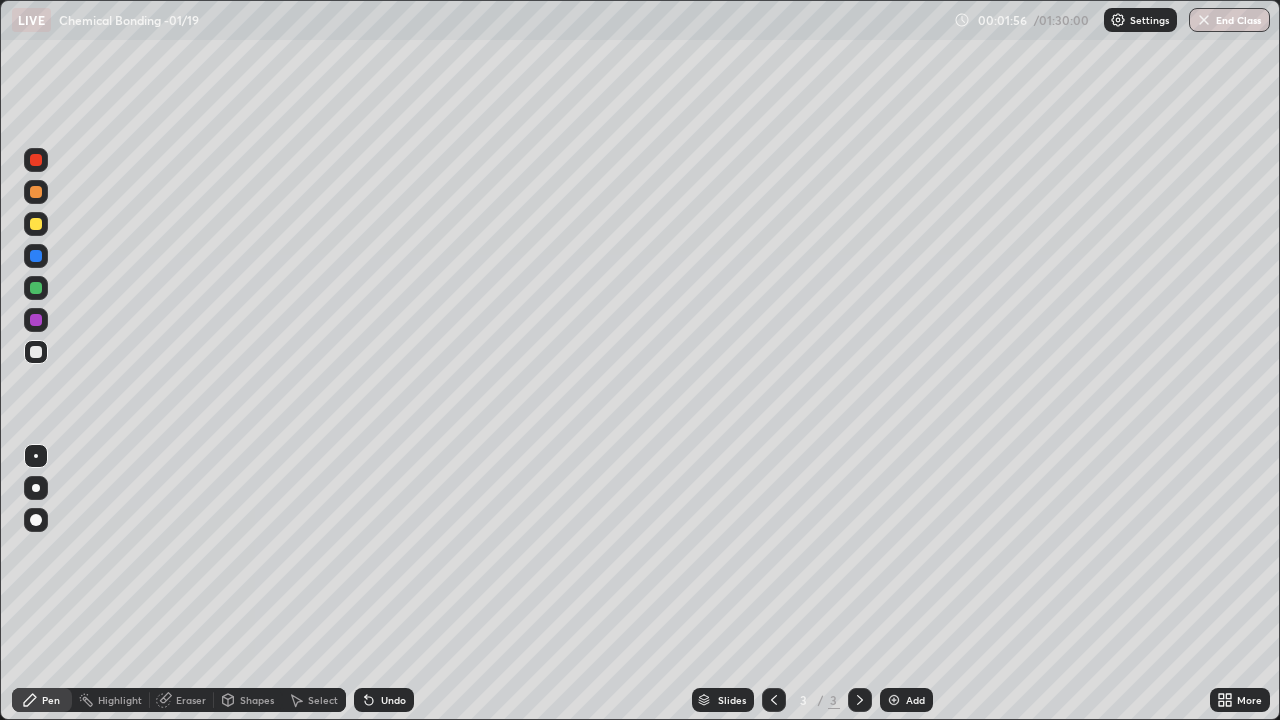 click at bounding box center (36, 224) 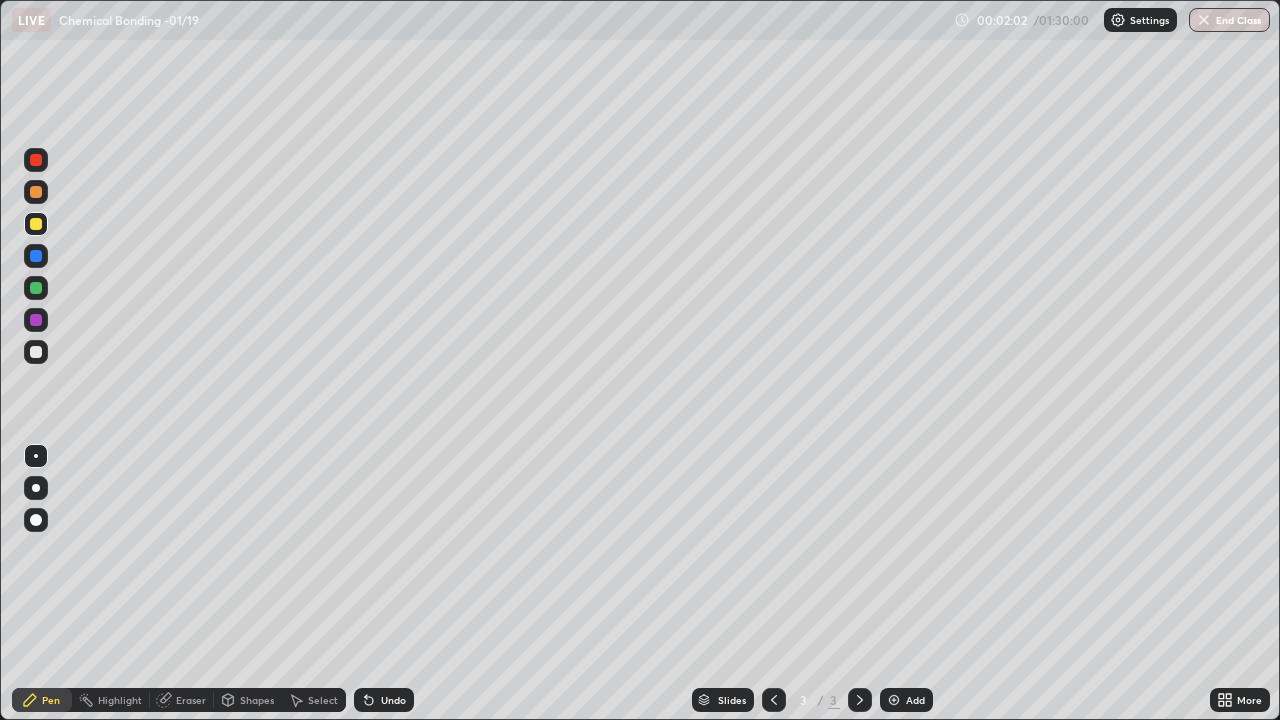 click 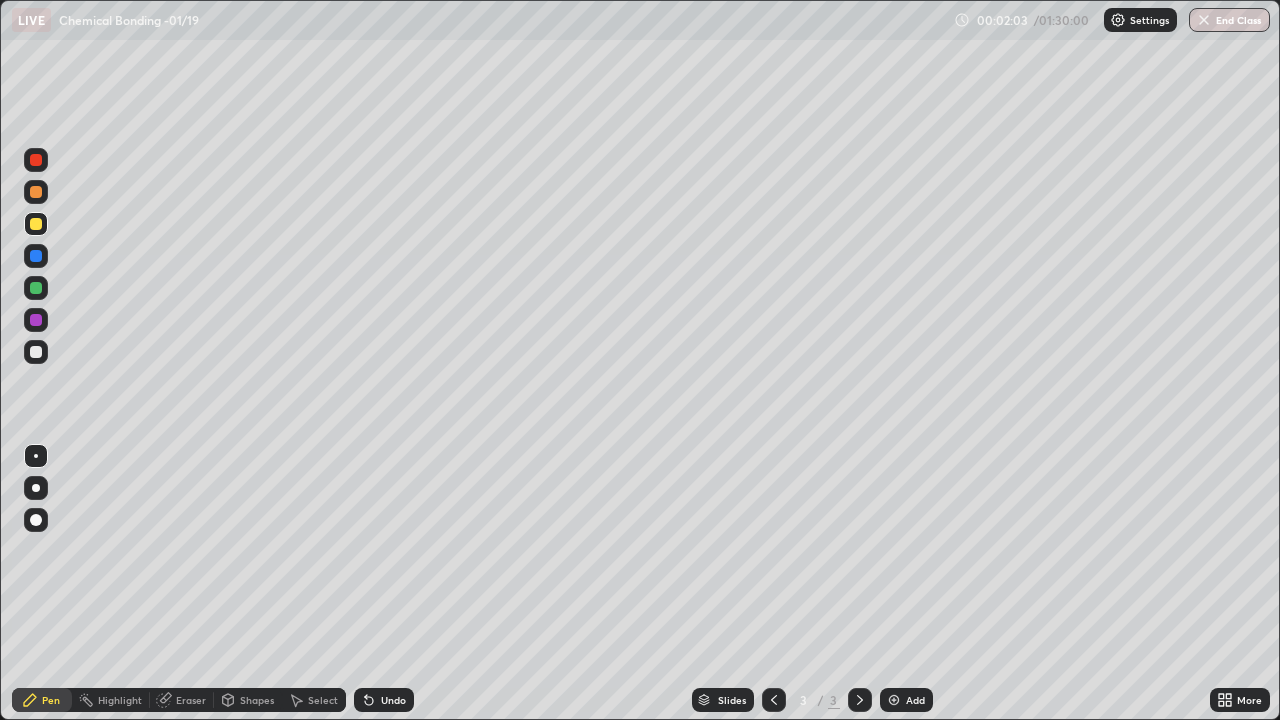 click 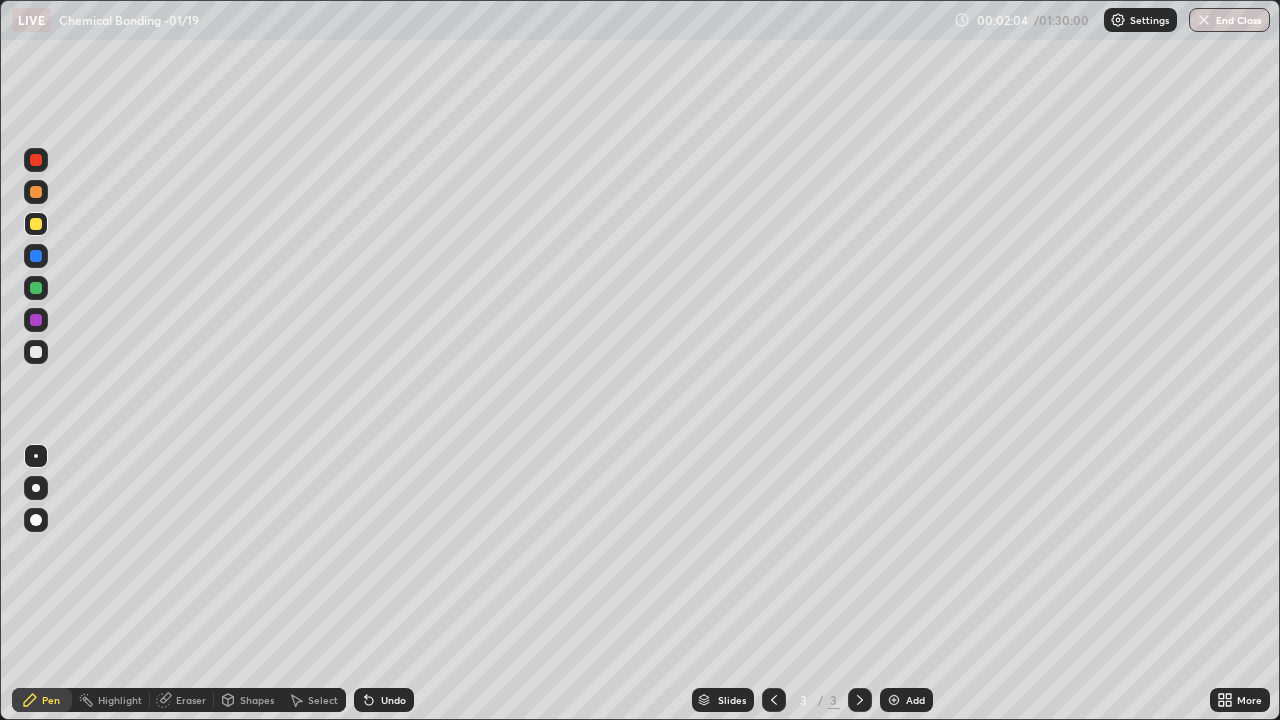 click on "Undo" at bounding box center (393, 700) 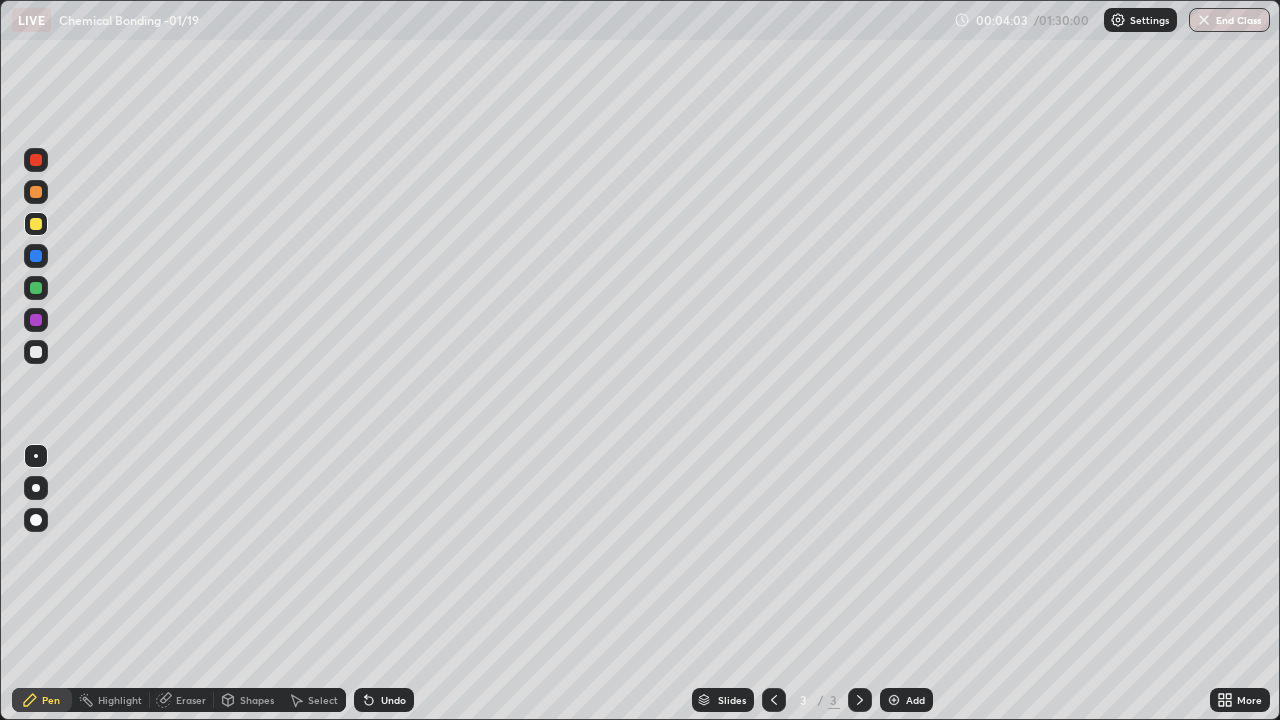 click at bounding box center [36, 352] 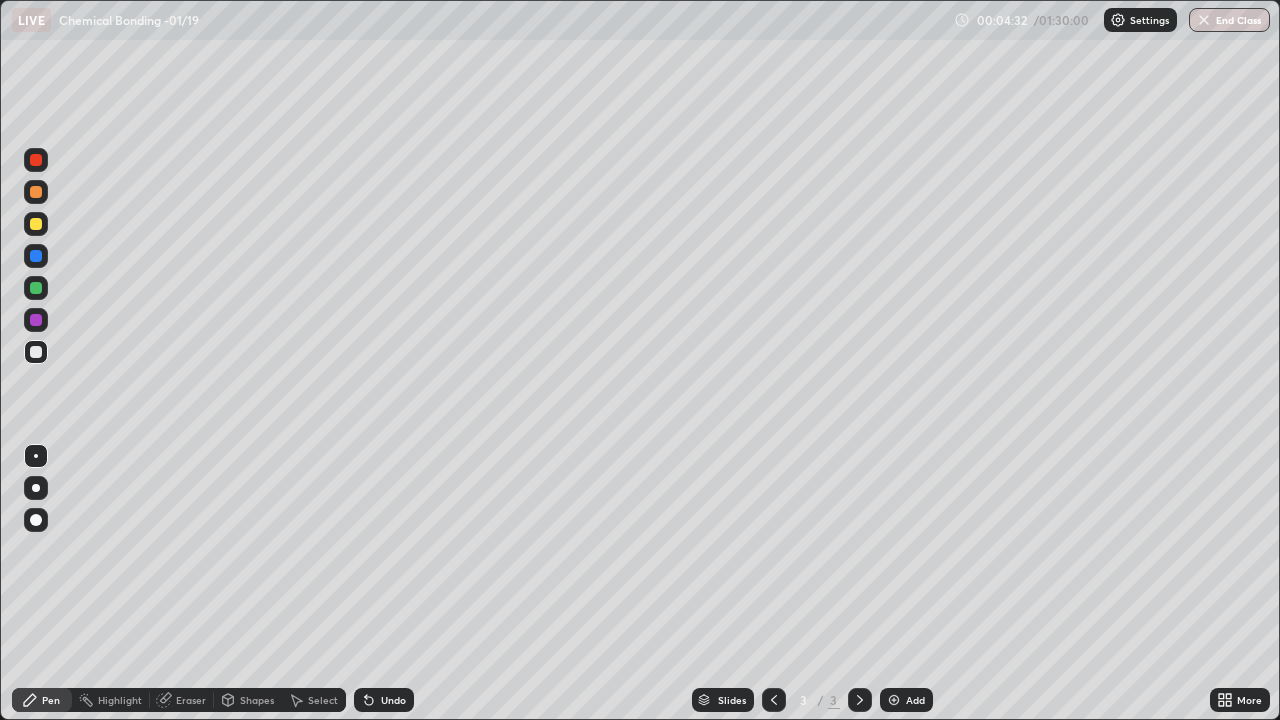 click on "Eraser" at bounding box center (191, 700) 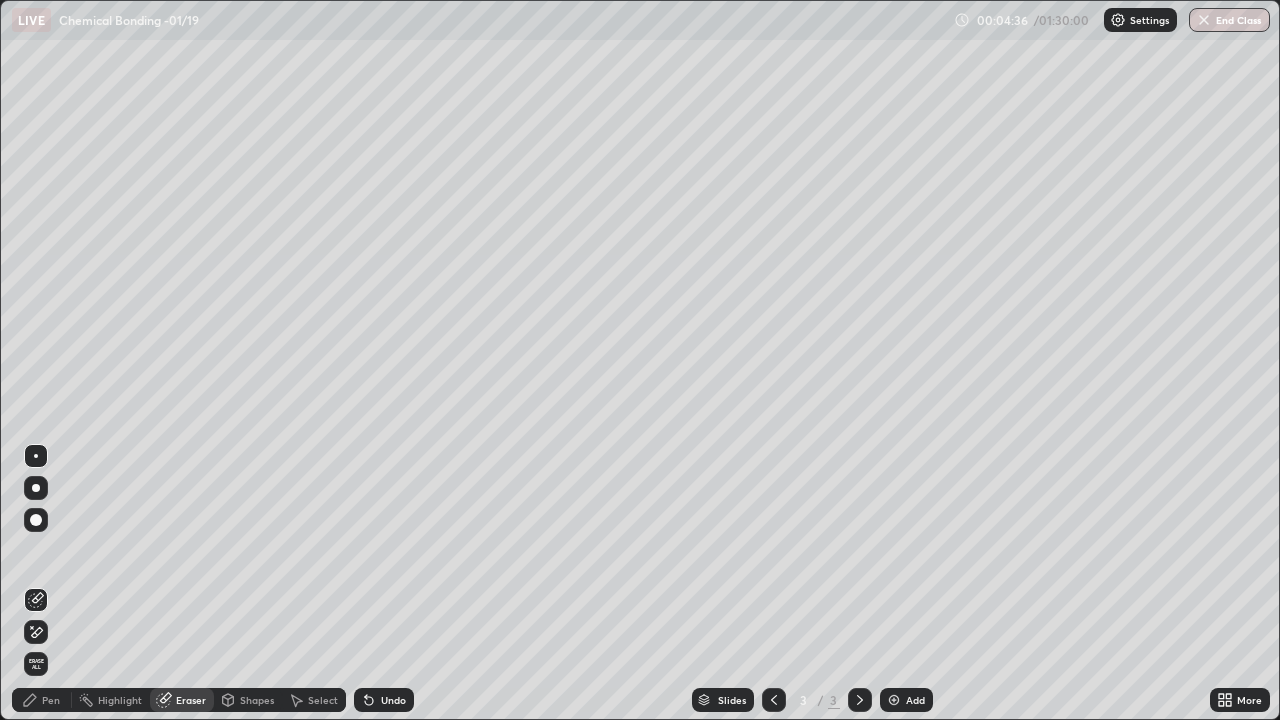 click 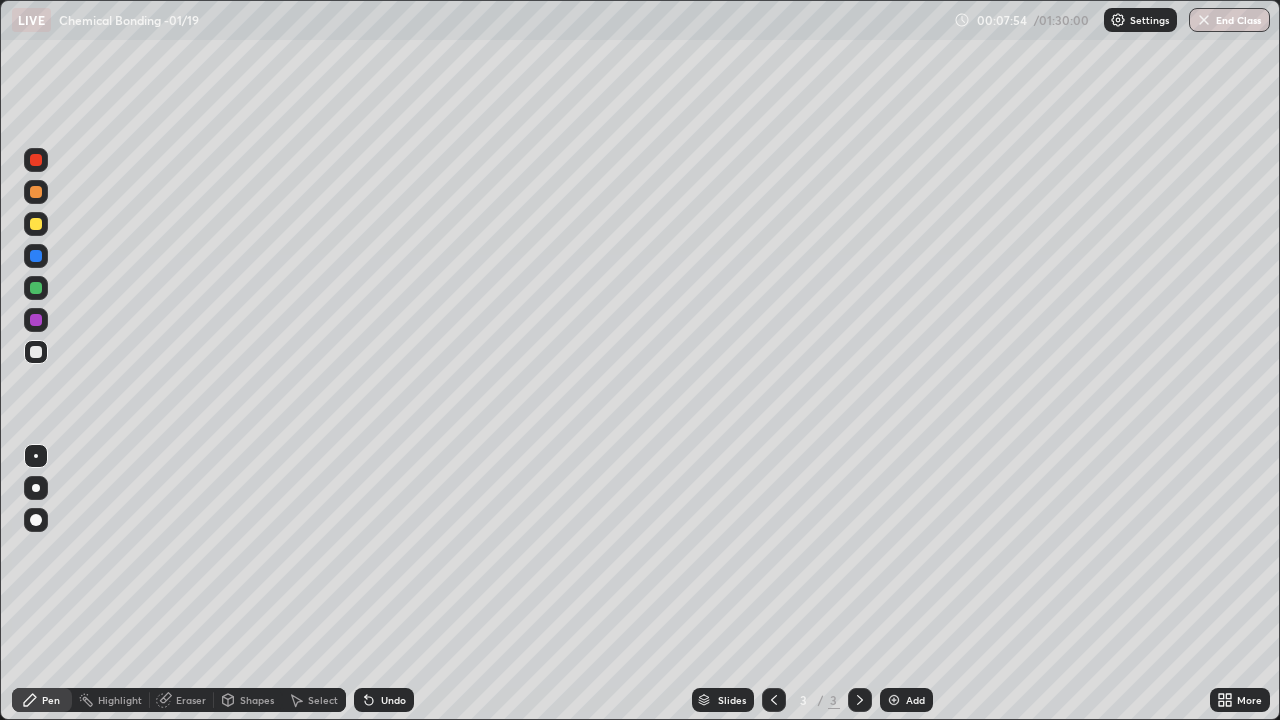 click on "Undo" at bounding box center [384, 700] 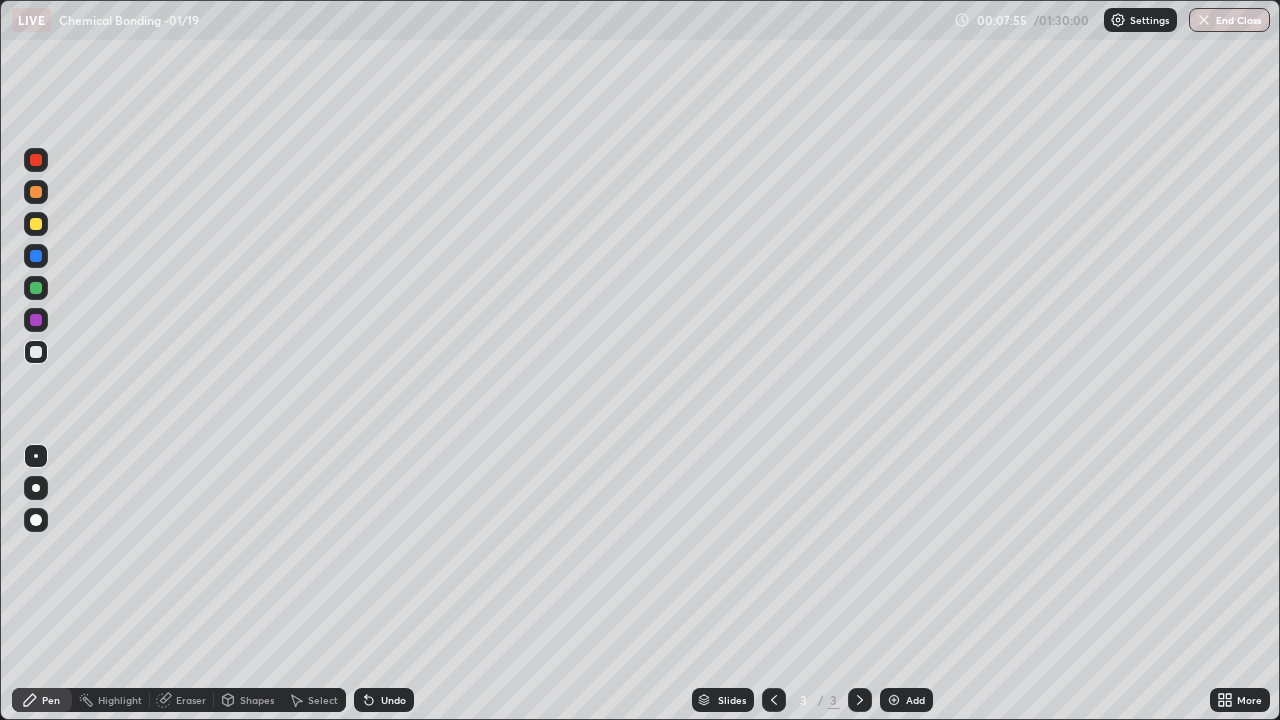 click on "Undo" at bounding box center (384, 700) 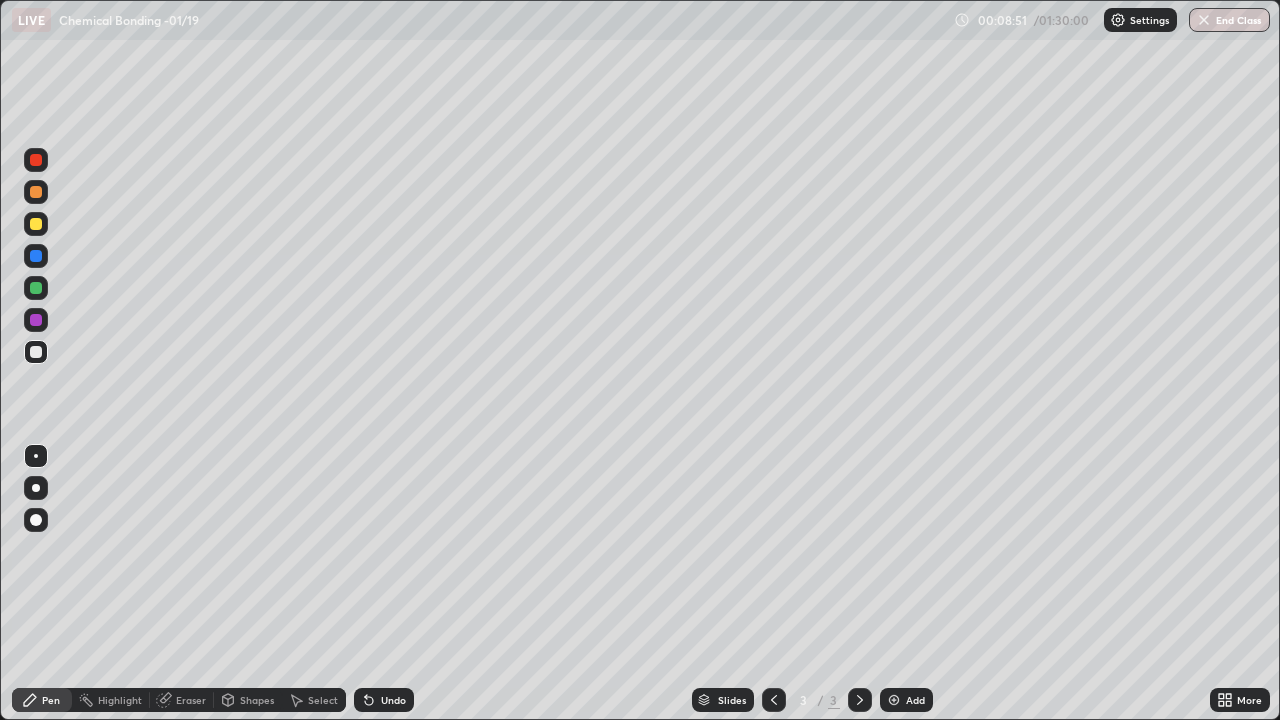 click on "Undo" at bounding box center (384, 700) 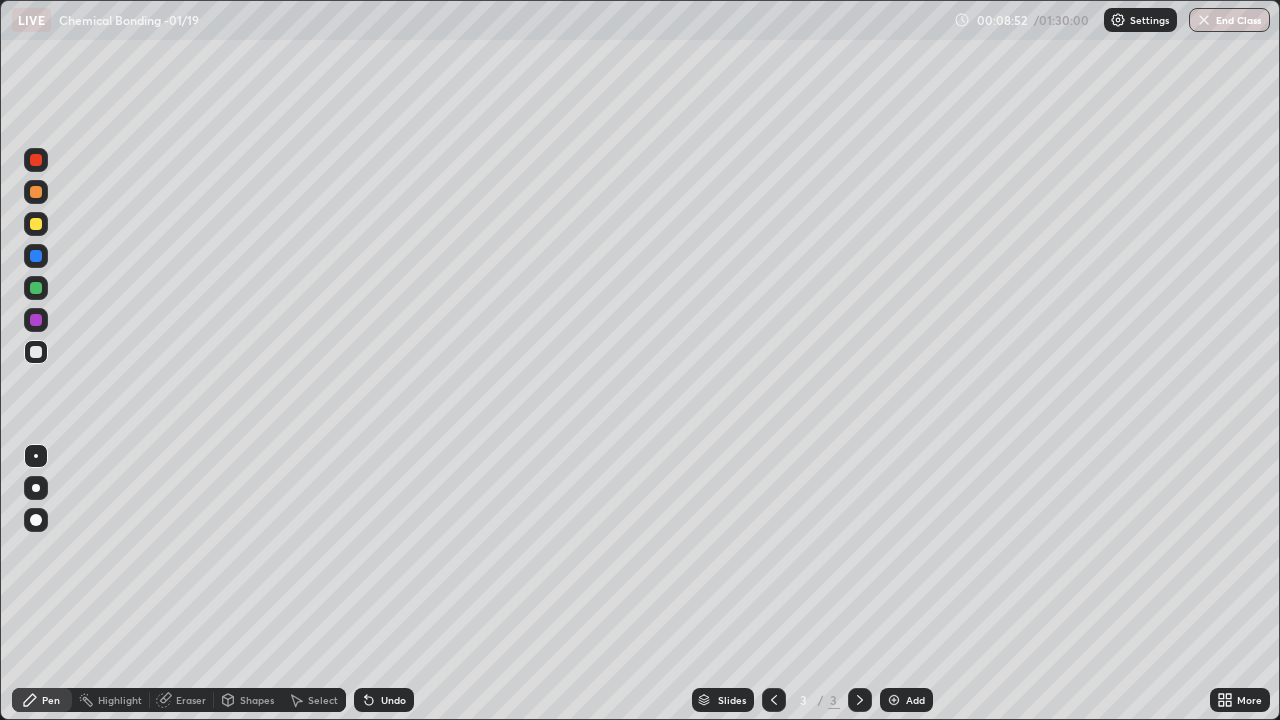click on "Undo" at bounding box center [393, 700] 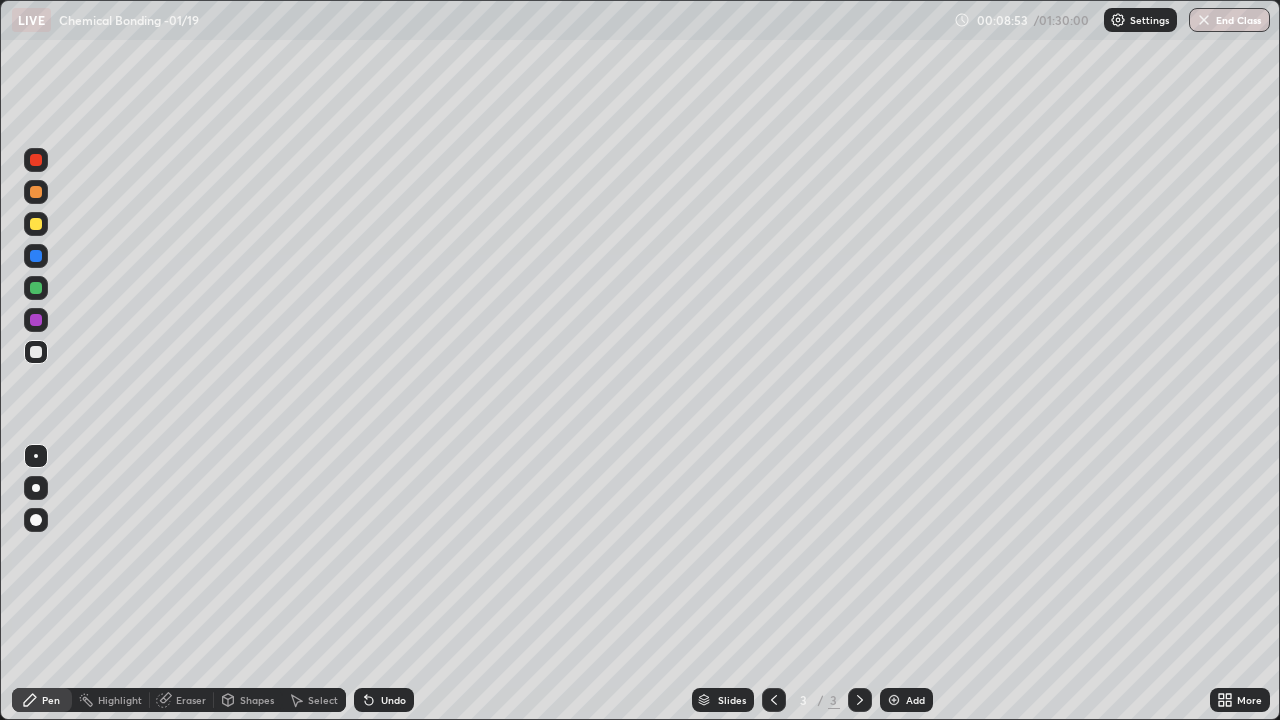 click at bounding box center (36, 288) 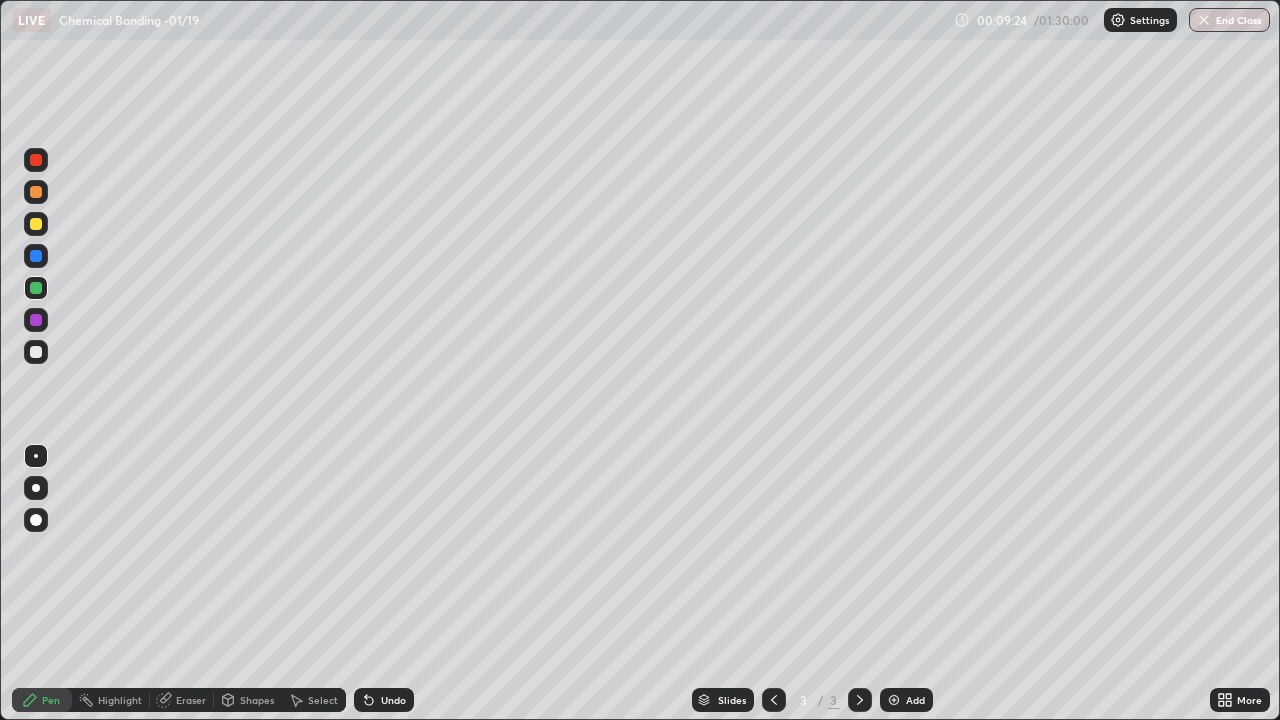 click at bounding box center (36, 224) 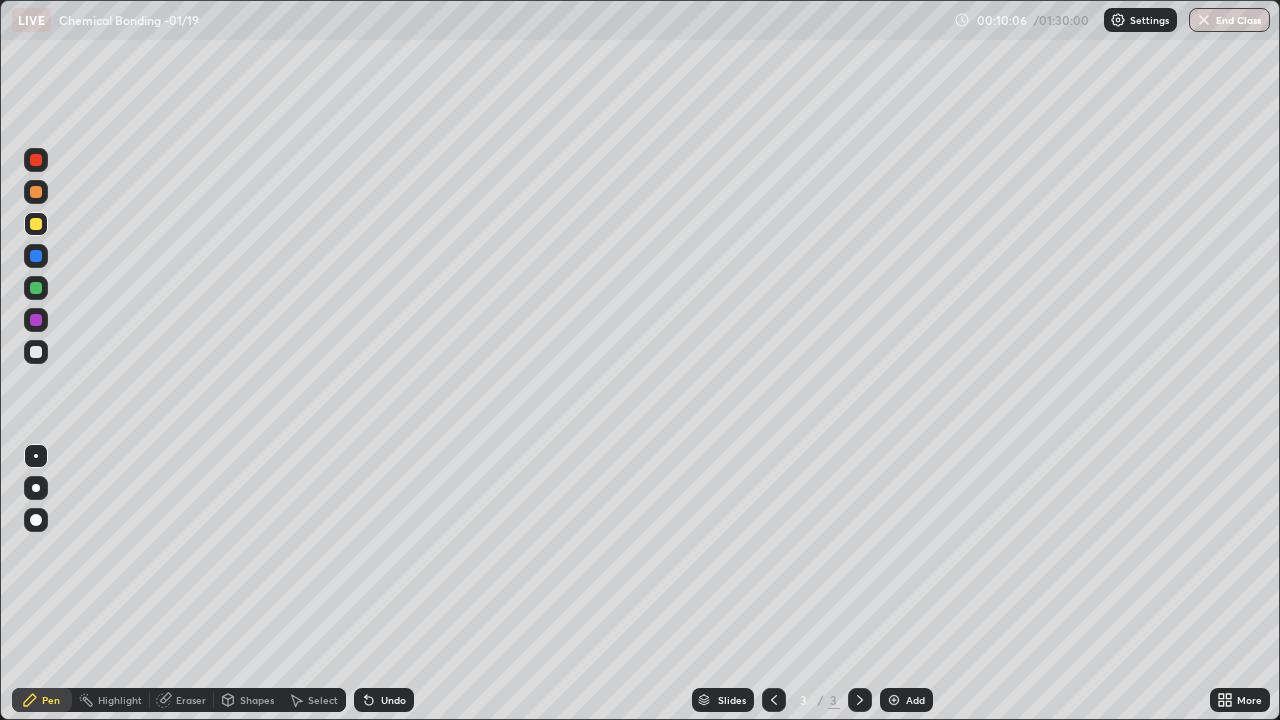 click at bounding box center (894, 700) 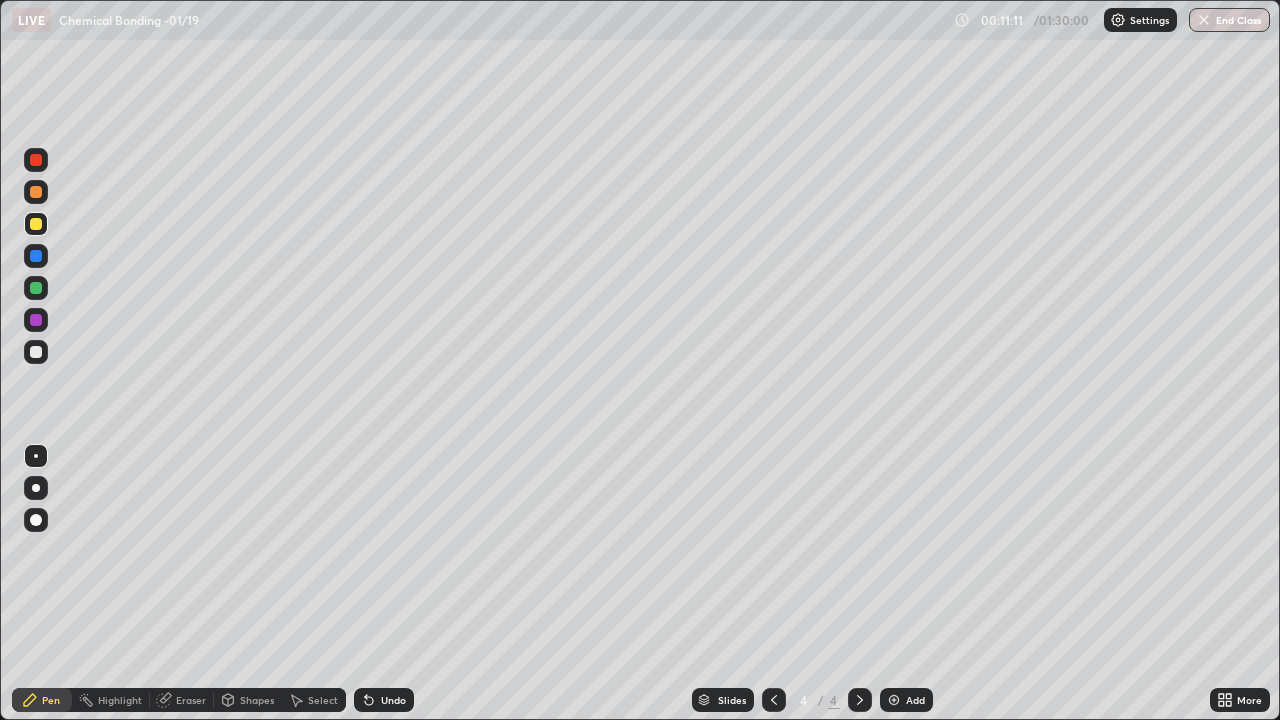 click on "Shapes" at bounding box center (257, 700) 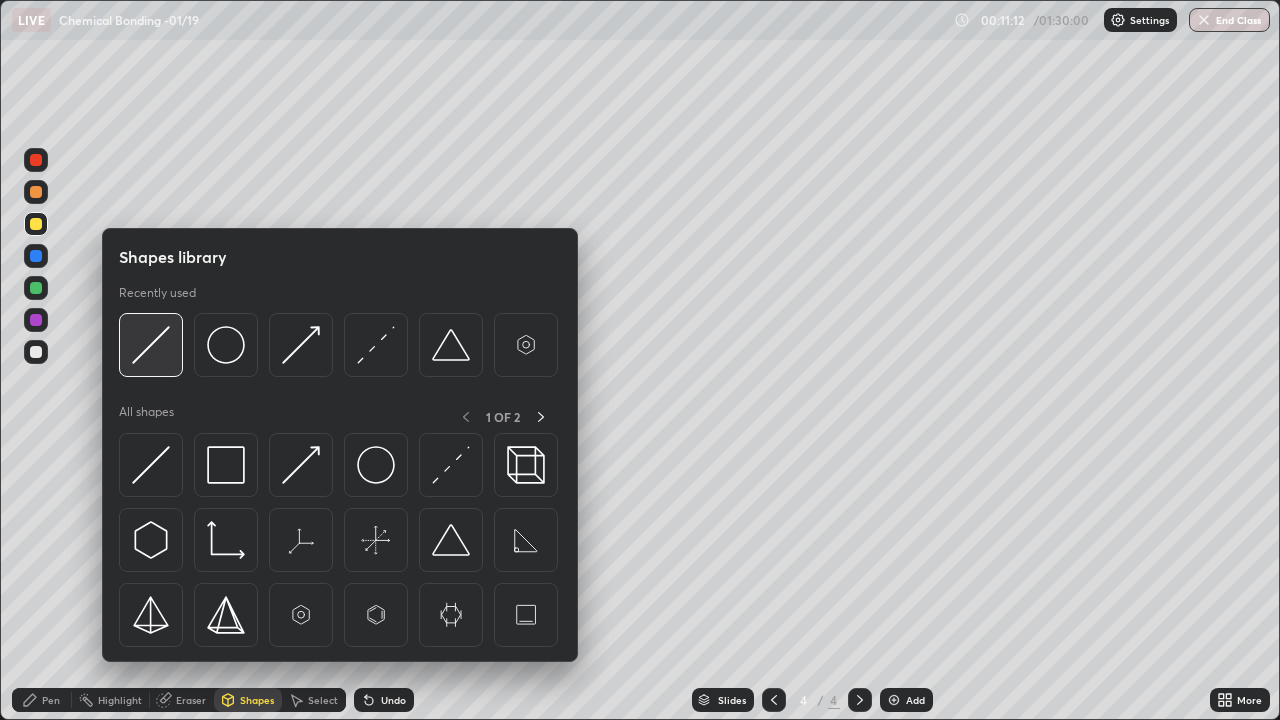 click at bounding box center [151, 345] 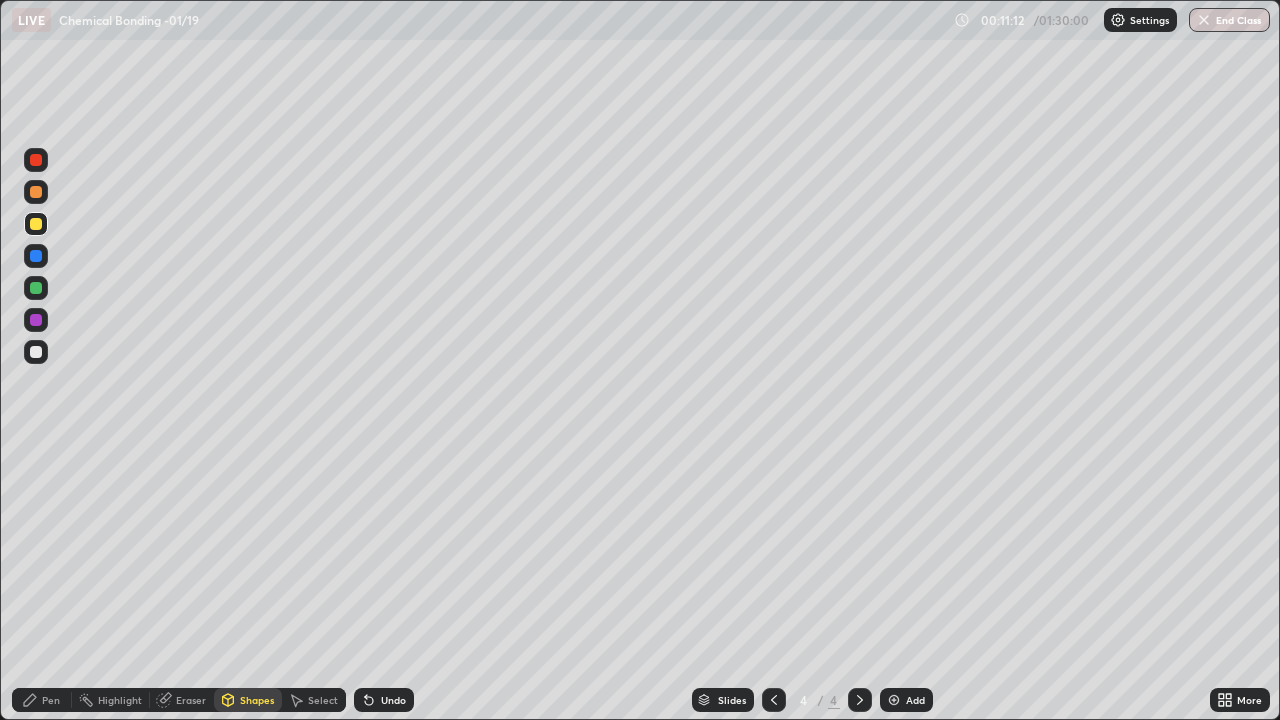 click at bounding box center (36, 320) 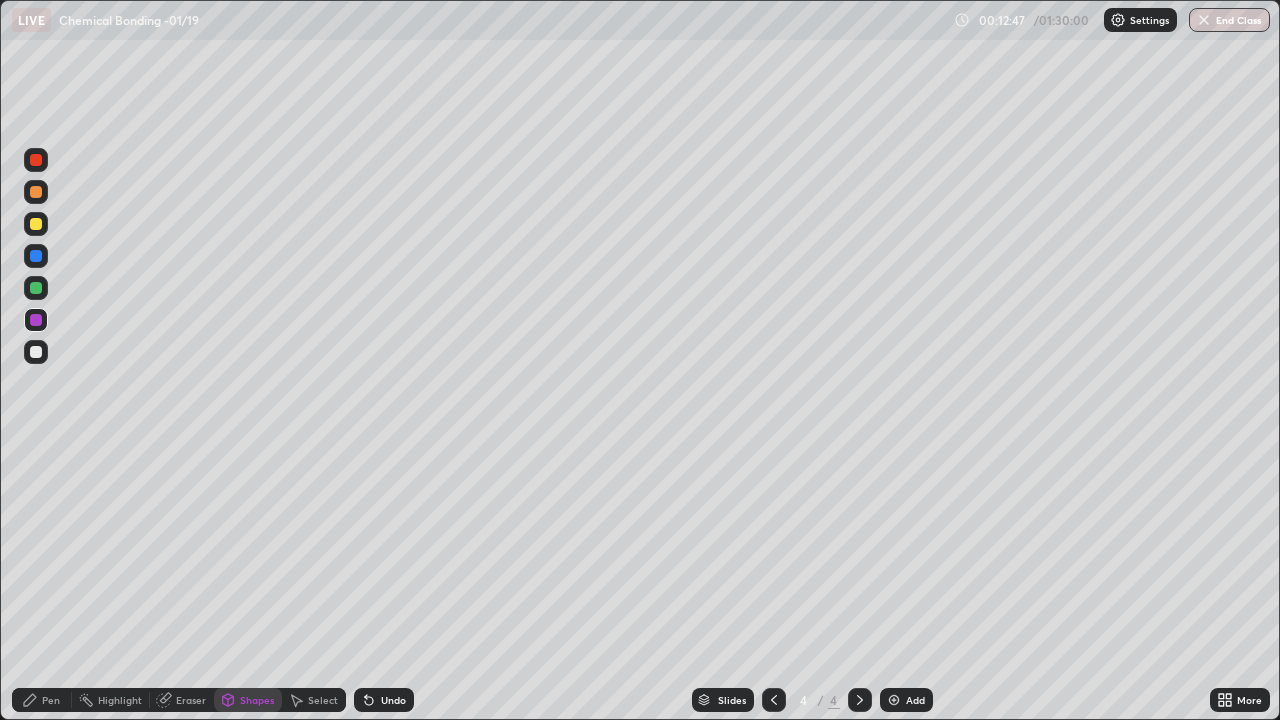 click 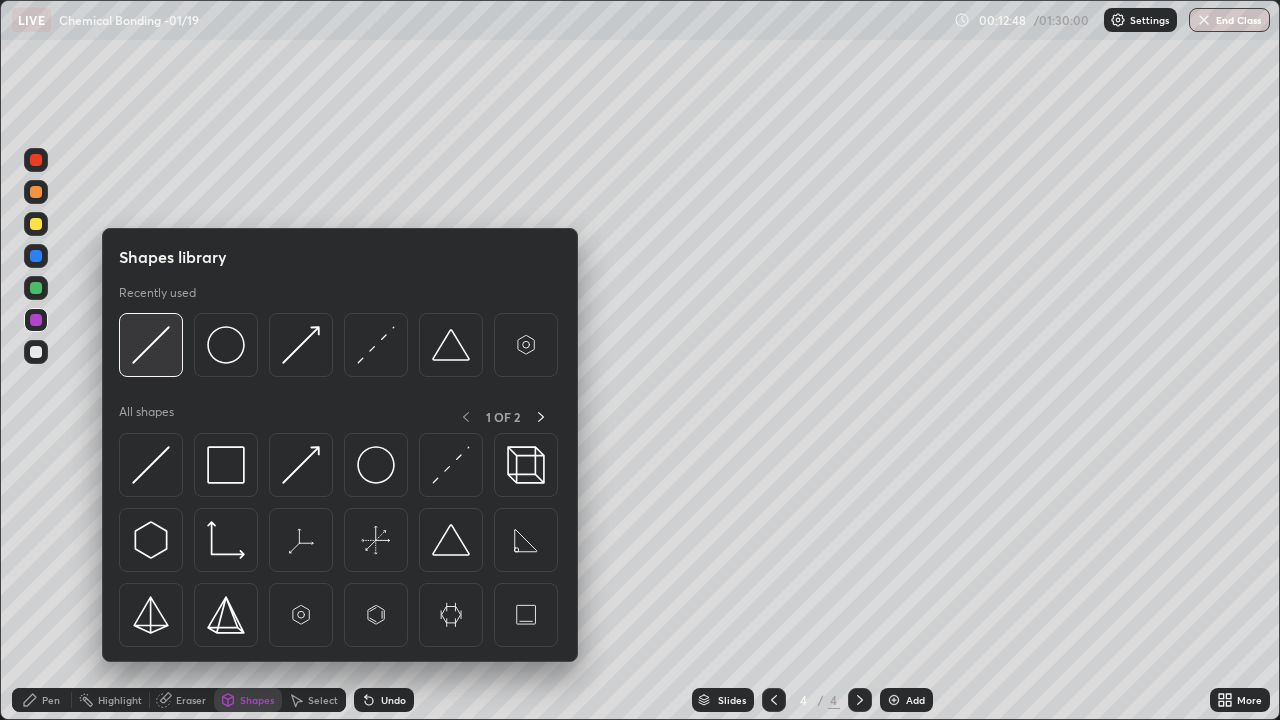 click at bounding box center [151, 345] 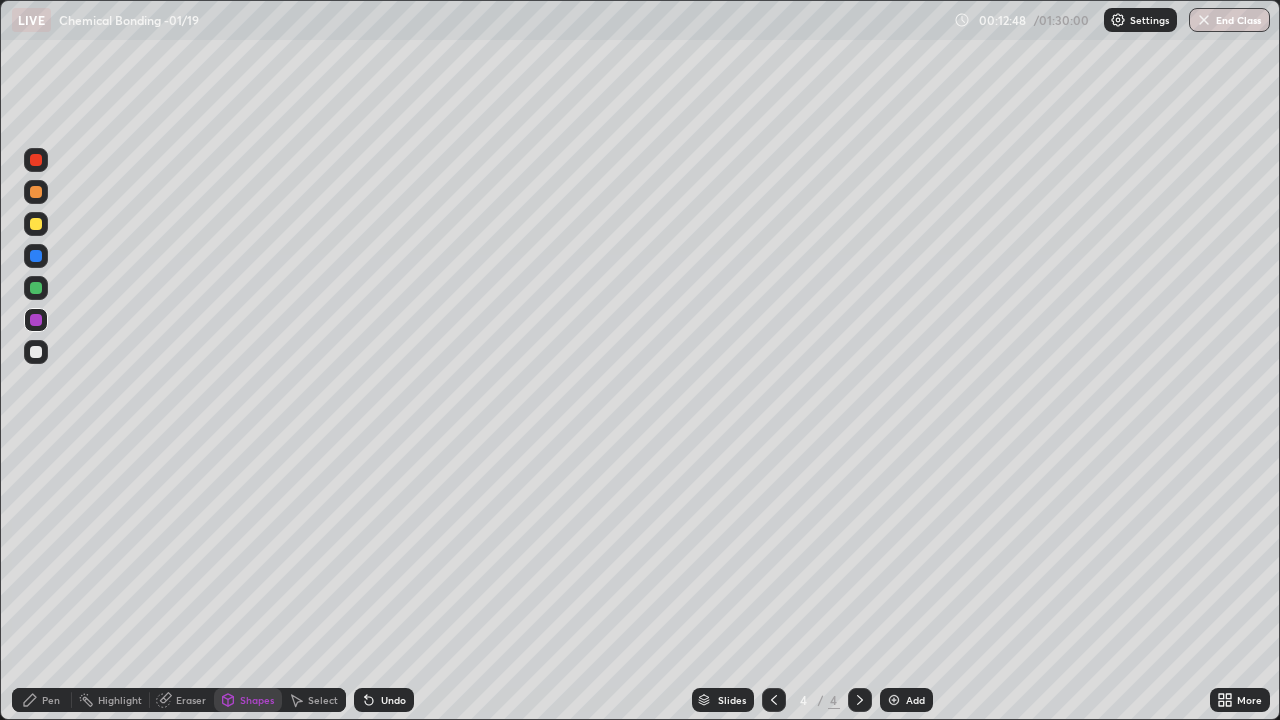 click at bounding box center (36, 352) 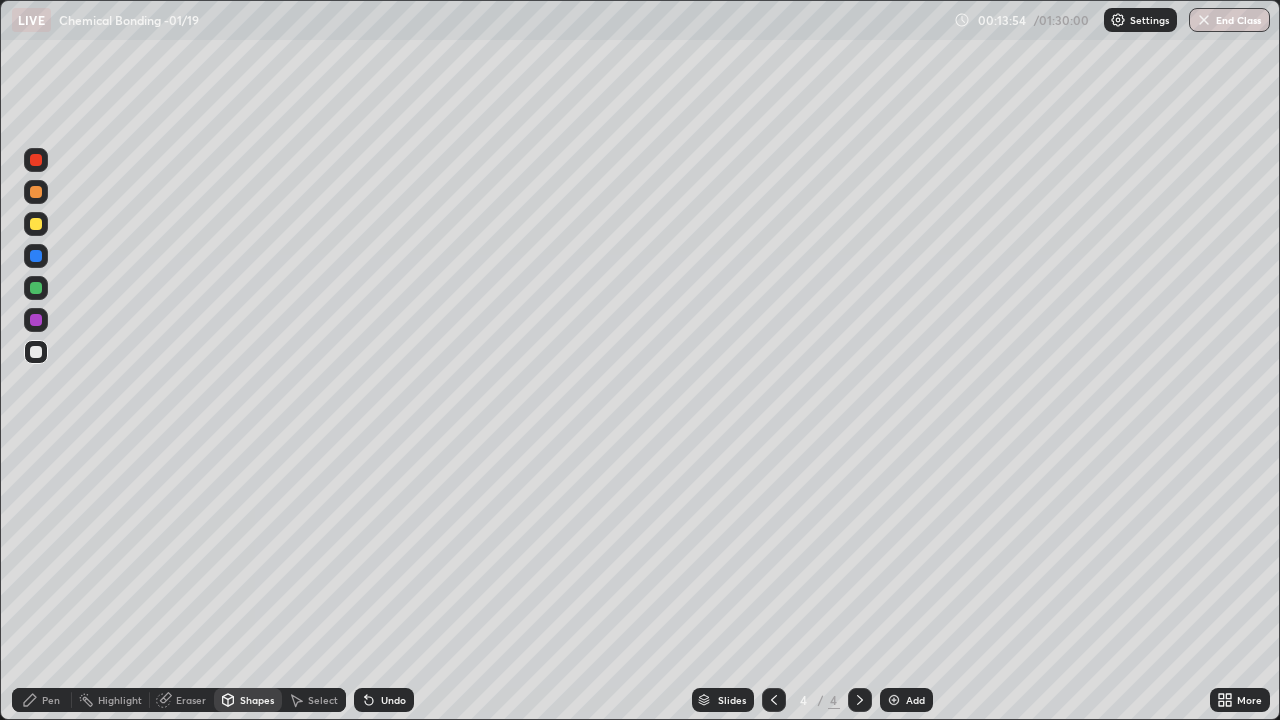 click at bounding box center (36, 224) 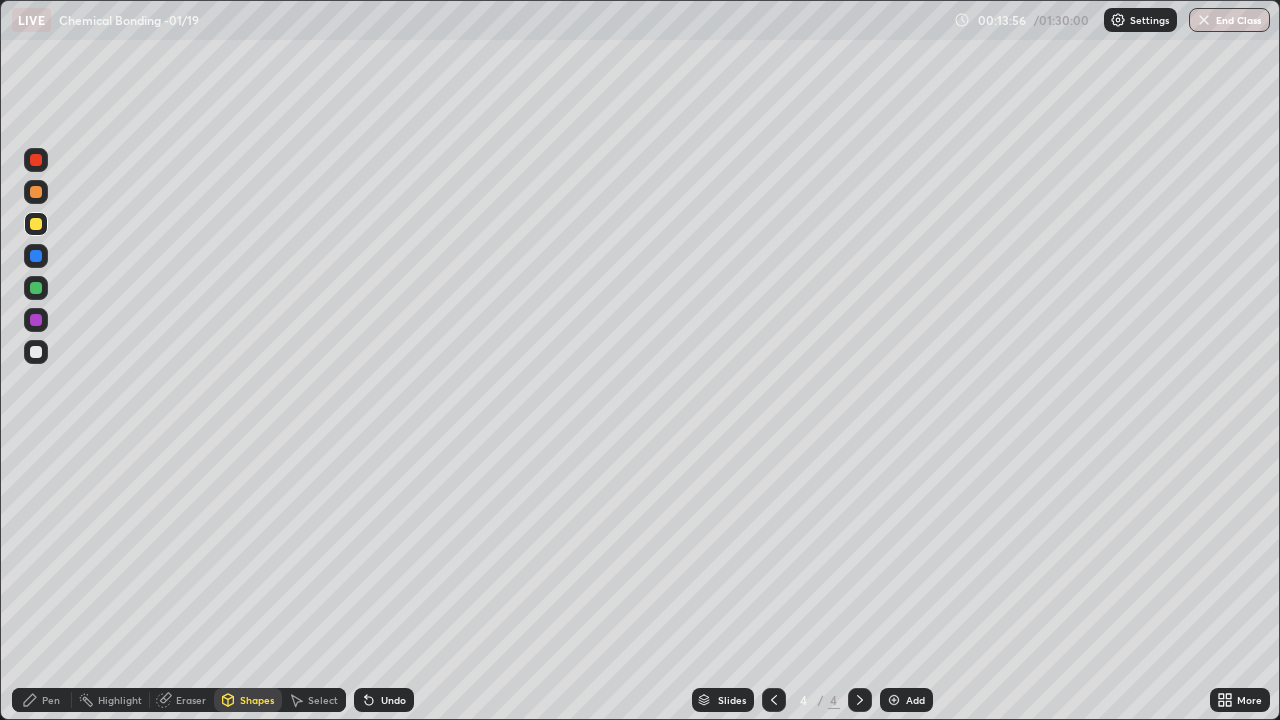 click on "Undo" at bounding box center [384, 700] 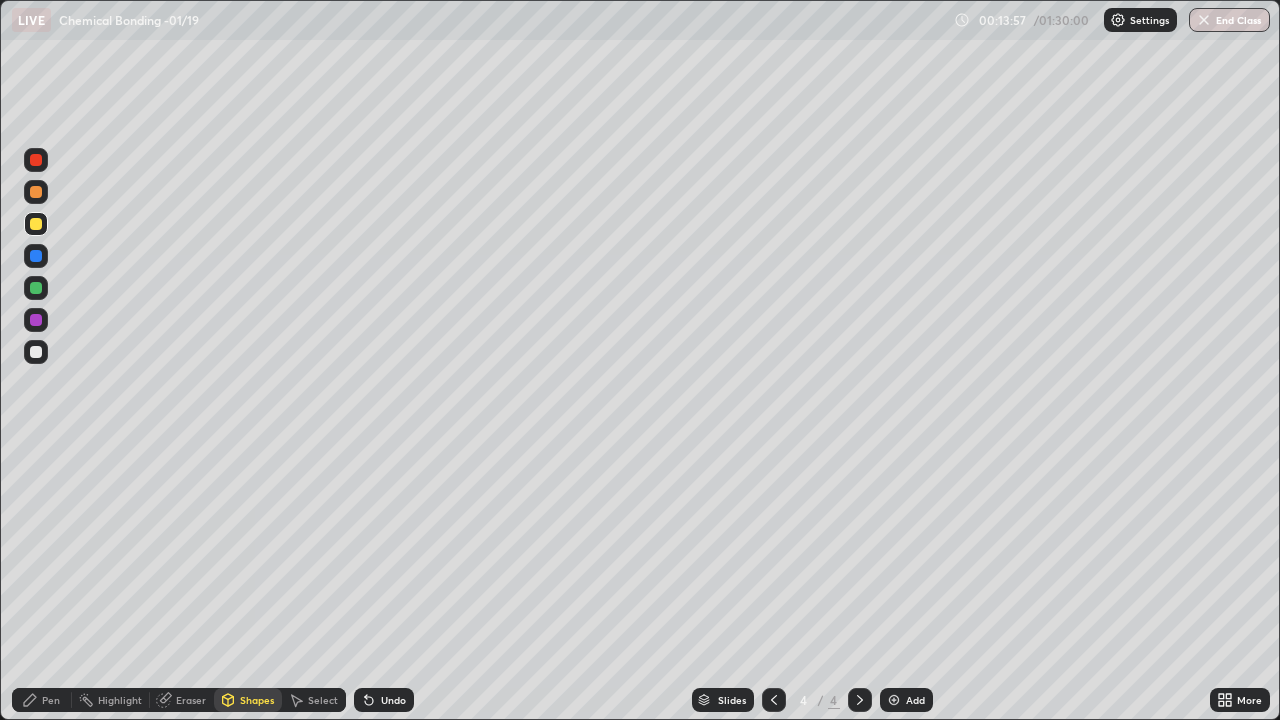 click on "Pen" at bounding box center (42, 700) 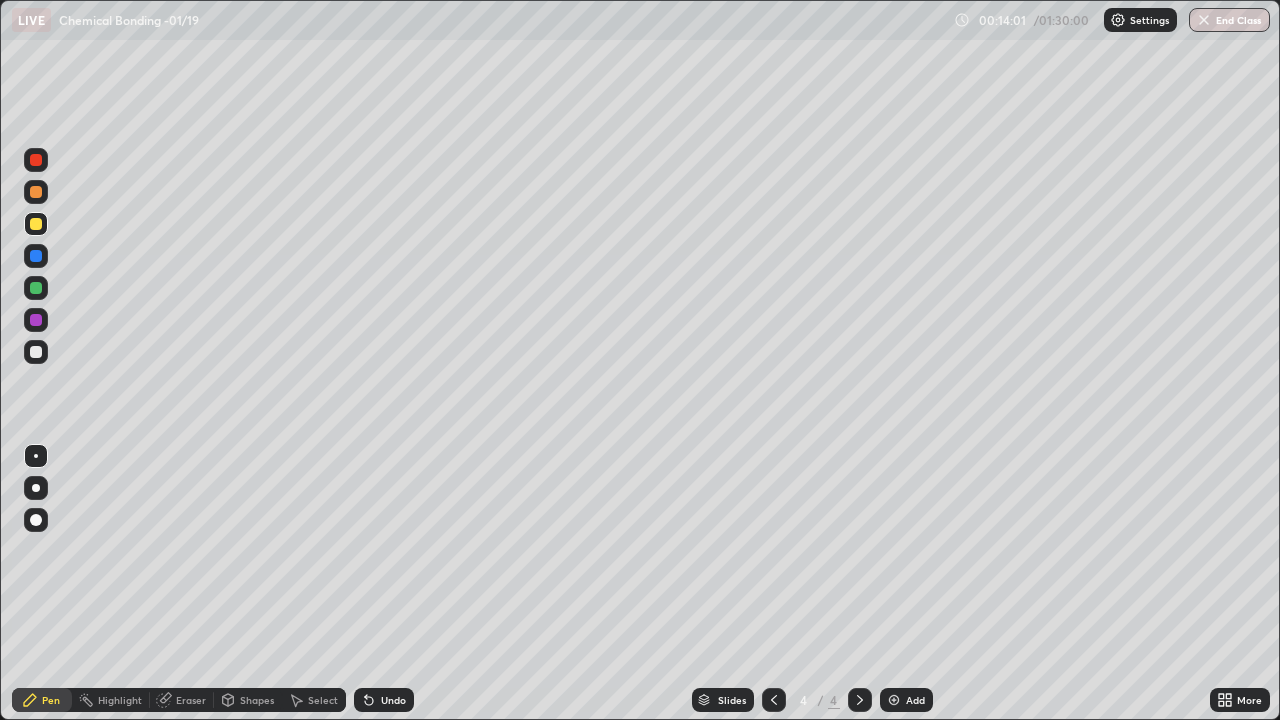 click 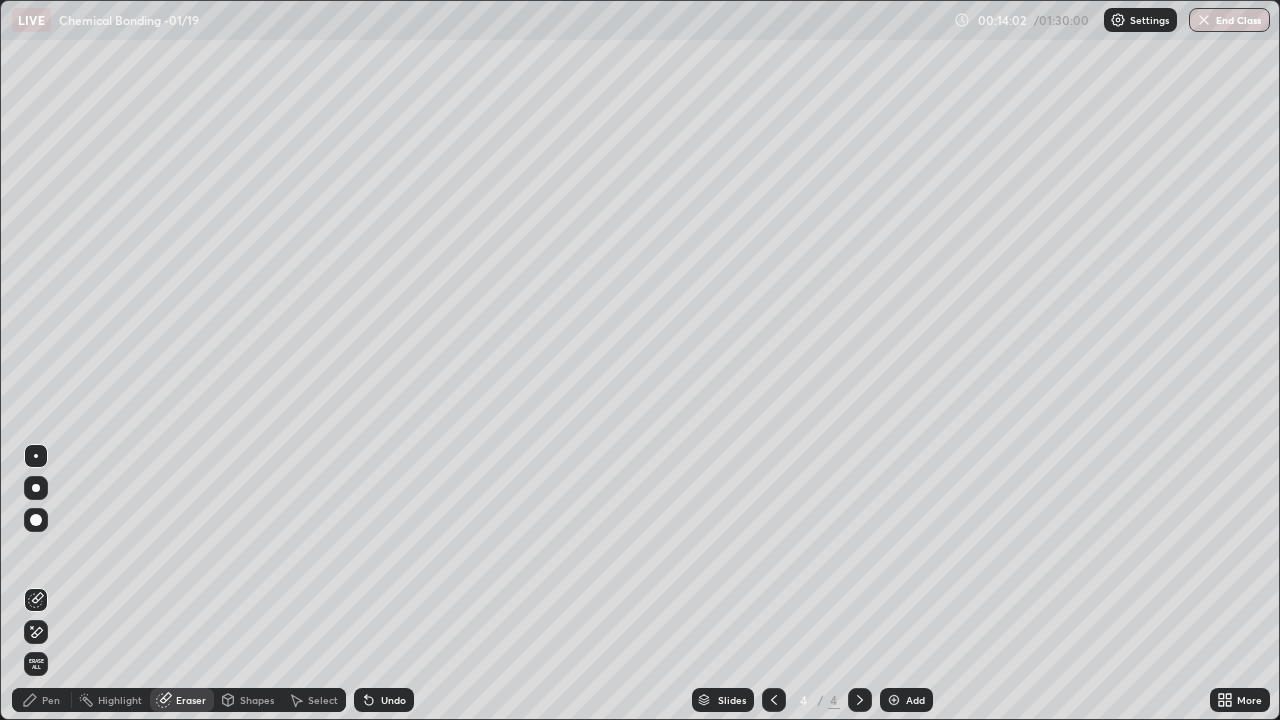click 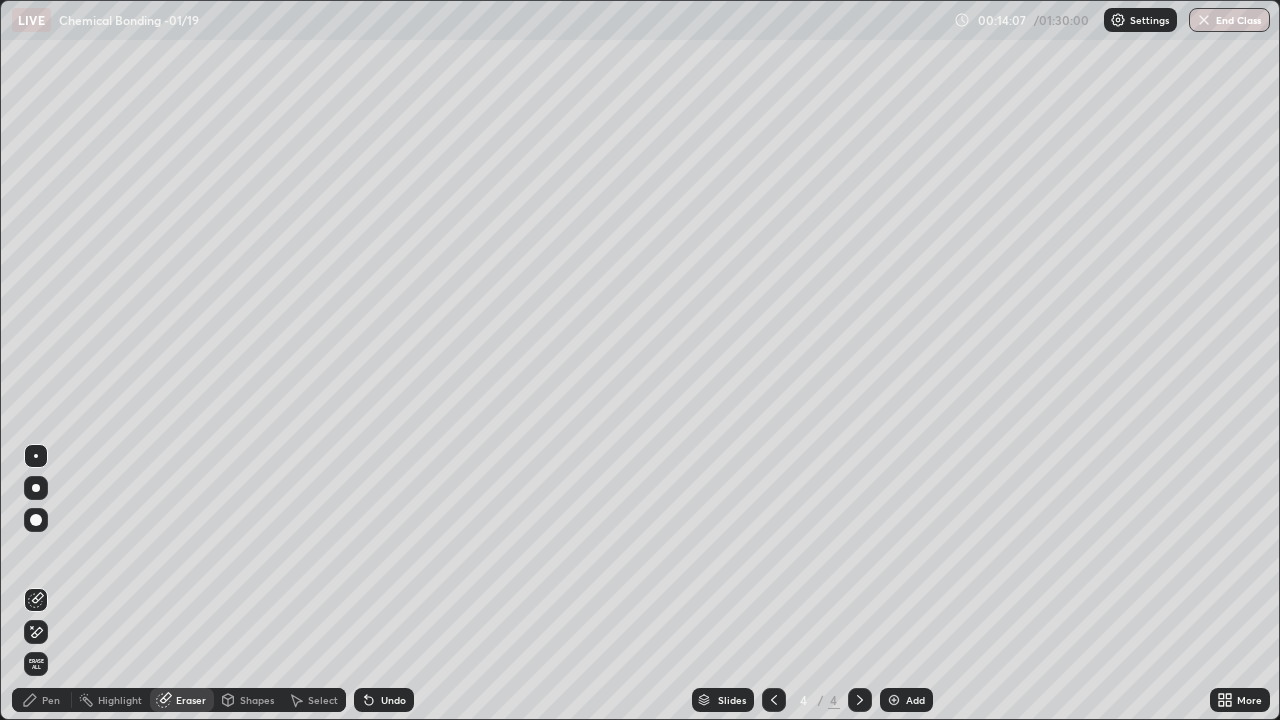 click on "Pen" at bounding box center [51, 700] 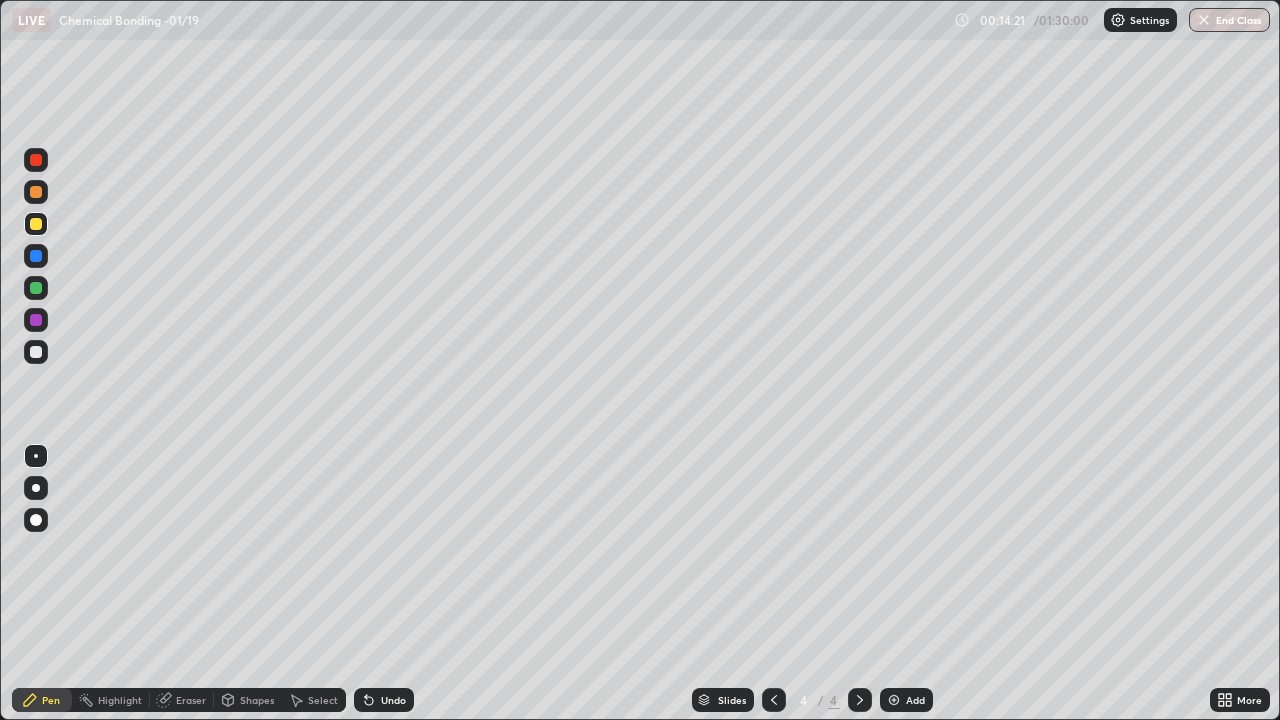 click on "Shapes" at bounding box center [248, 700] 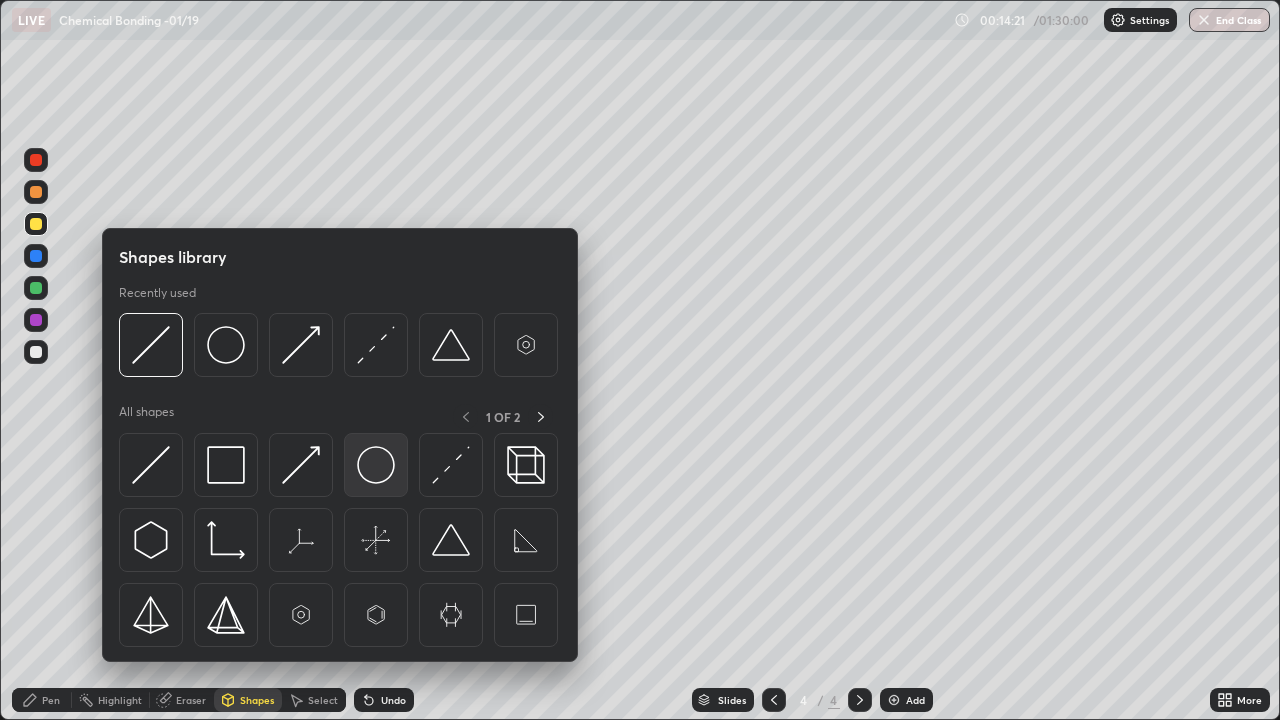 click at bounding box center (376, 465) 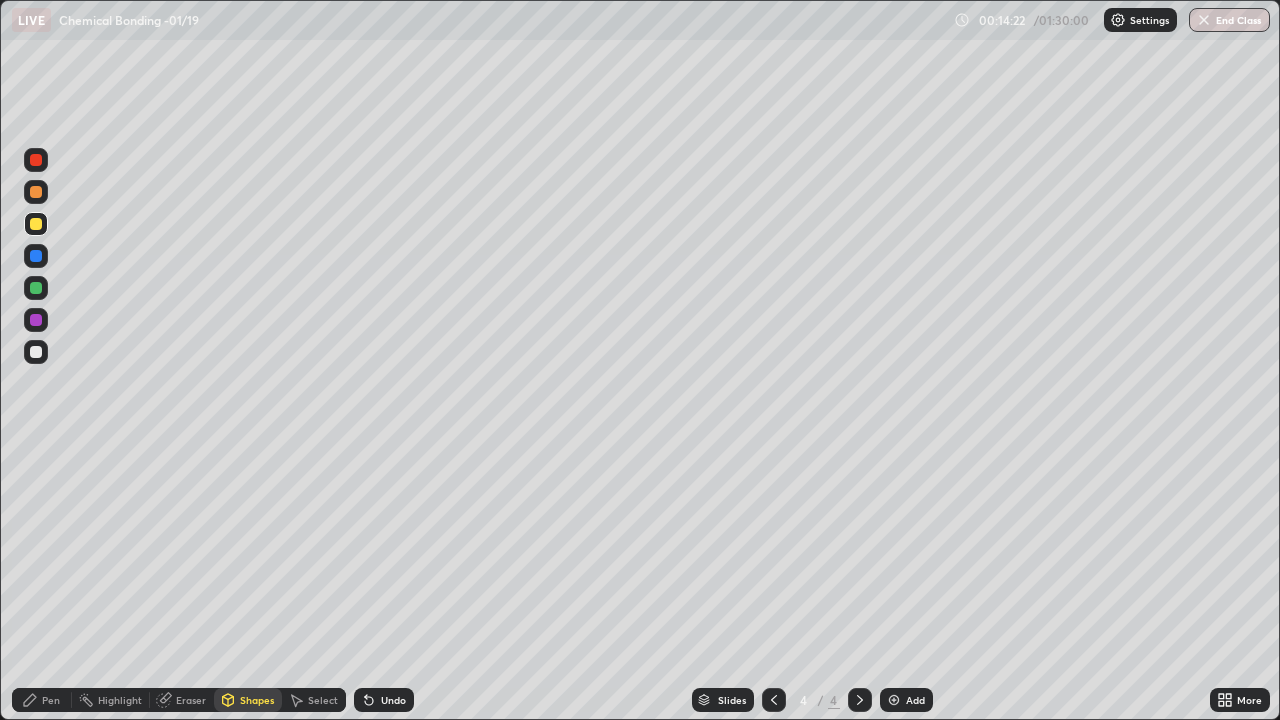 click at bounding box center [36, 288] 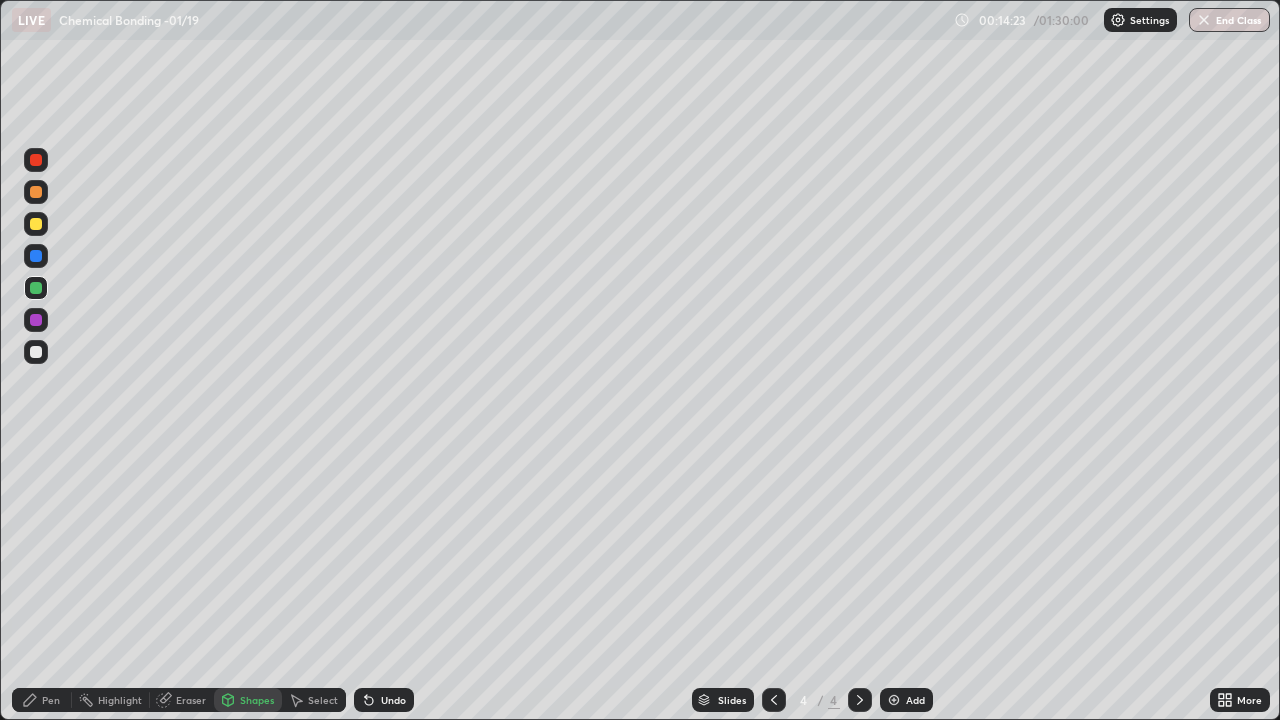 click at bounding box center [36, 288] 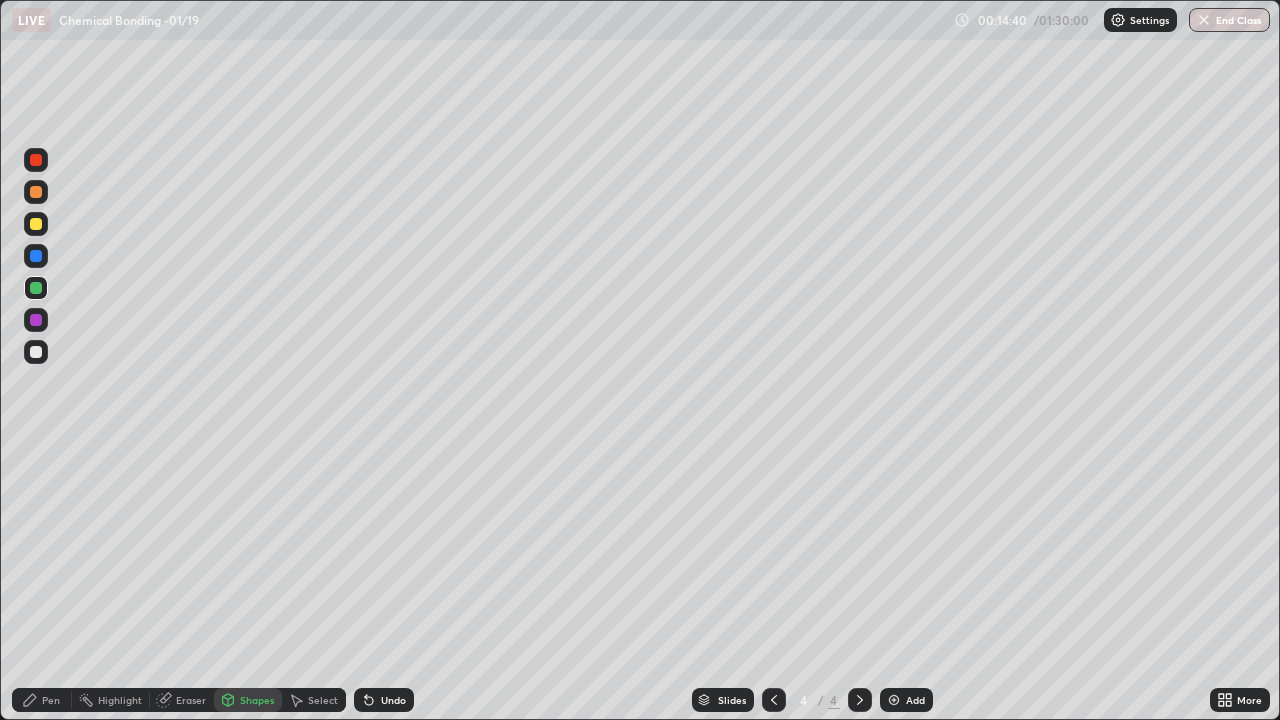 click on "Undo" at bounding box center (384, 700) 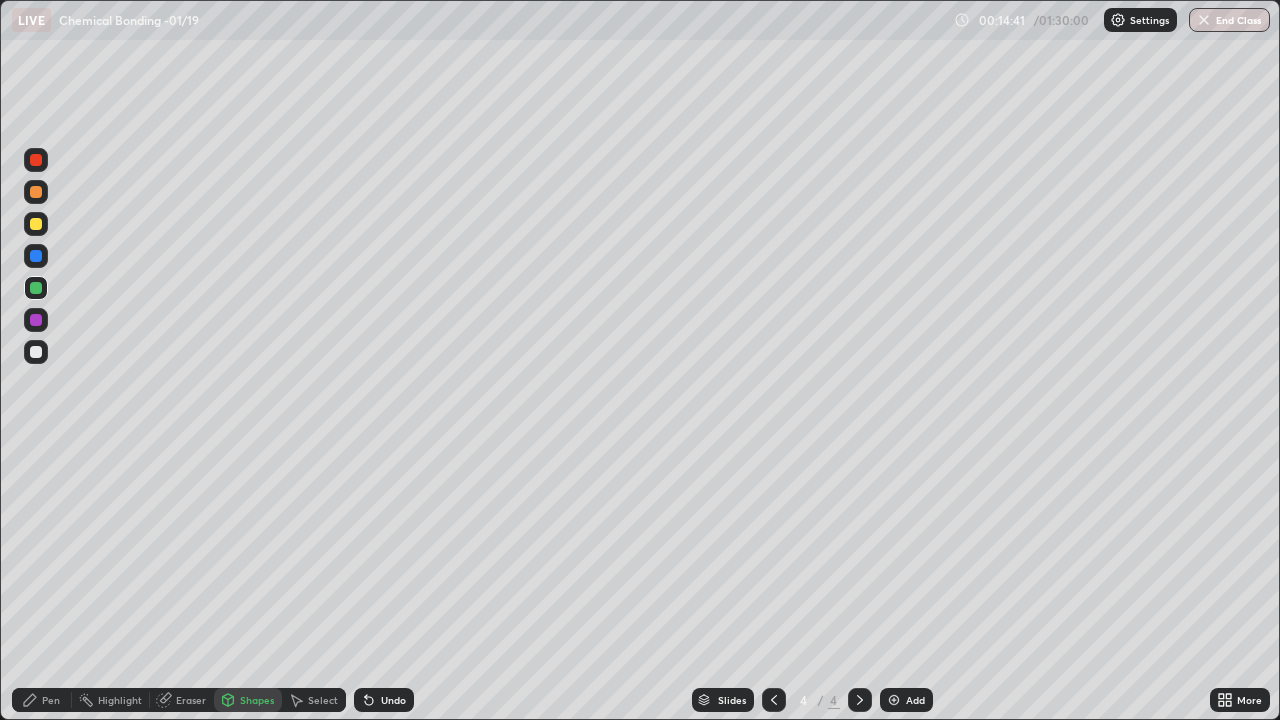 click on "Pen" at bounding box center (42, 700) 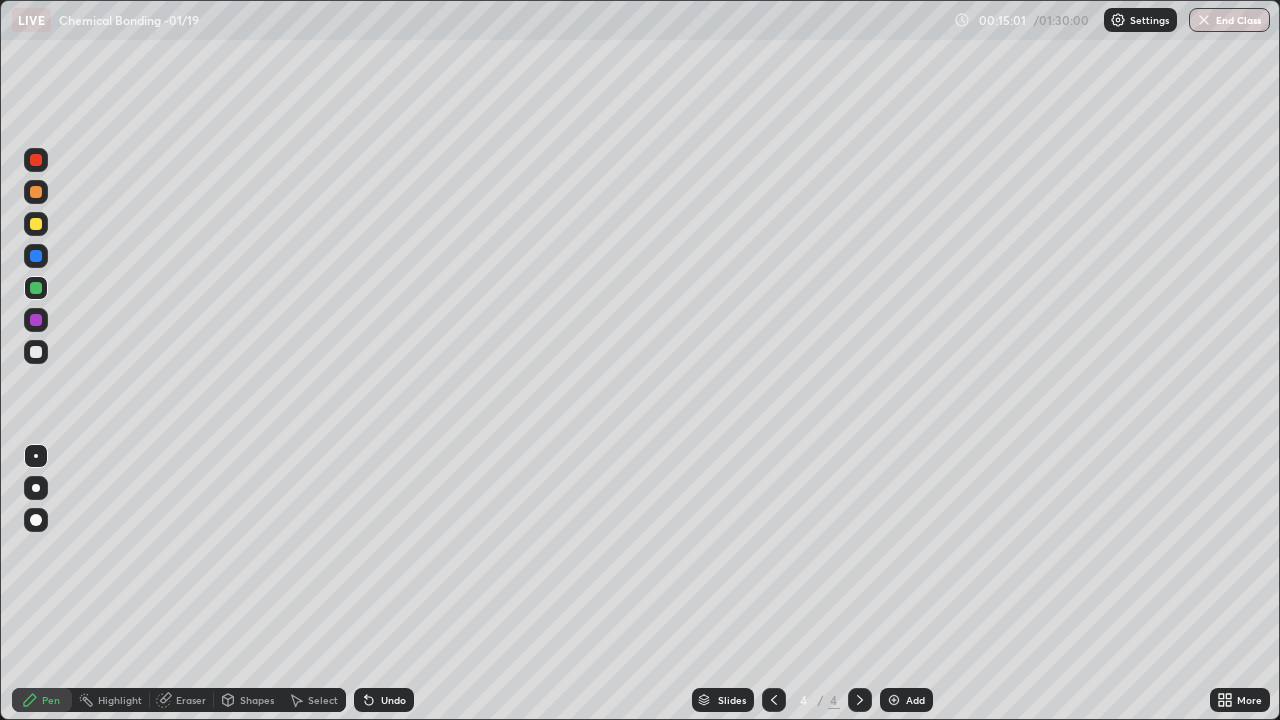 click at bounding box center [36, 224] 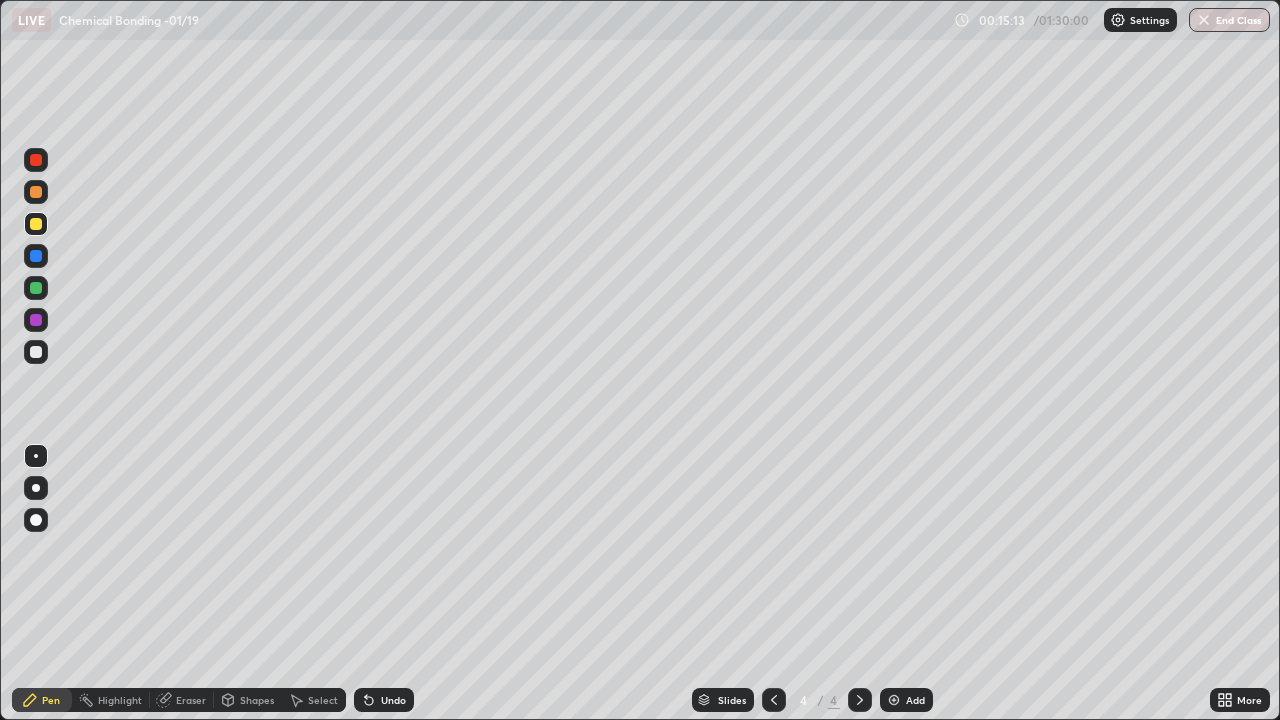 click on "Undo" at bounding box center [384, 700] 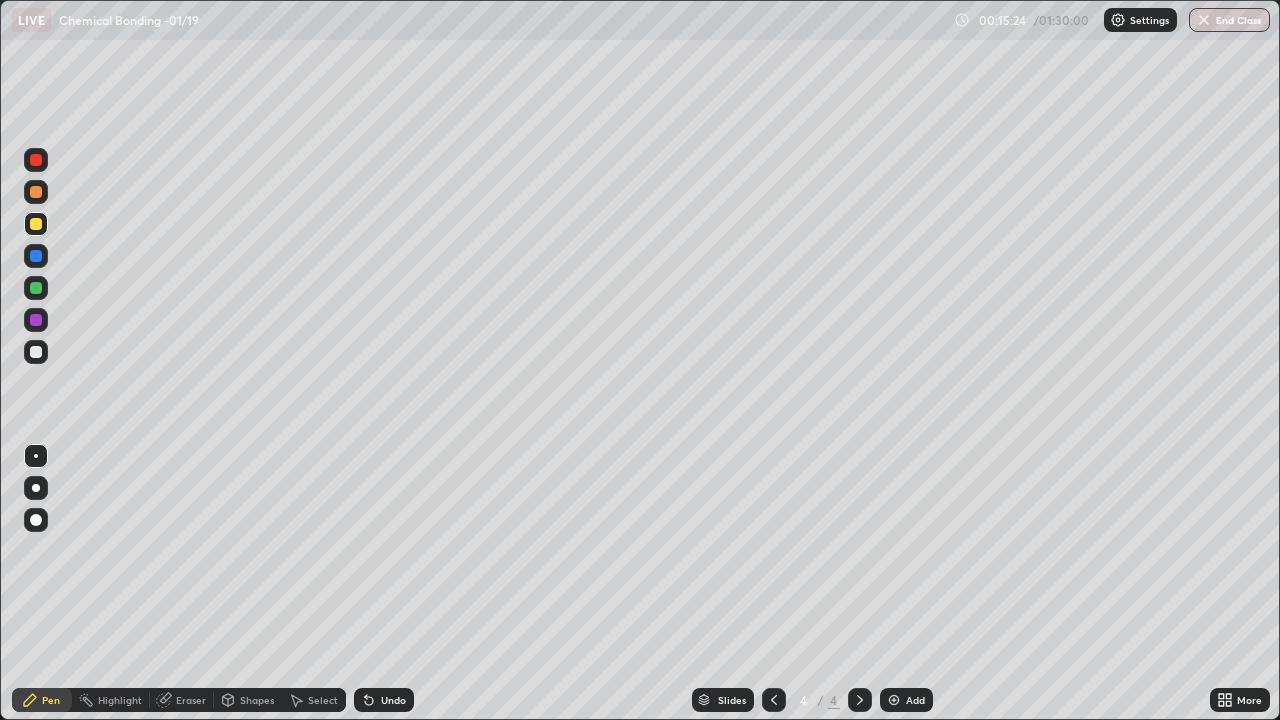 click on "Shapes" at bounding box center (257, 700) 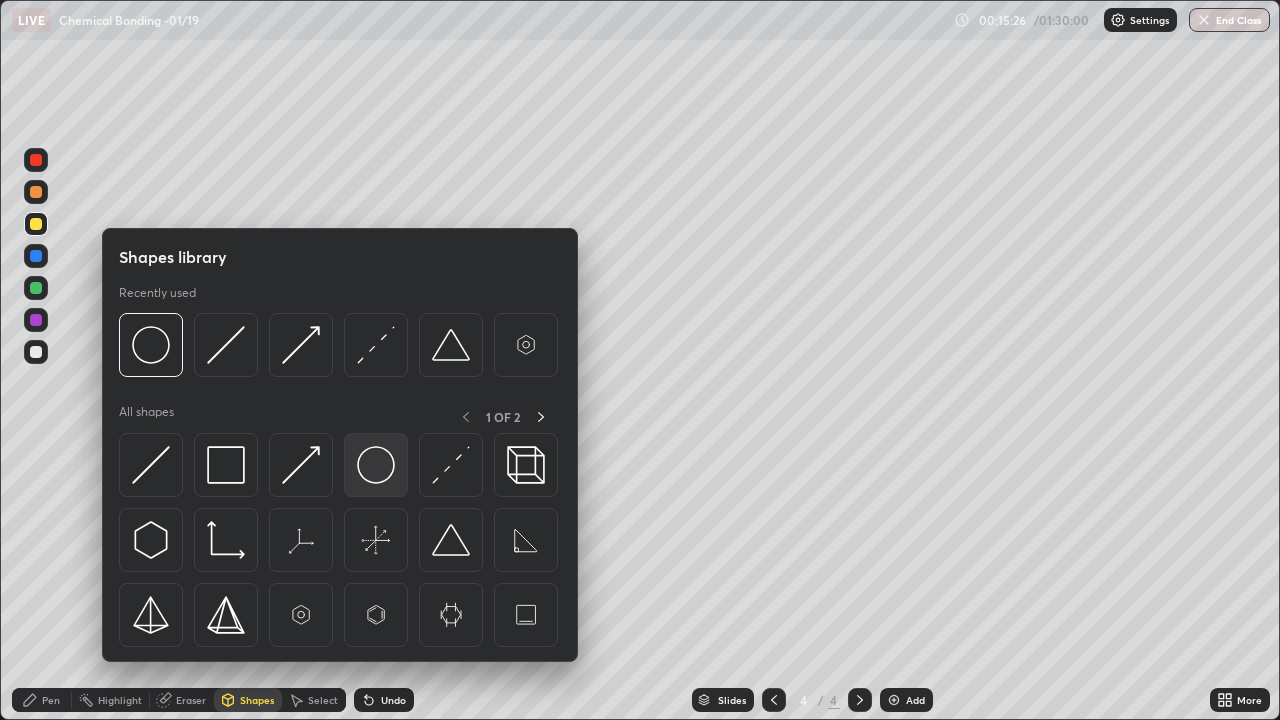 click at bounding box center (376, 465) 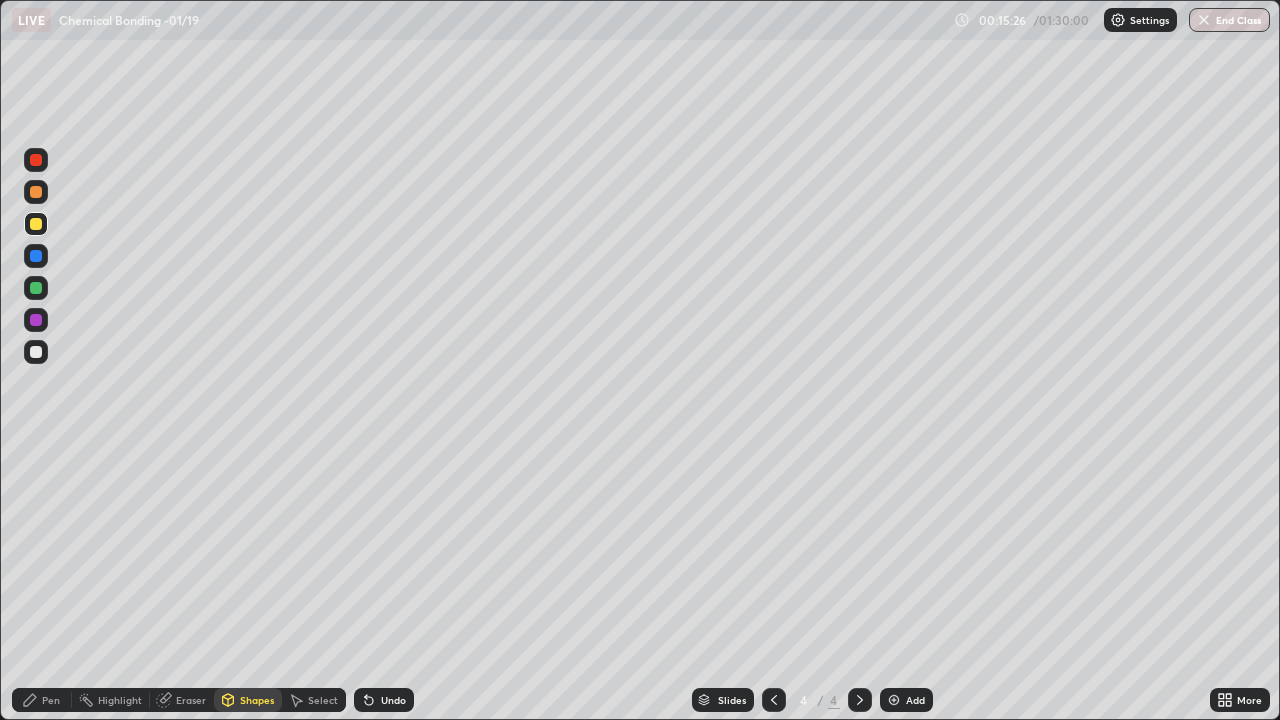 click at bounding box center (36, 288) 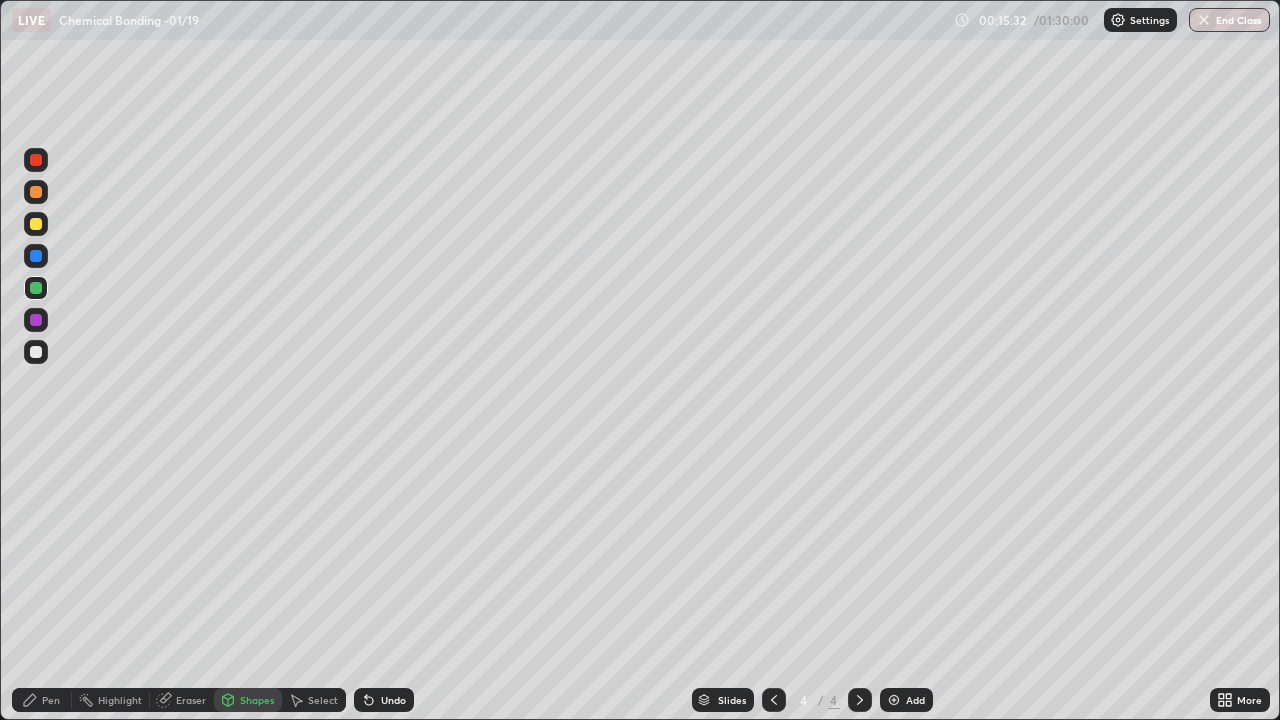 click 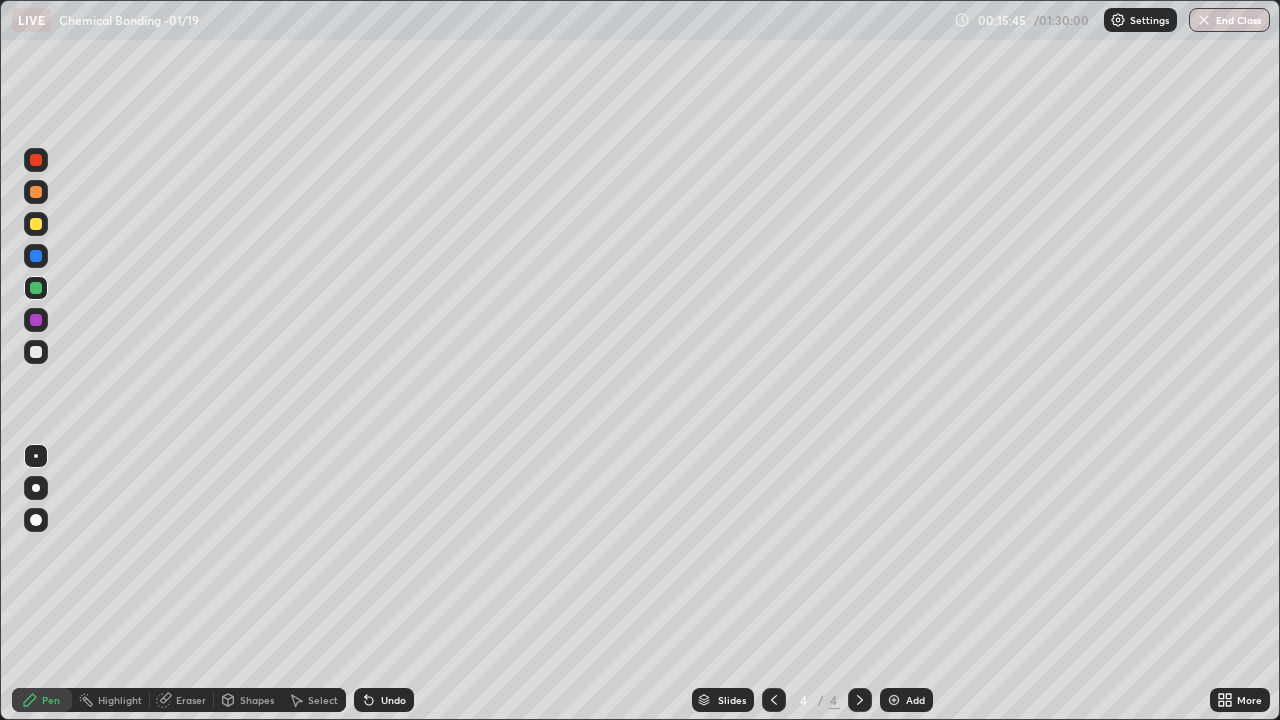 click on "Shapes" at bounding box center [257, 700] 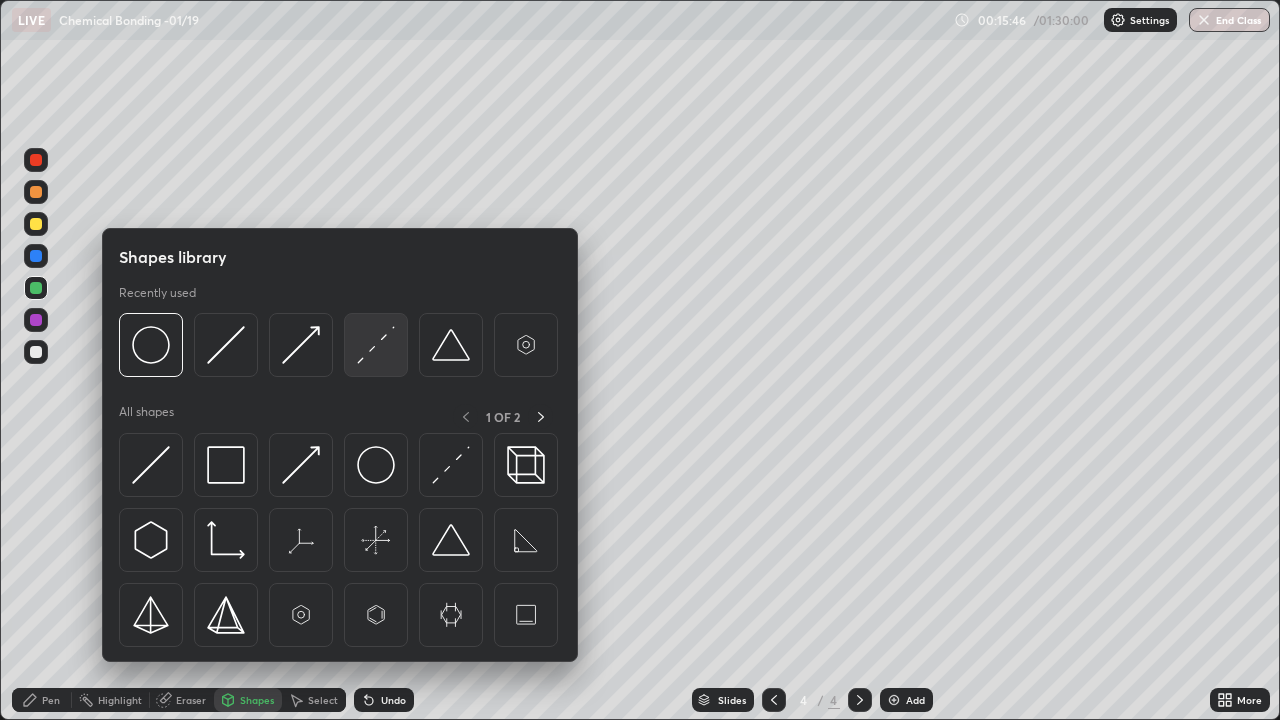click at bounding box center (376, 345) 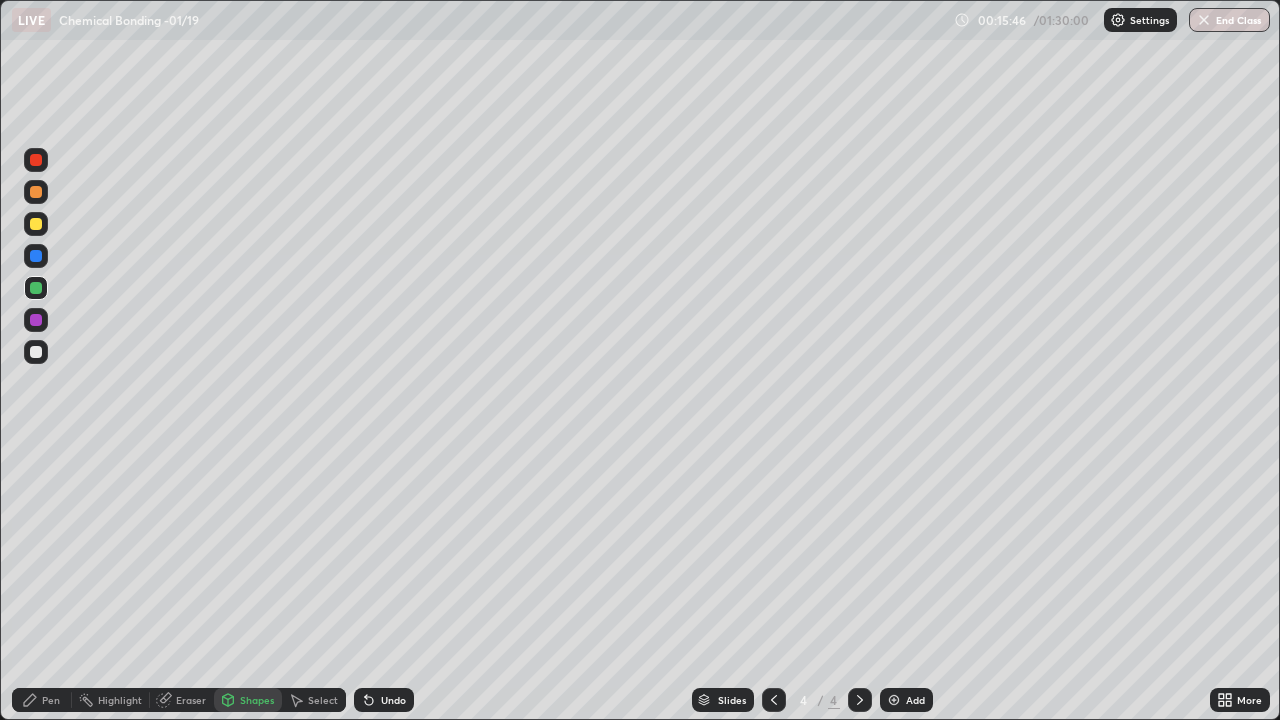 click at bounding box center (36, 320) 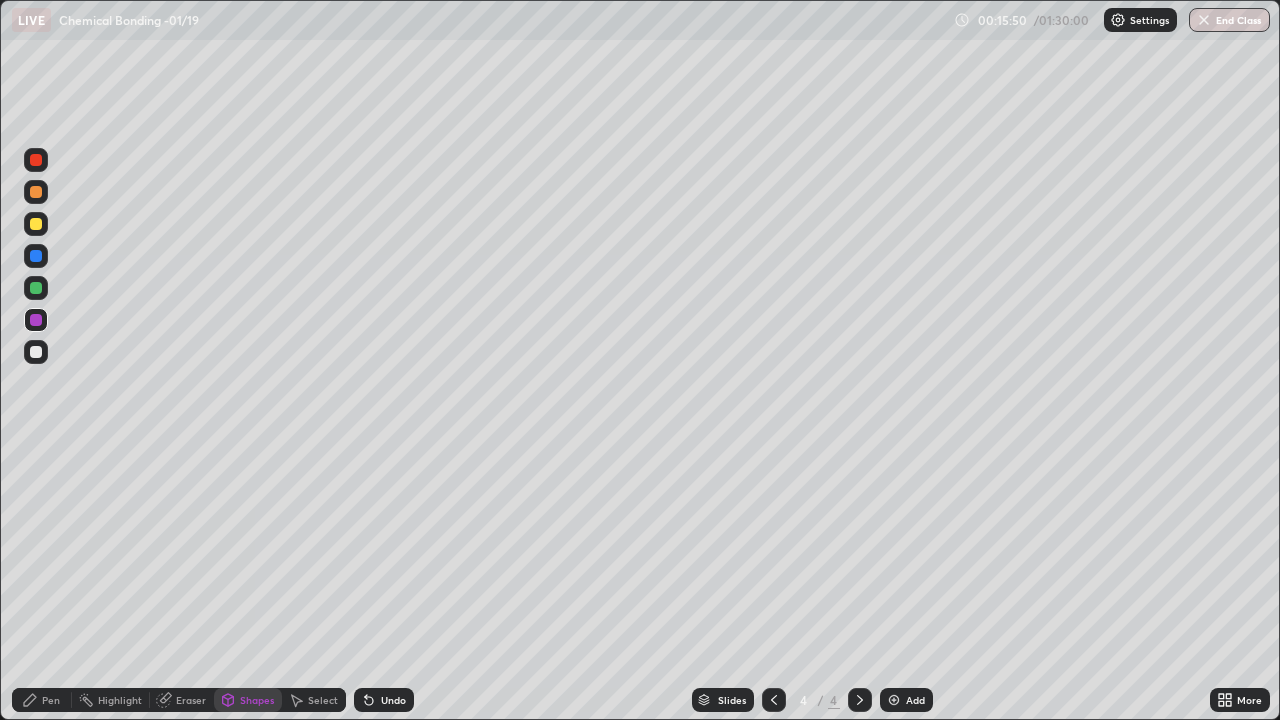click on "Undo" at bounding box center (384, 700) 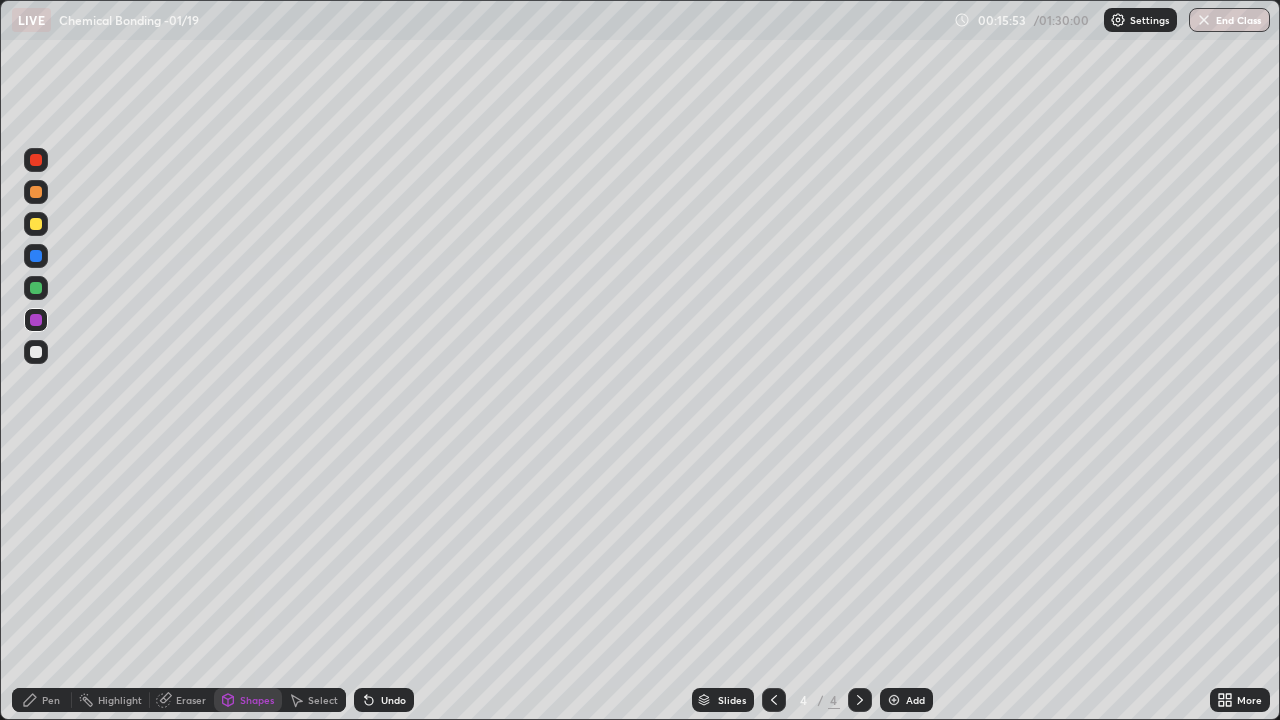click on "Pen" at bounding box center (42, 700) 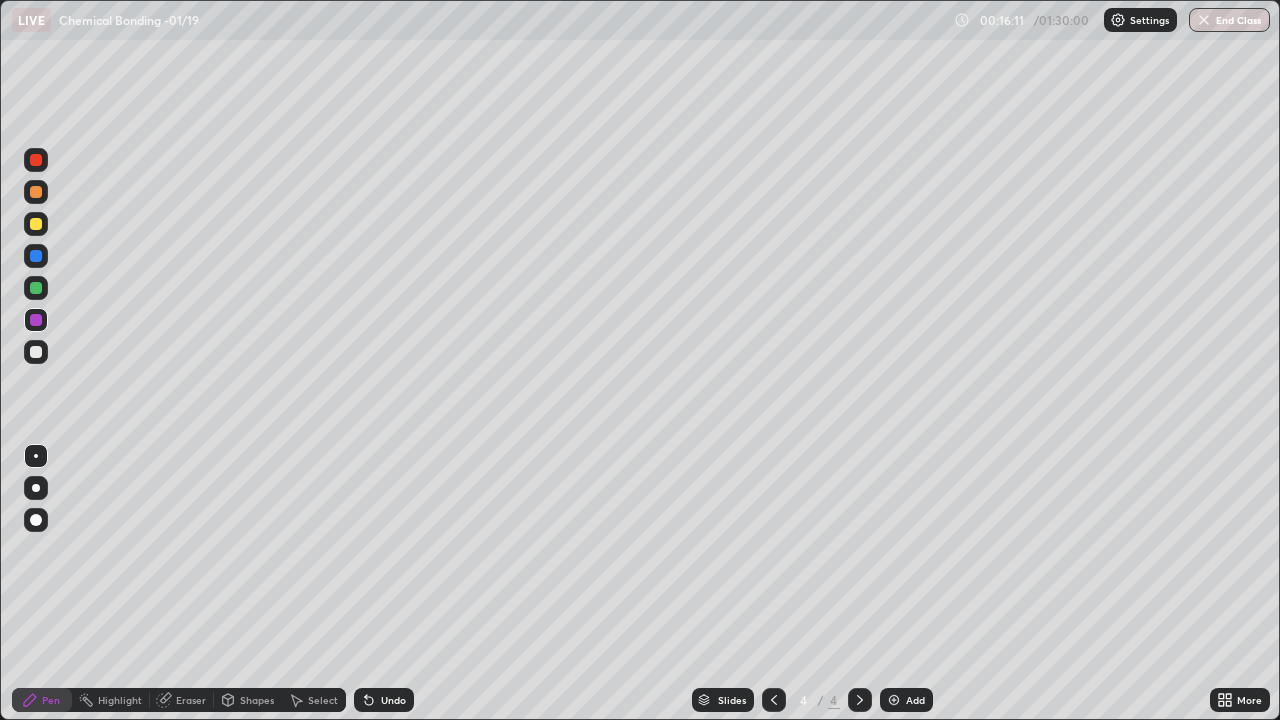 click on "Shapes" at bounding box center (257, 700) 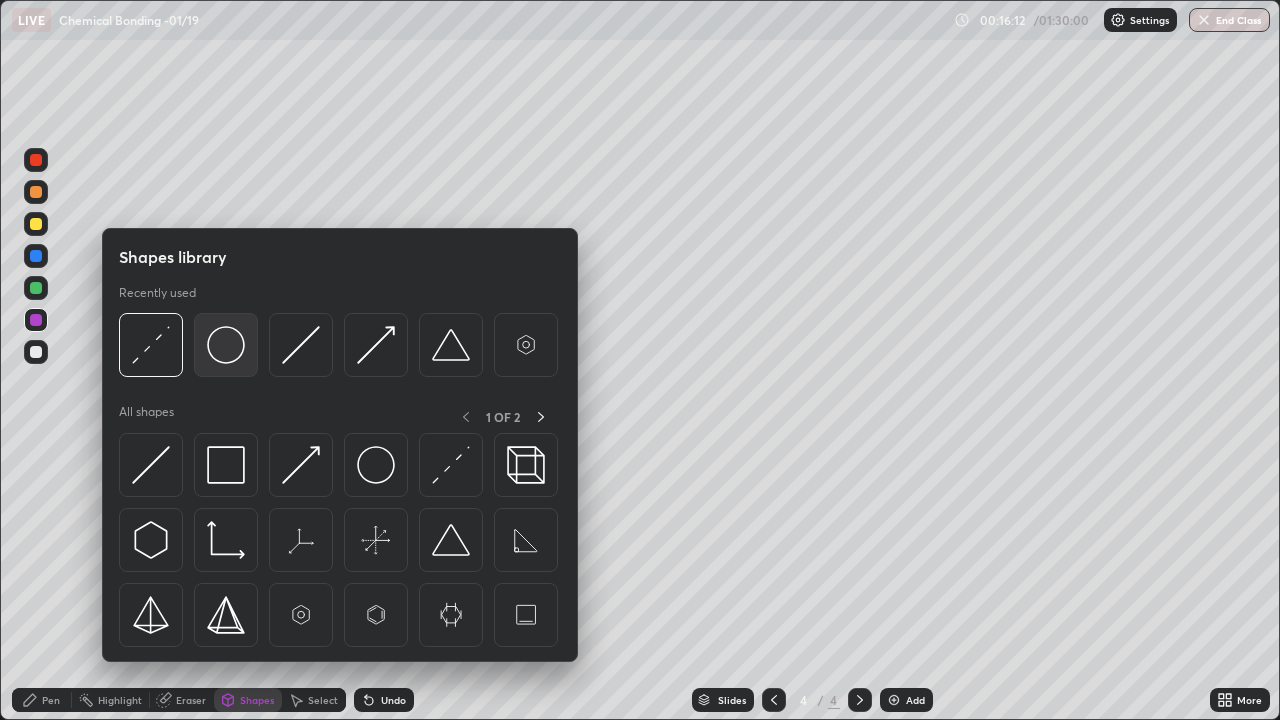 click at bounding box center (226, 345) 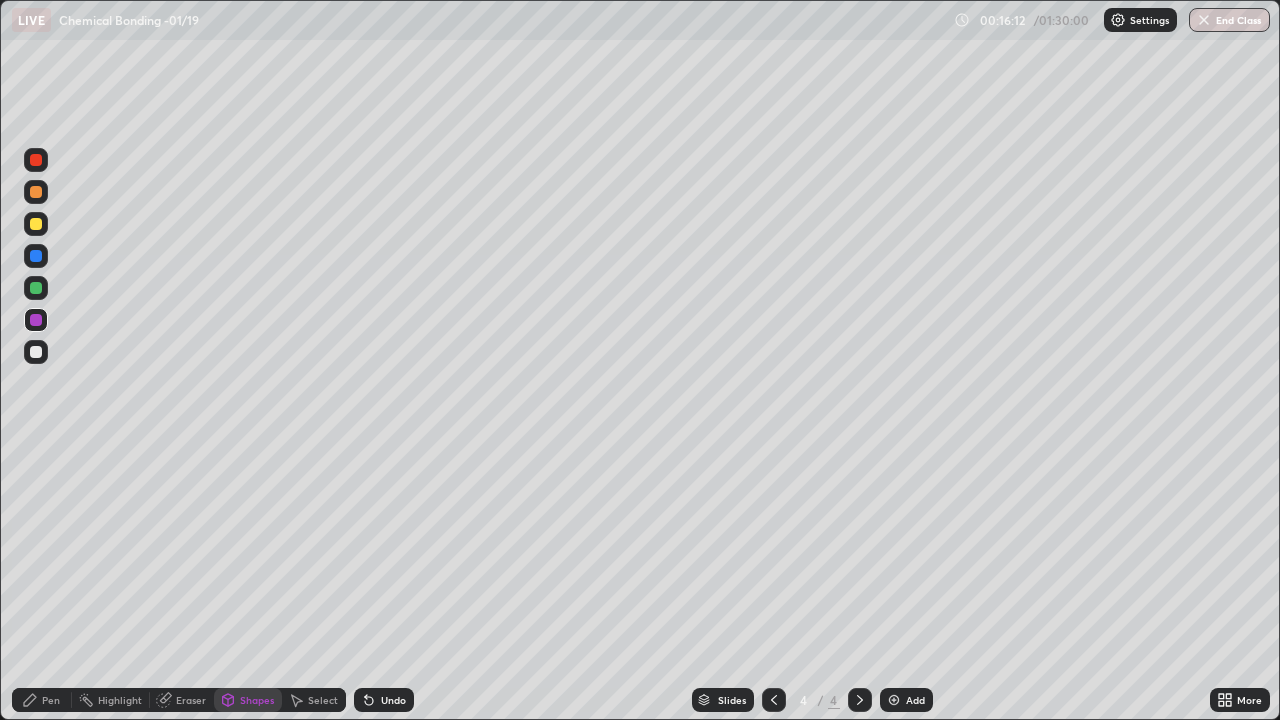 click at bounding box center [36, 352] 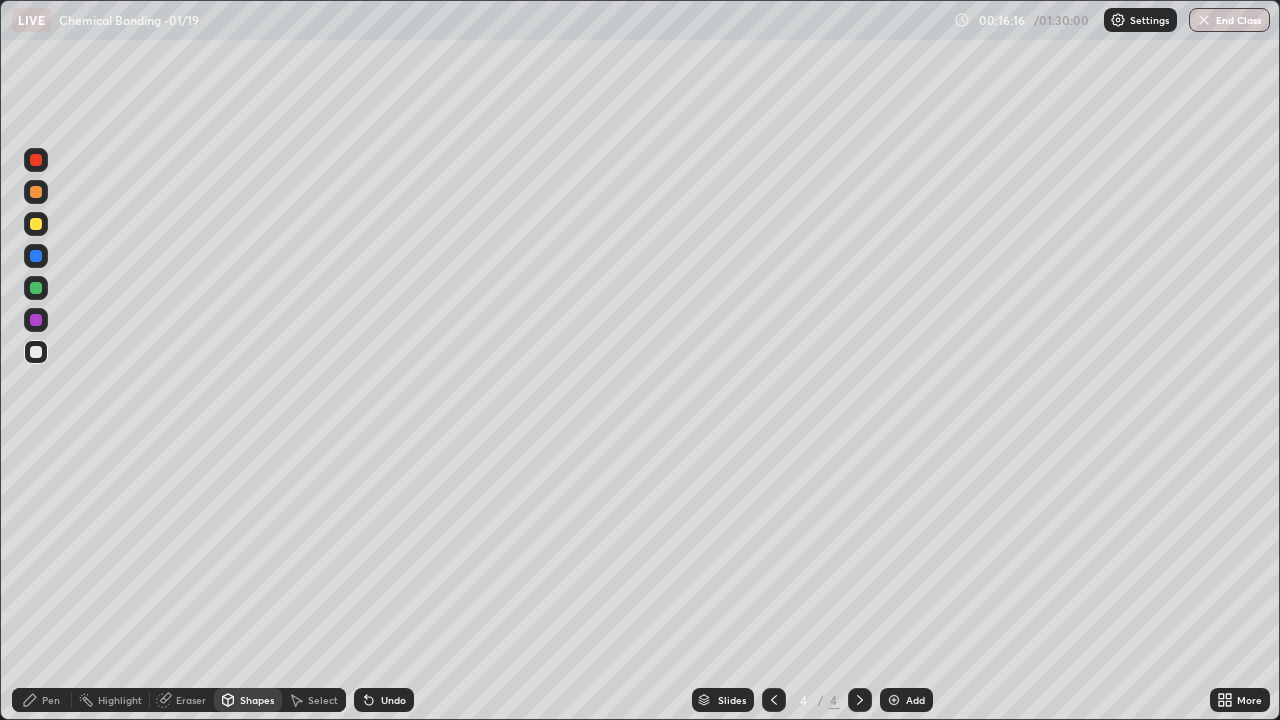 click 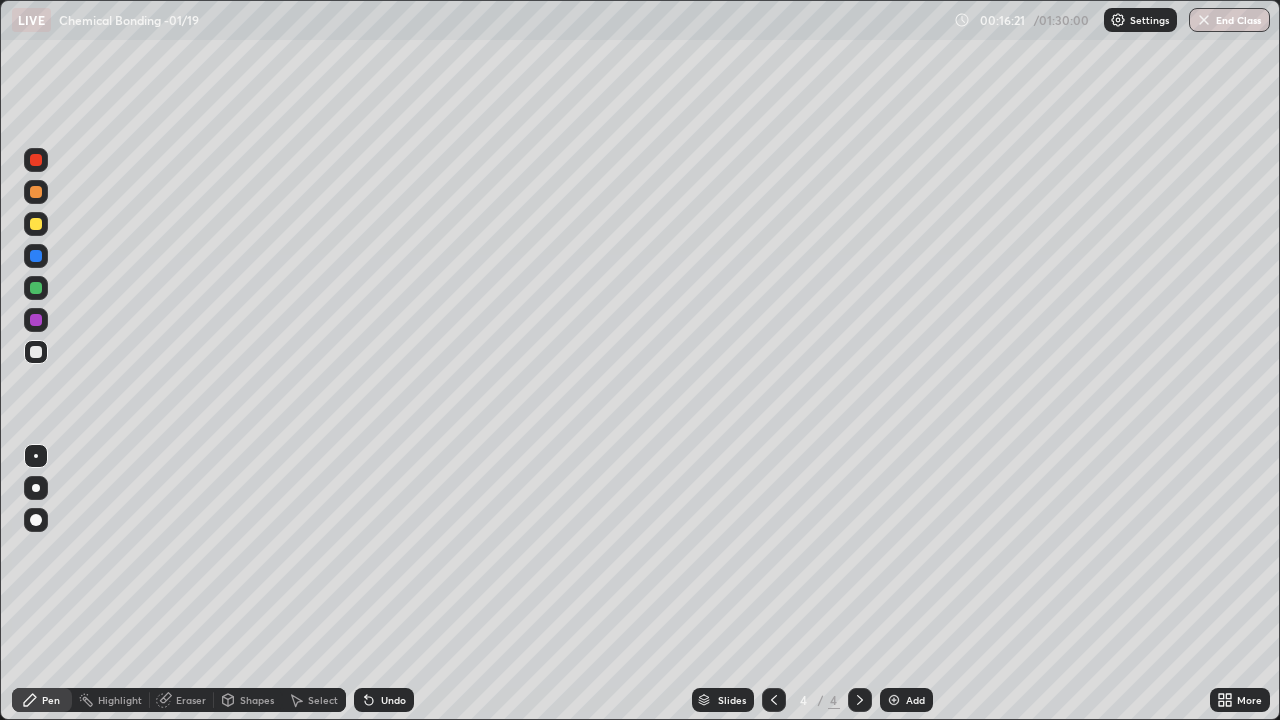 click on "Undo" at bounding box center (384, 700) 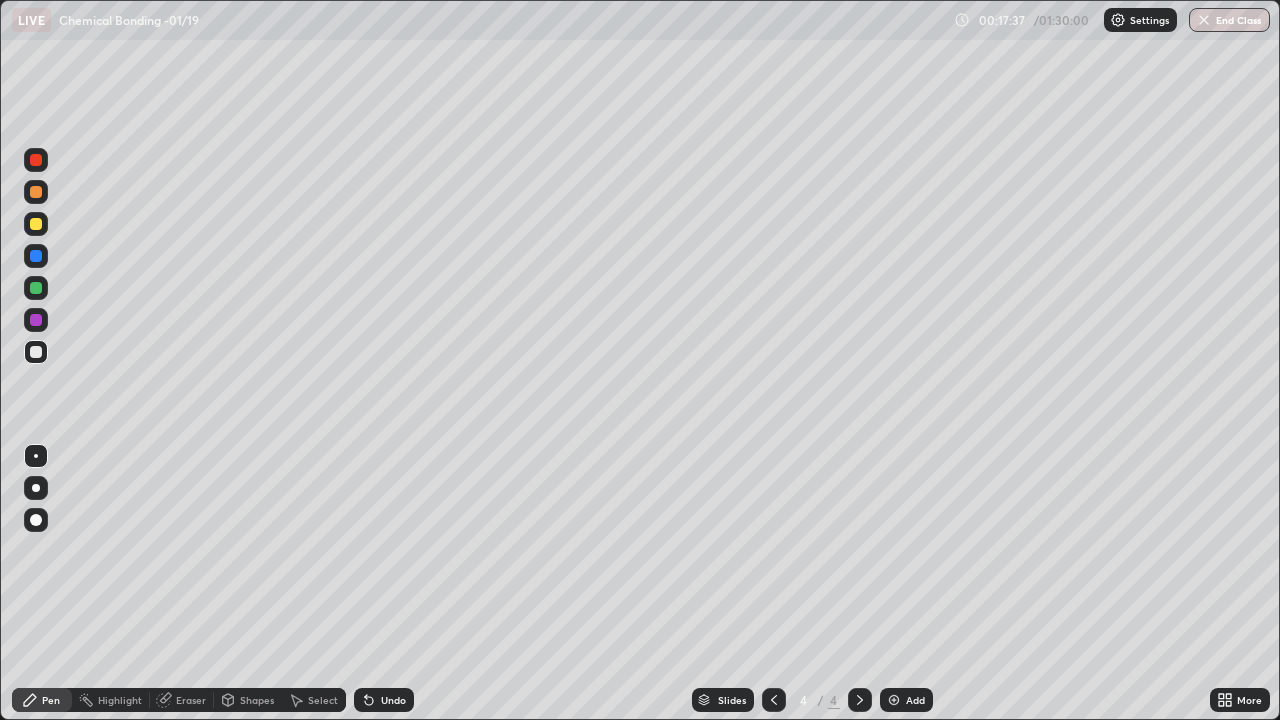 click at bounding box center (36, 224) 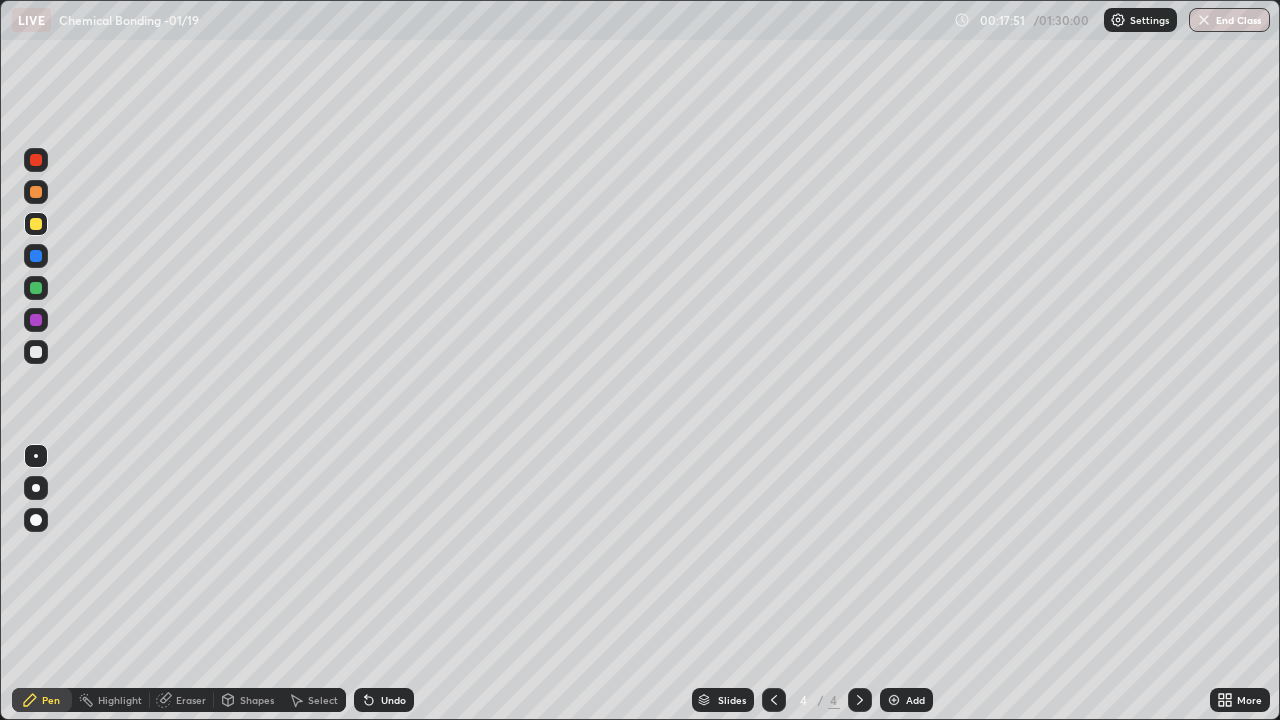 click on "Shapes" at bounding box center [257, 700] 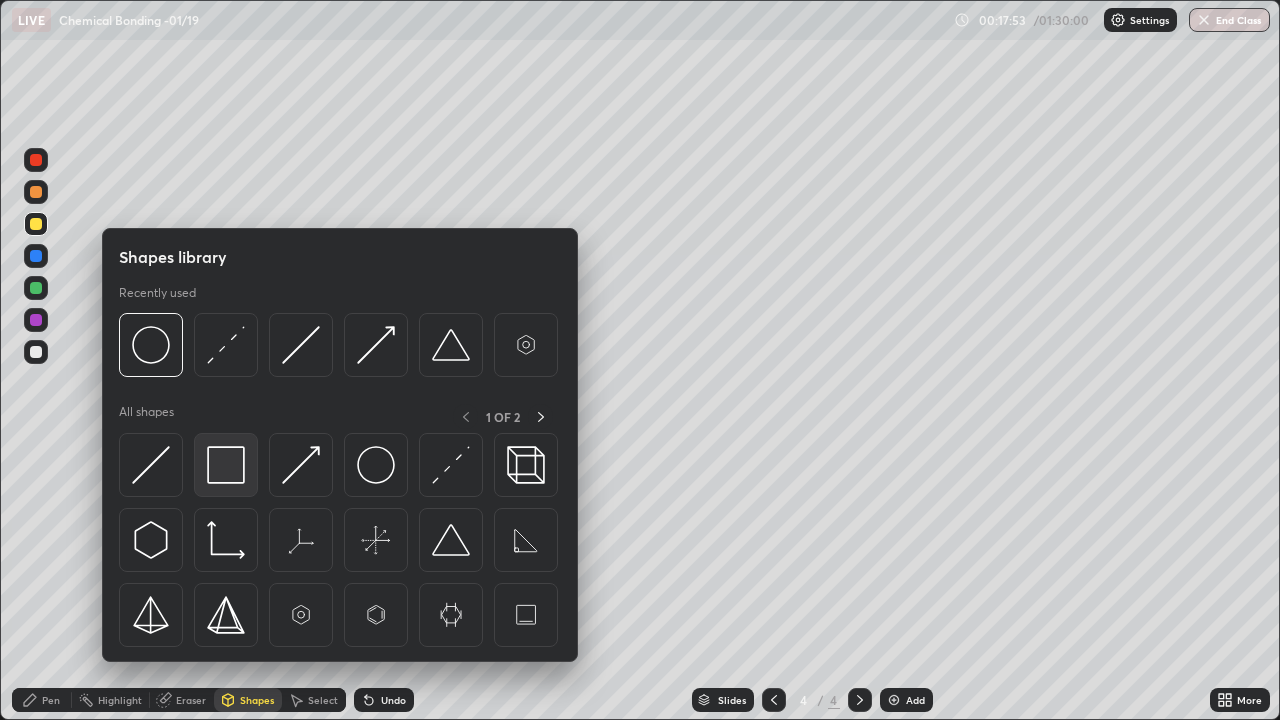 click at bounding box center (226, 465) 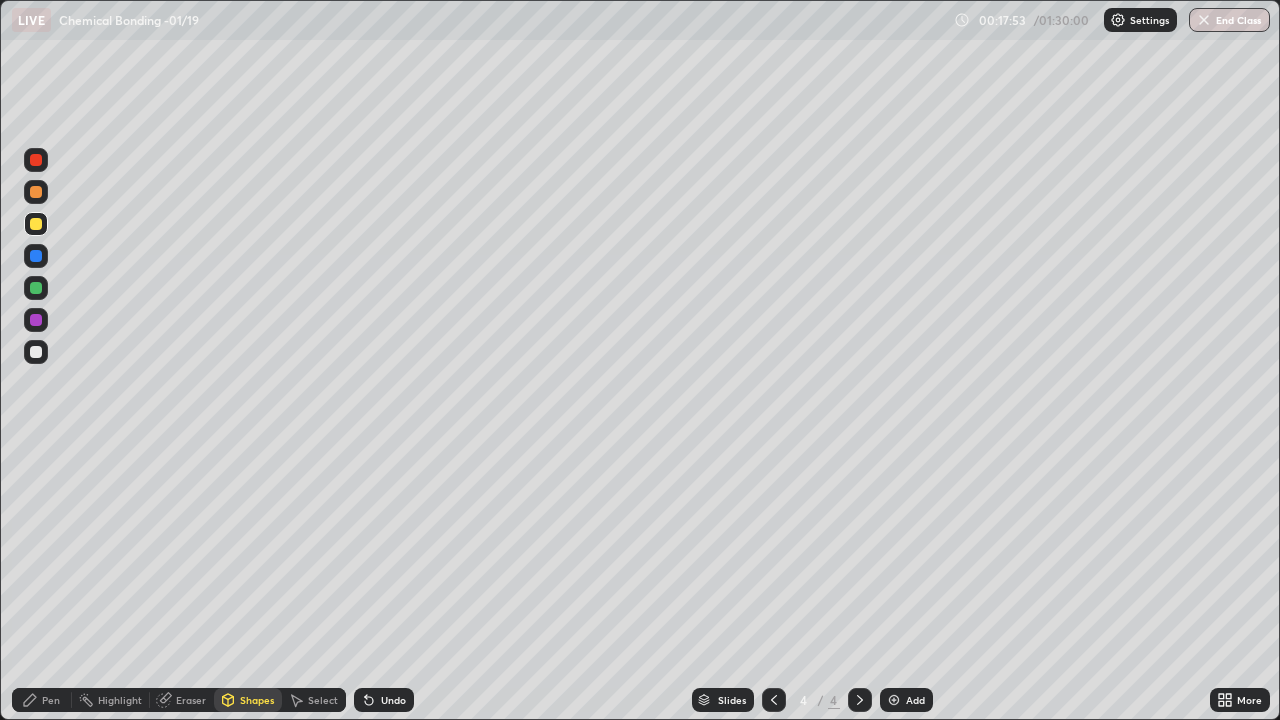 click at bounding box center (36, 288) 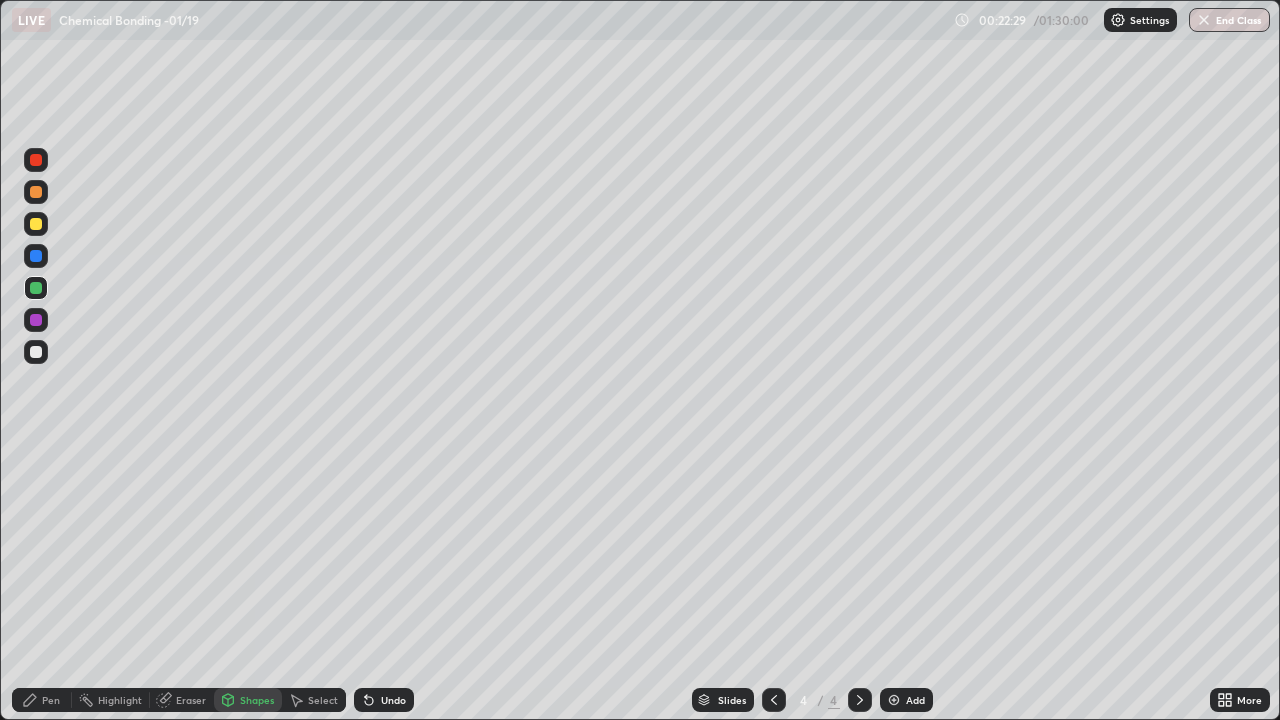 click on "Pen" at bounding box center [42, 700] 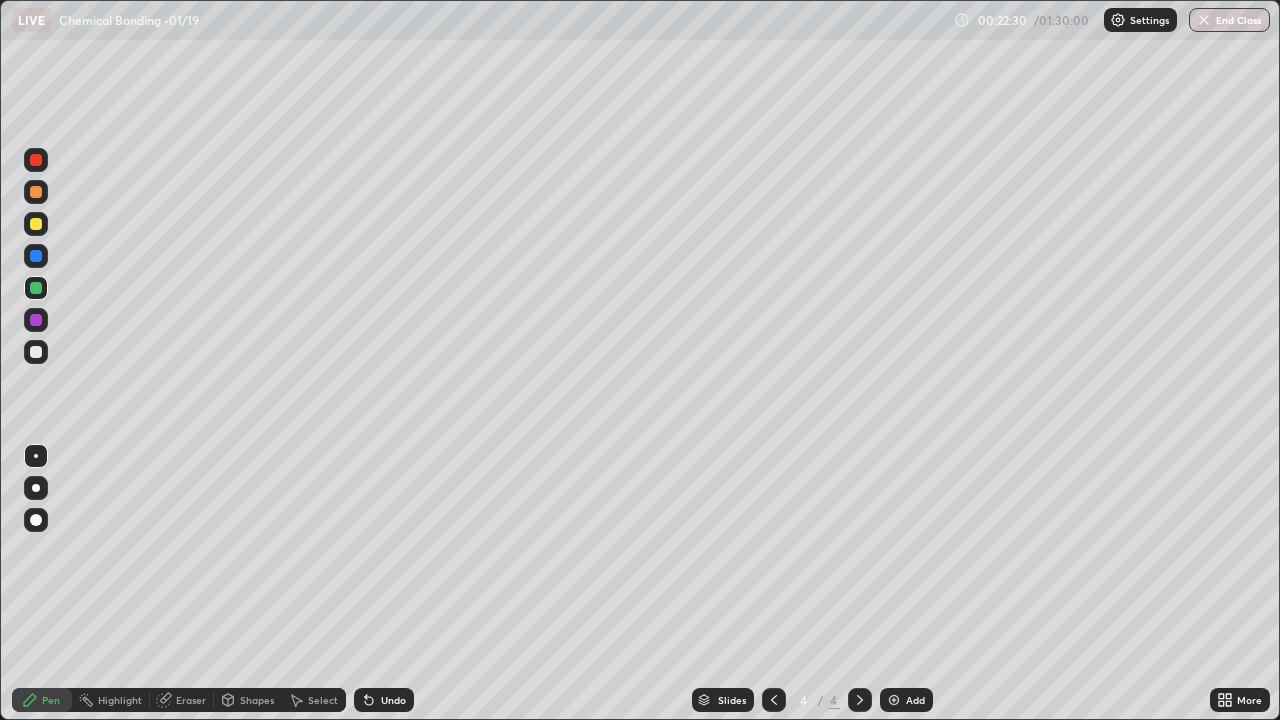 click at bounding box center (36, 352) 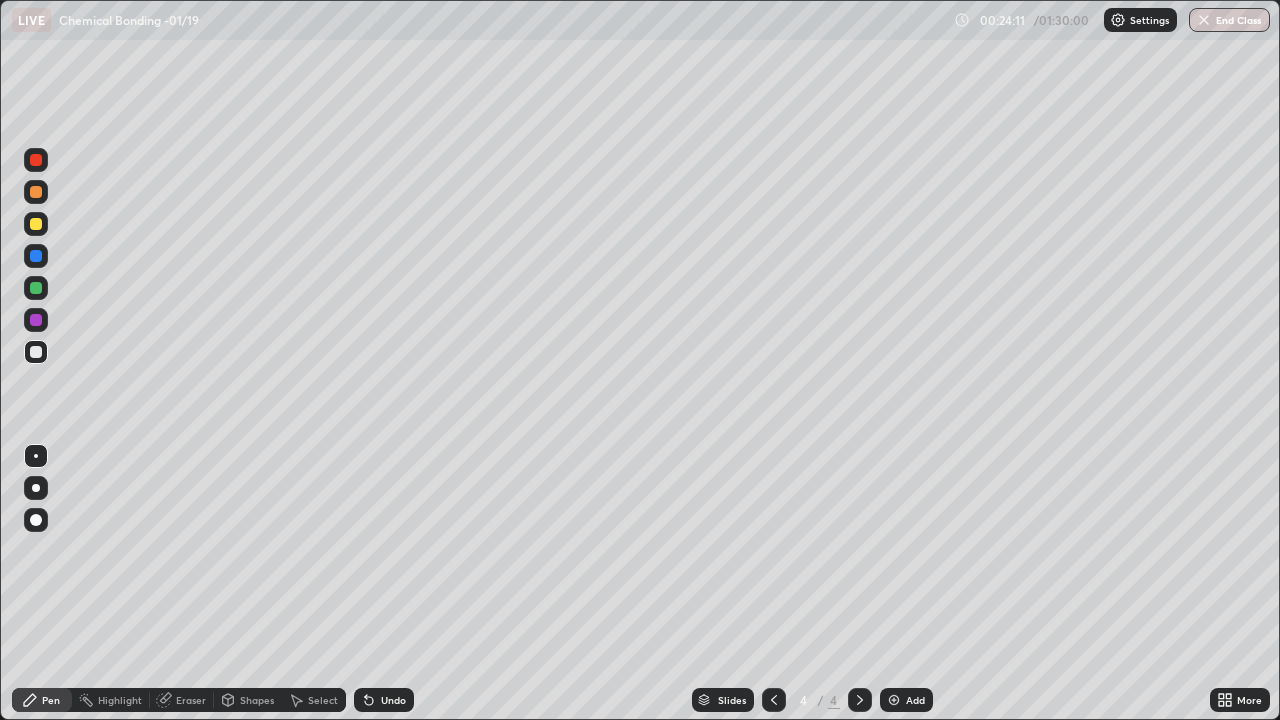 click at bounding box center (36, 288) 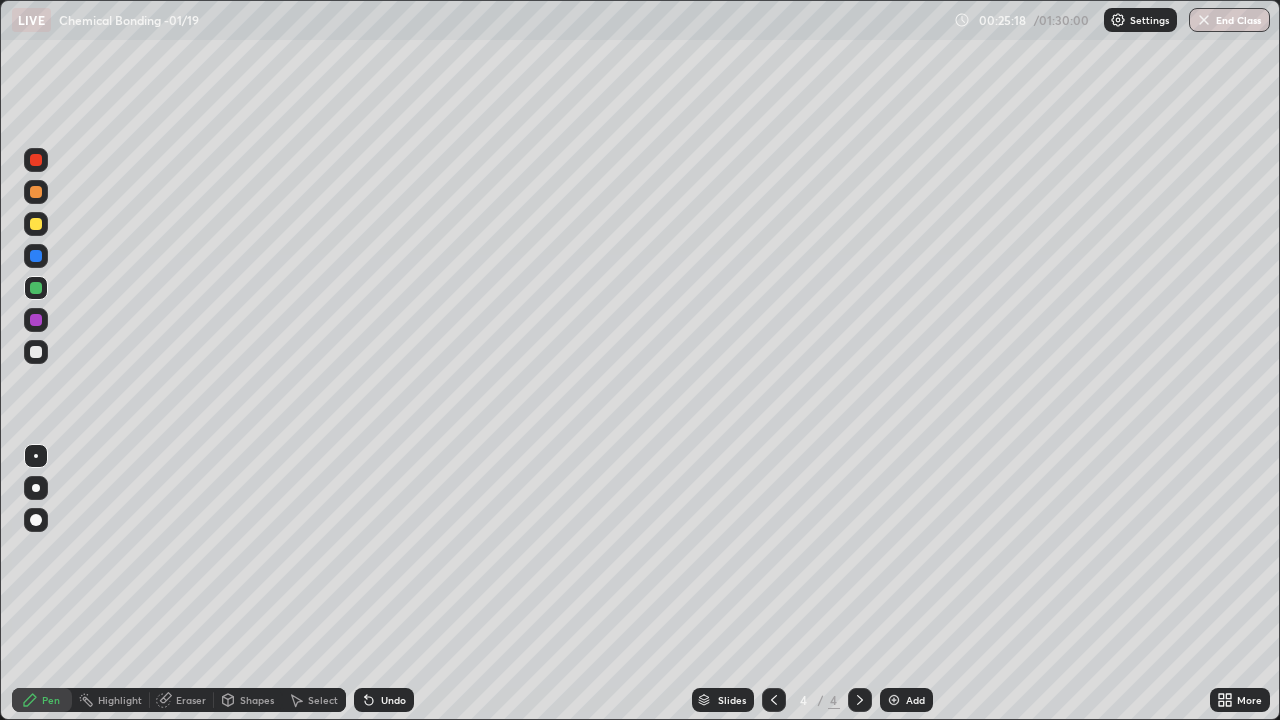 click on "Eraser" at bounding box center [191, 700] 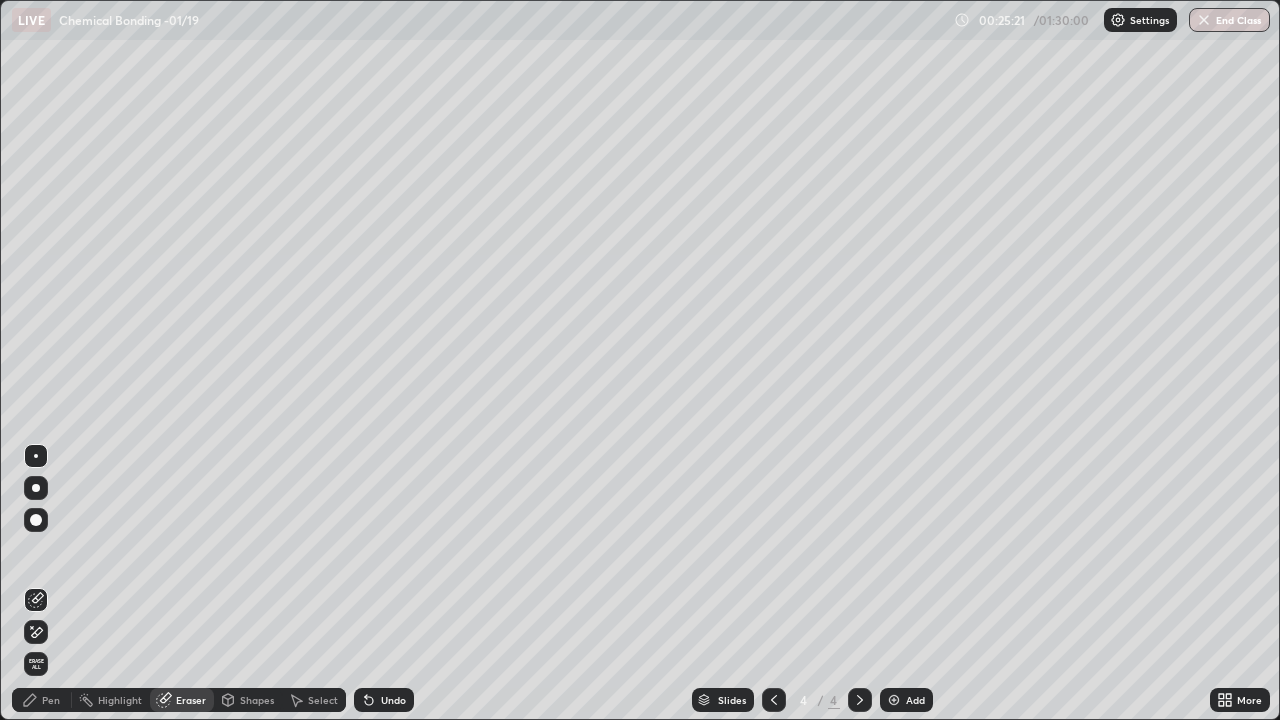 click 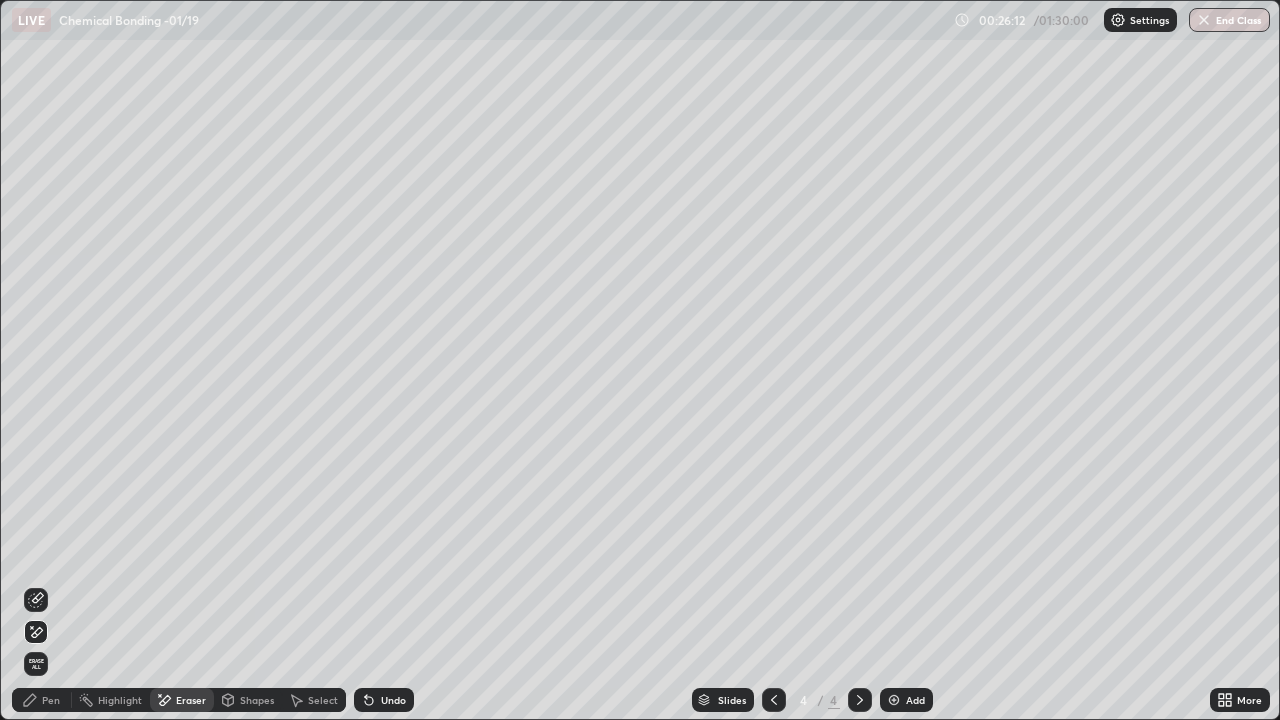 click at bounding box center [894, 700] 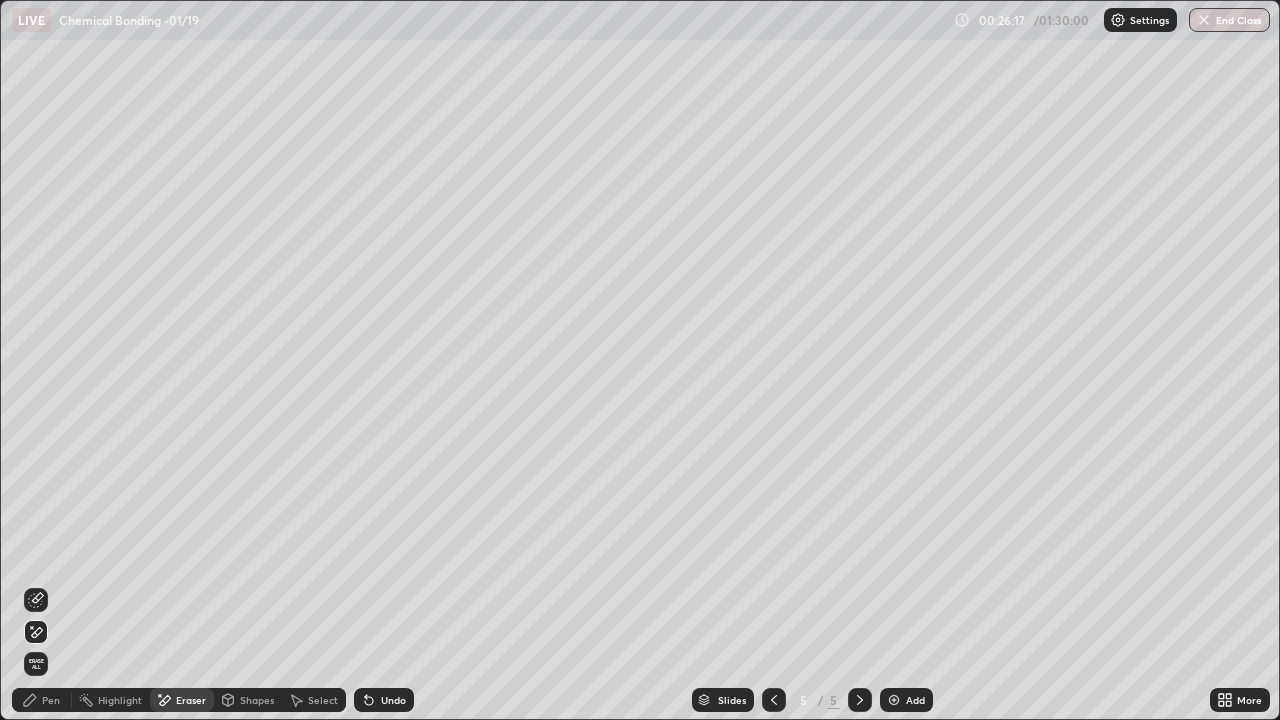 click on "Pen" at bounding box center (51, 700) 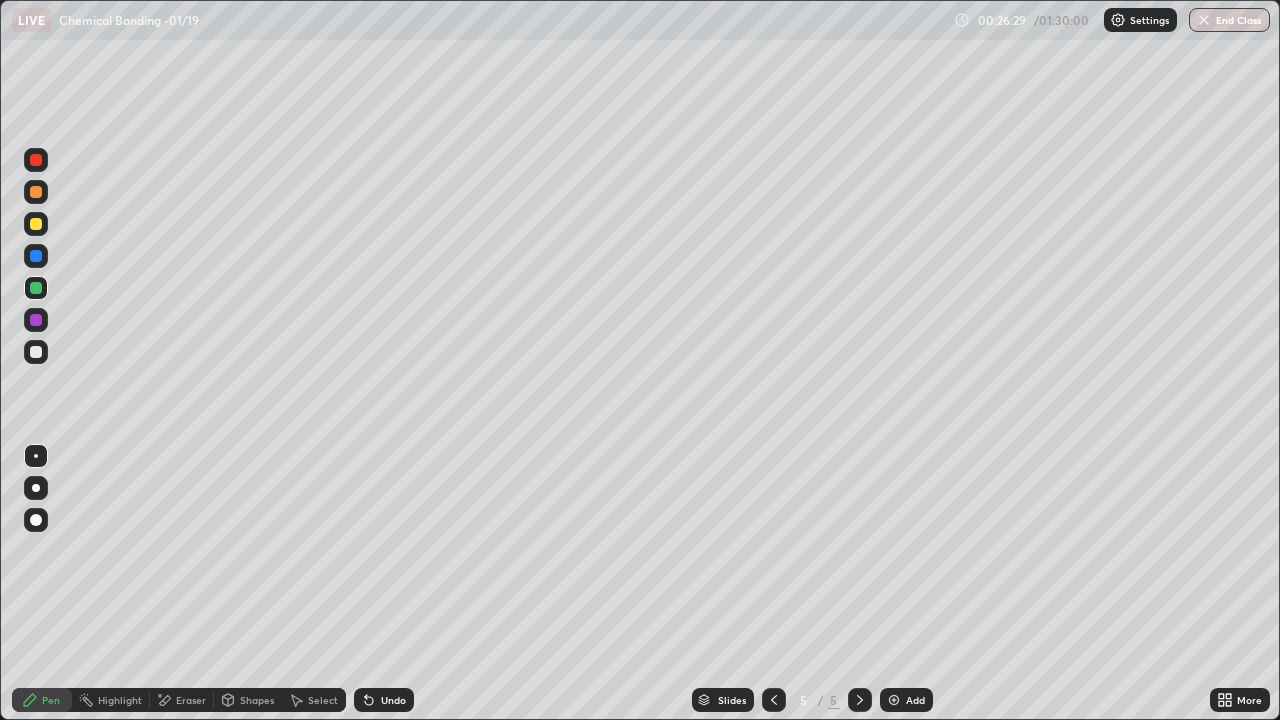 click on "Shapes" at bounding box center [248, 700] 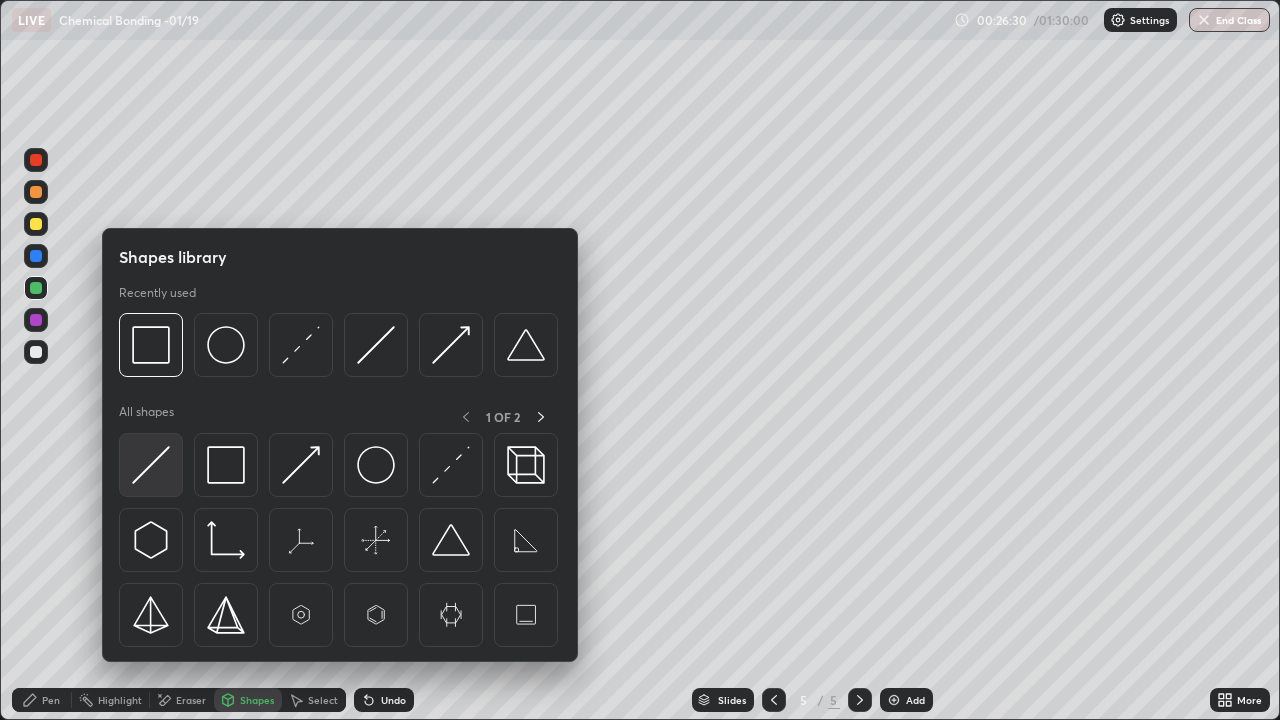 click at bounding box center [151, 465] 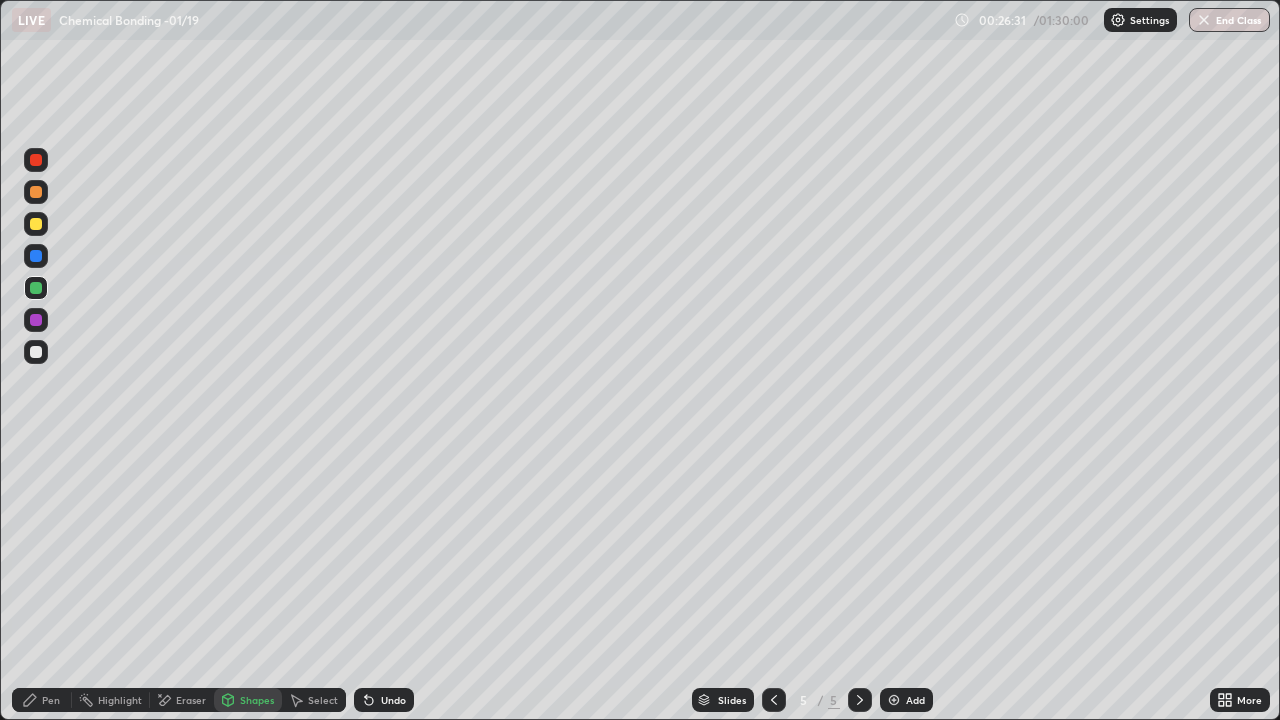 click at bounding box center [36, 352] 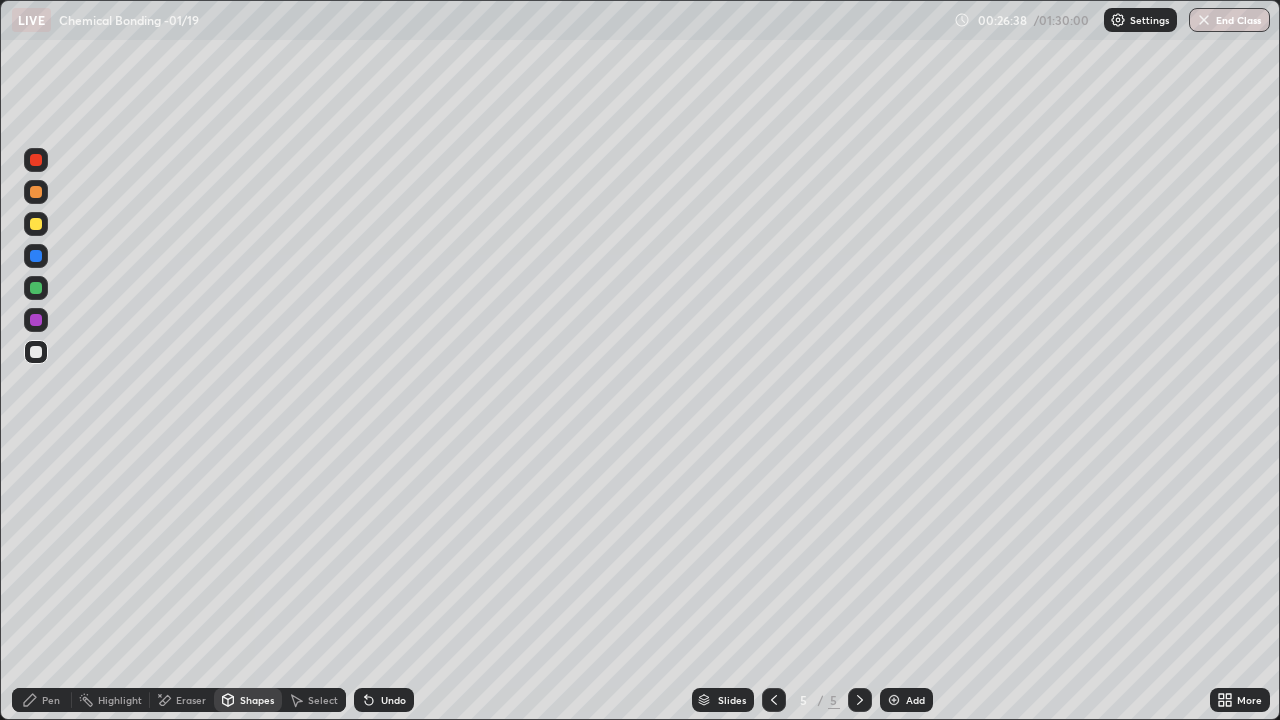 click on "Pen" at bounding box center [51, 700] 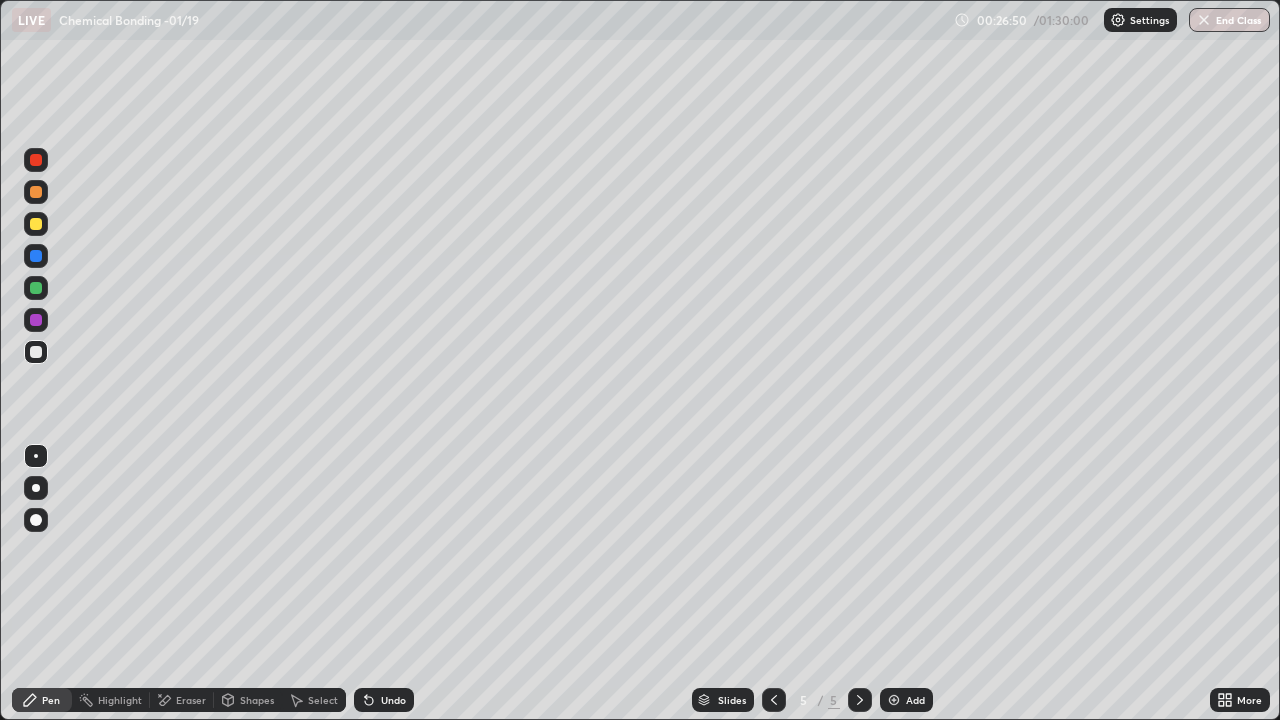 click on "Shapes" at bounding box center (257, 700) 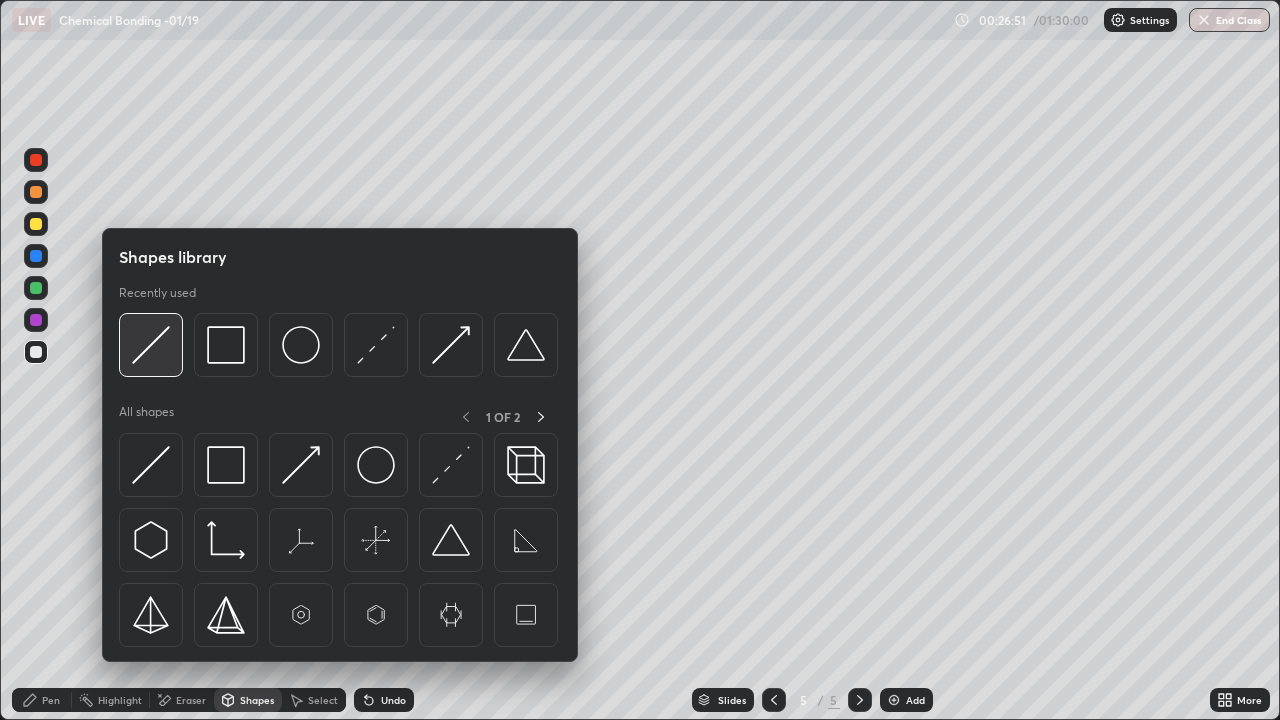 click at bounding box center (151, 345) 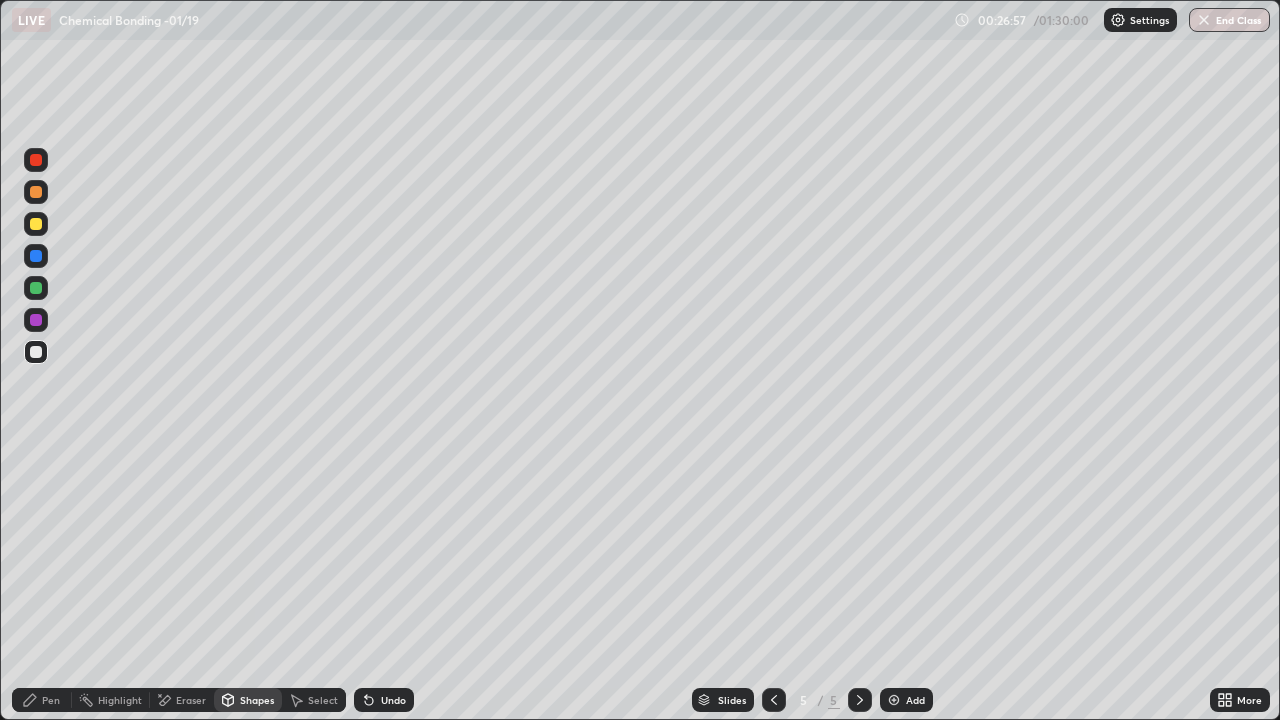click on "Pen" at bounding box center [42, 700] 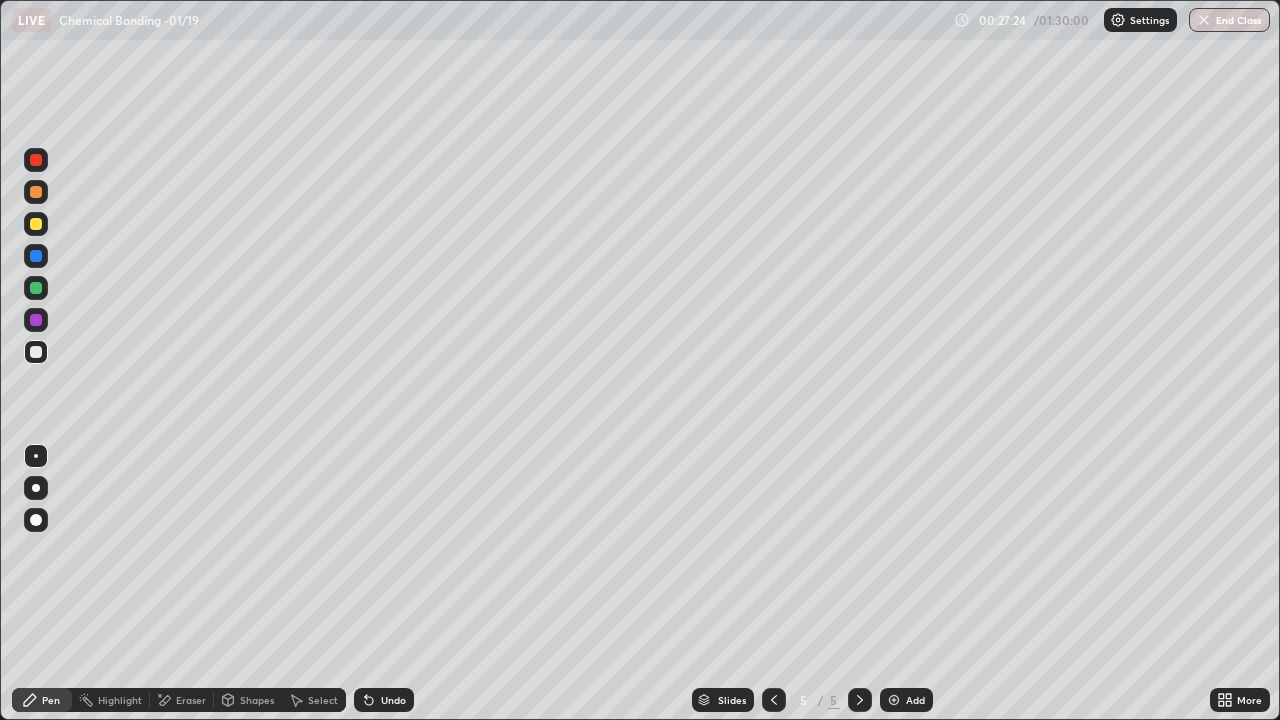 click on "Shapes" at bounding box center (257, 700) 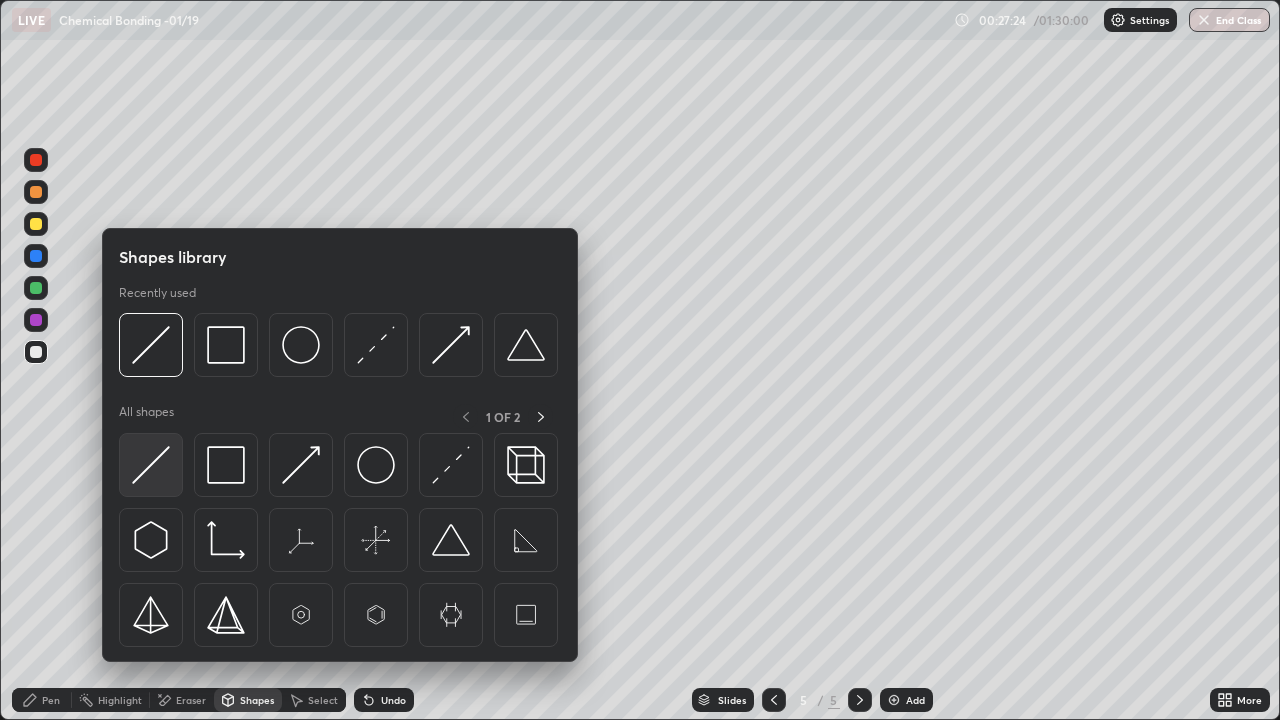 click at bounding box center [151, 465] 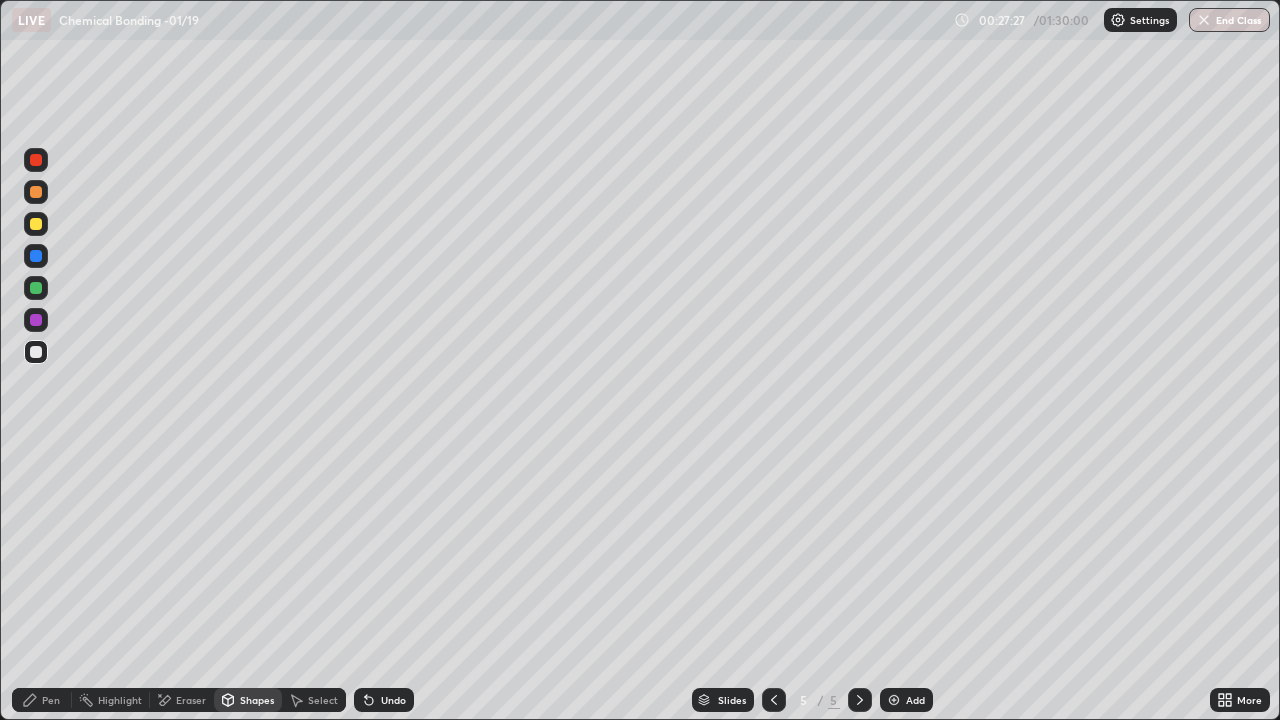 click on "Pen" at bounding box center [51, 700] 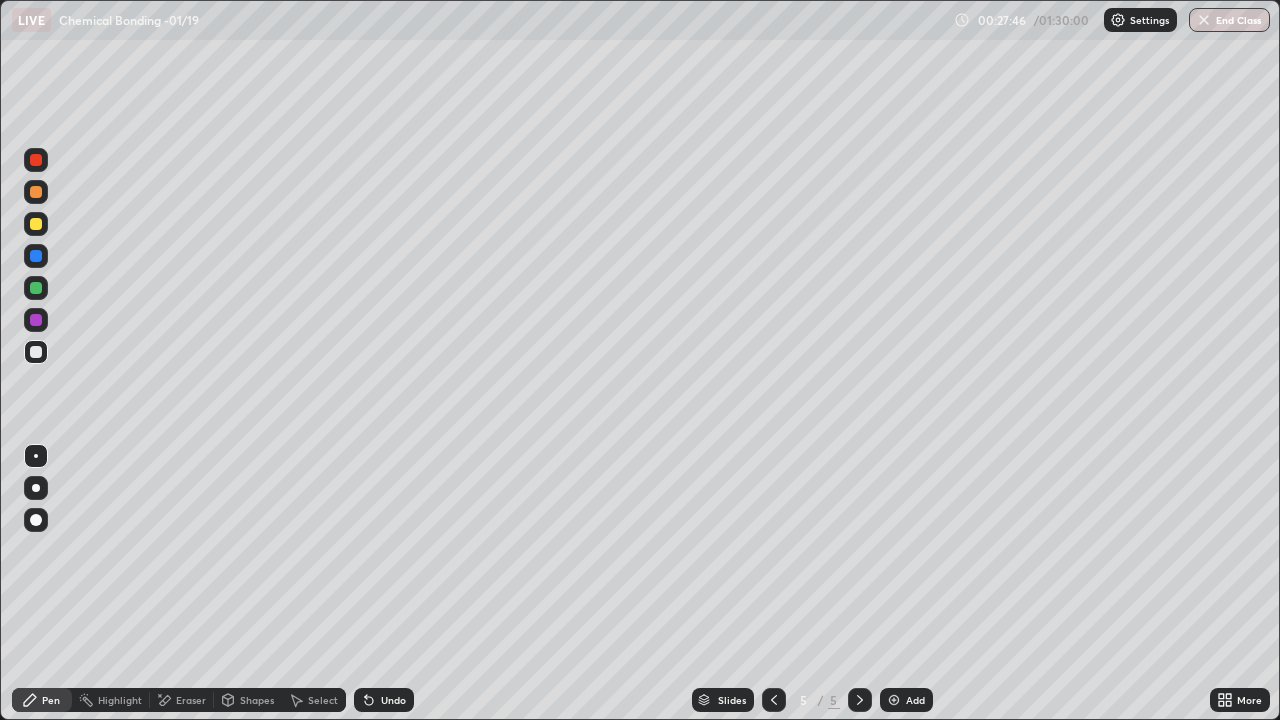 click on "Shapes" at bounding box center [257, 700] 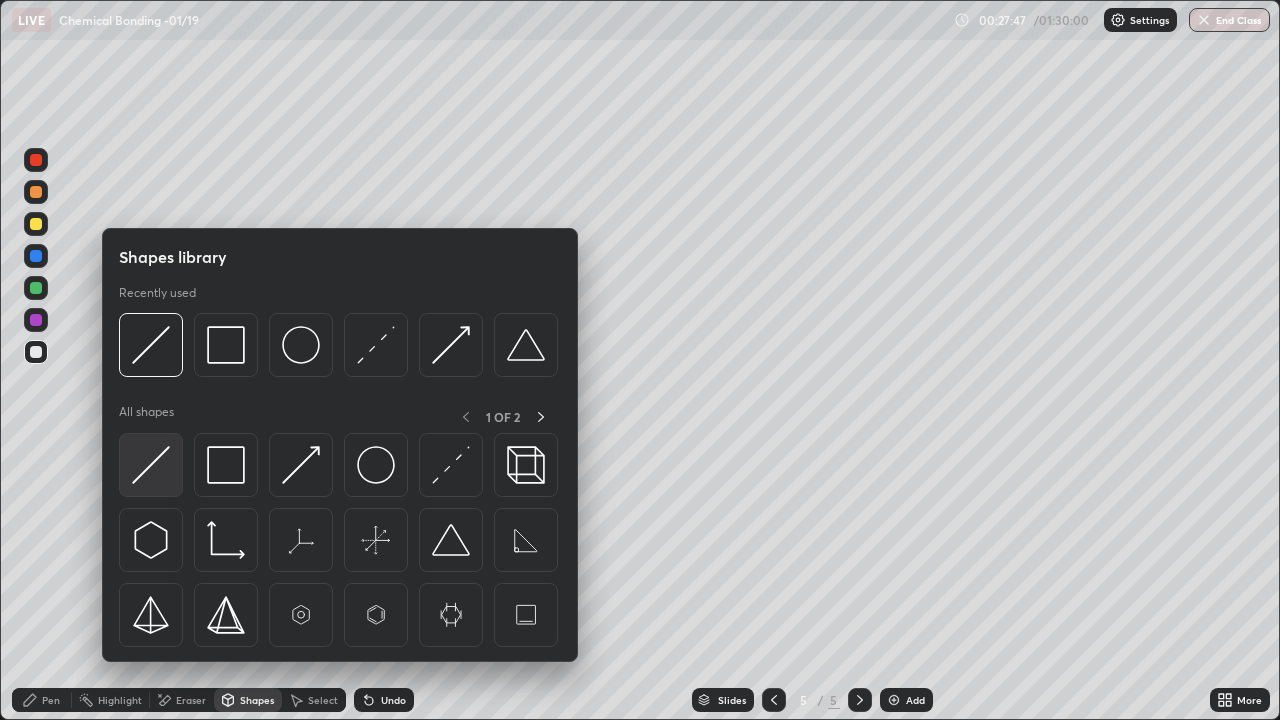 click at bounding box center (151, 465) 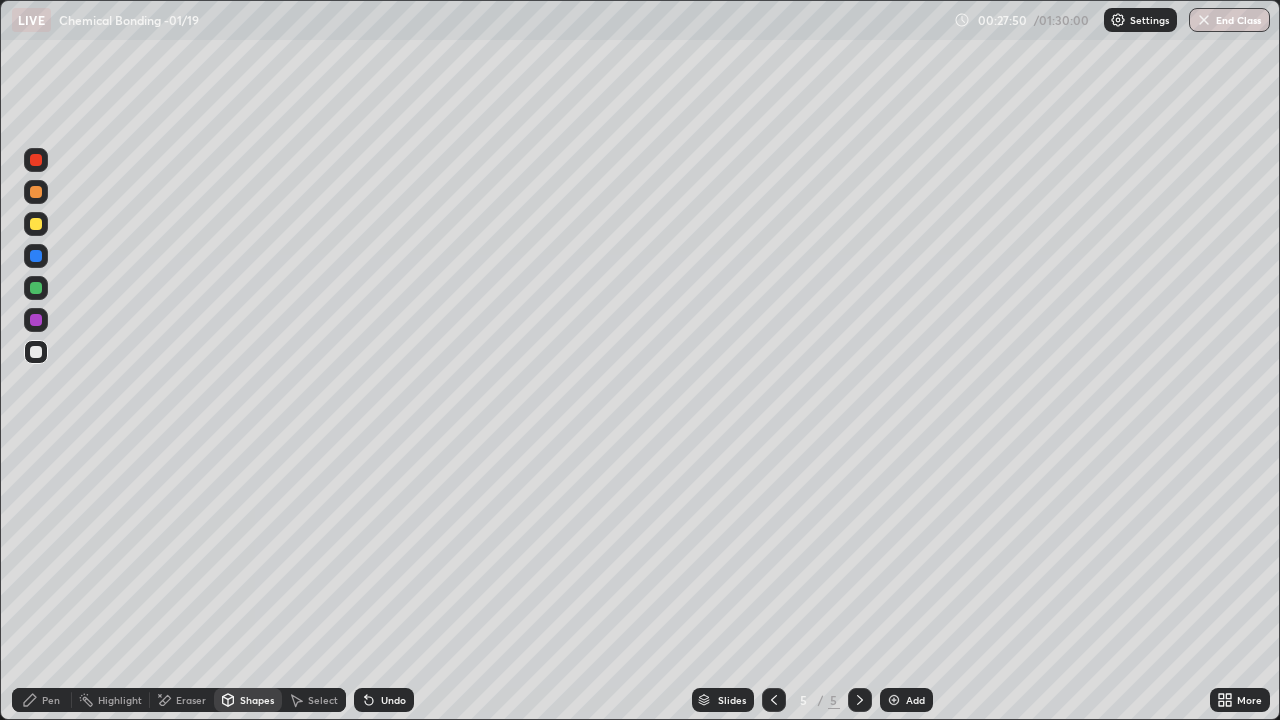 click 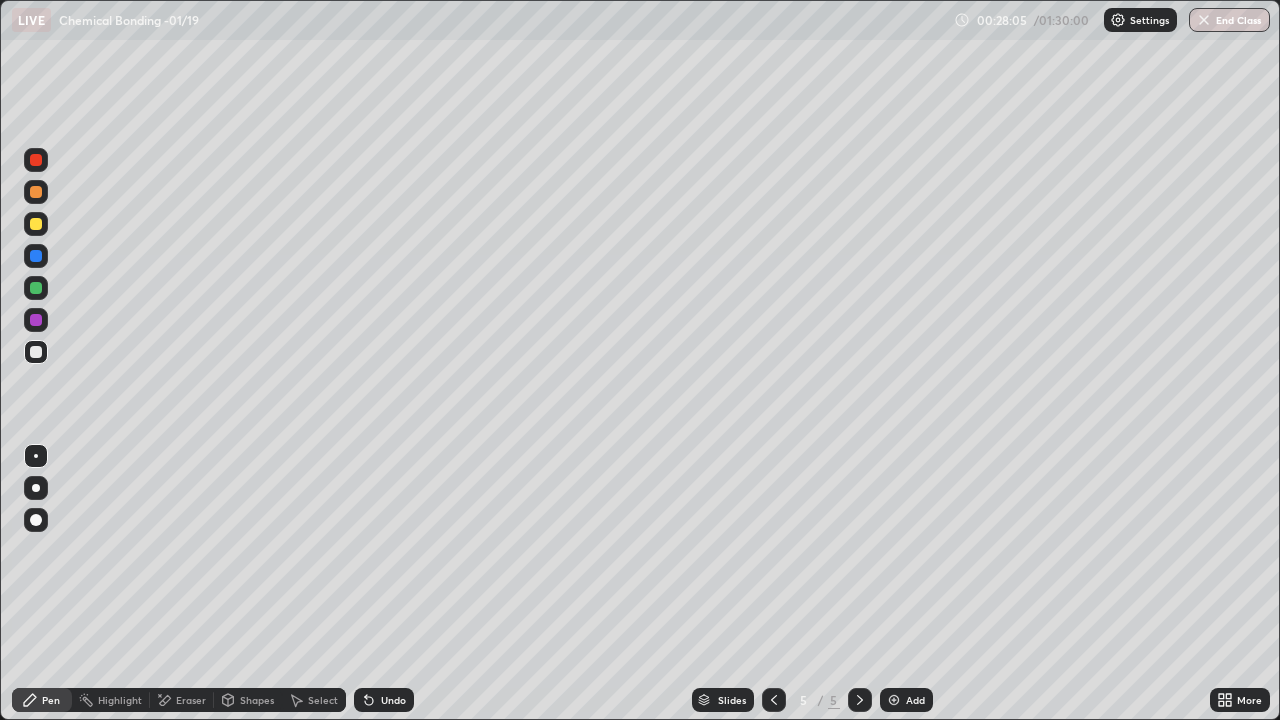click on "Shapes" at bounding box center (257, 700) 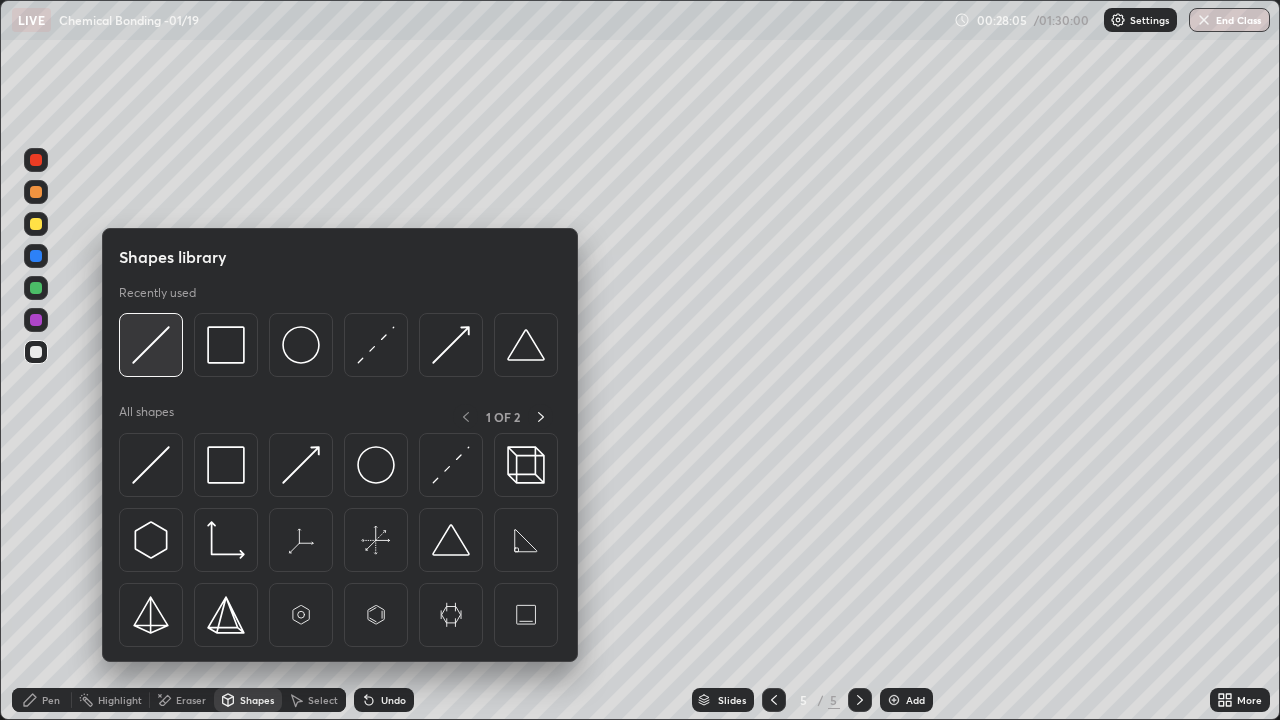 click at bounding box center [151, 345] 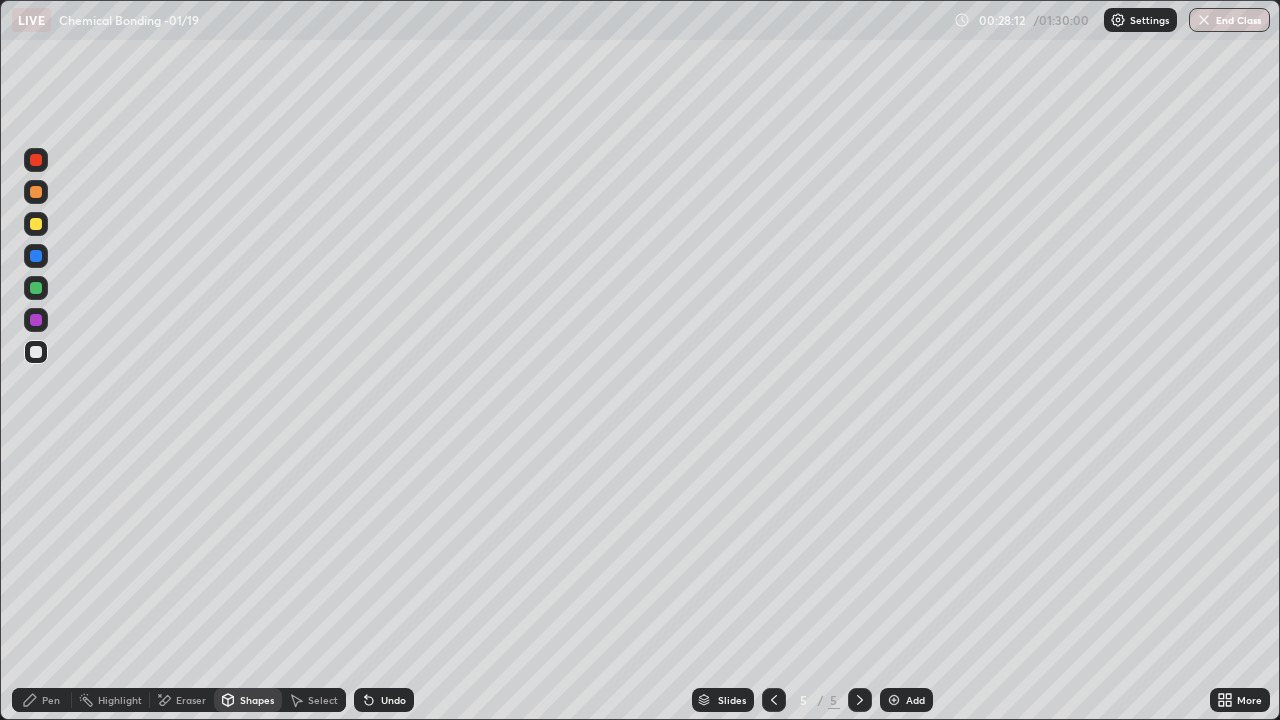 click on "Eraser" at bounding box center (182, 700) 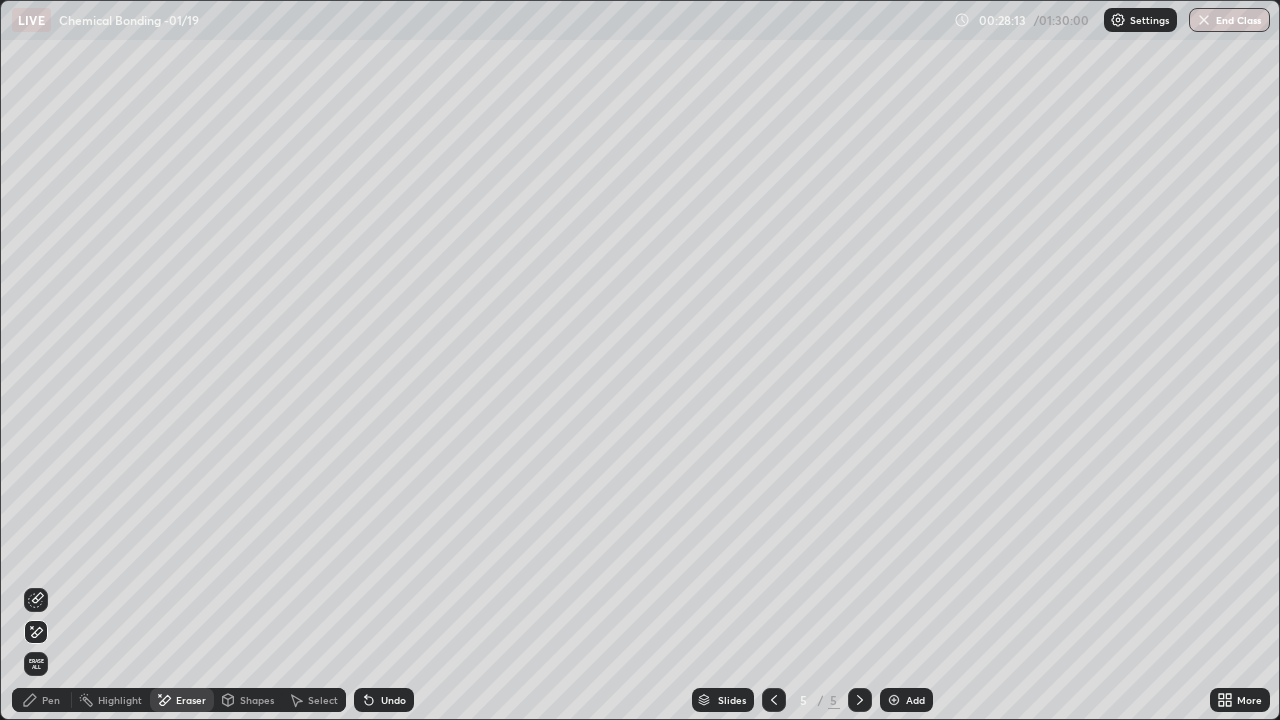 click 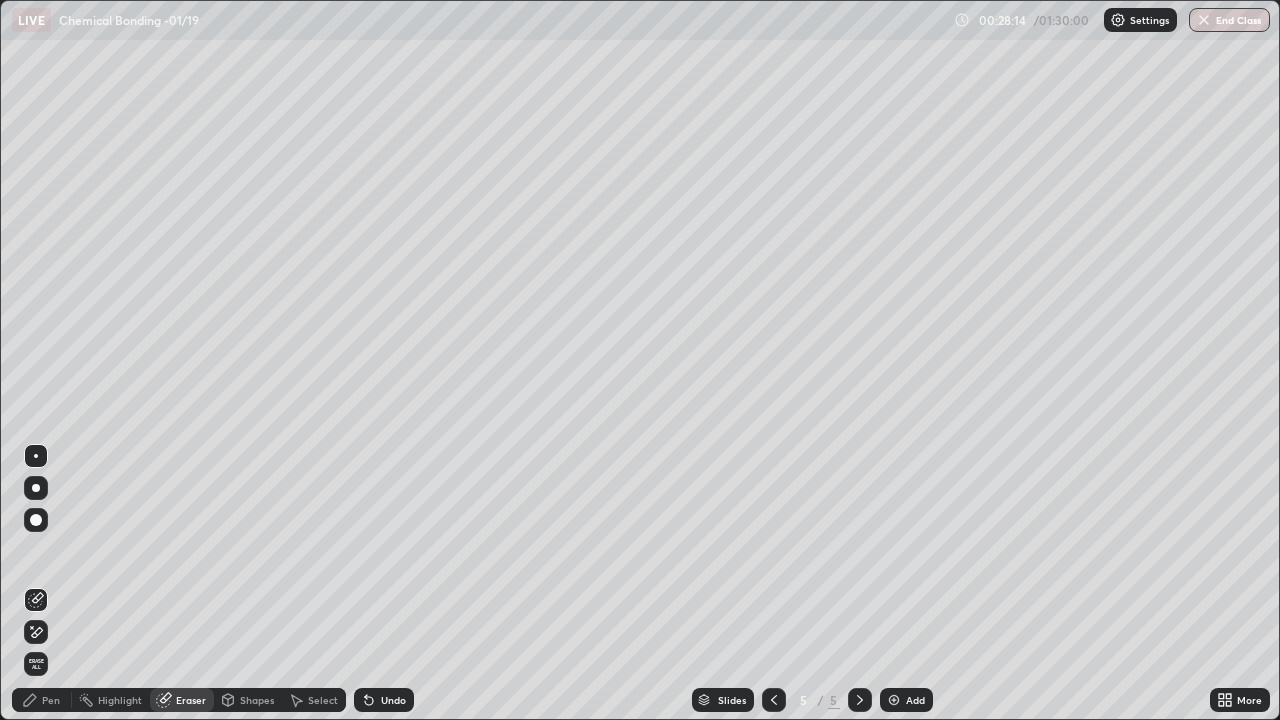 click on "Pen" at bounding box center (42, 700) 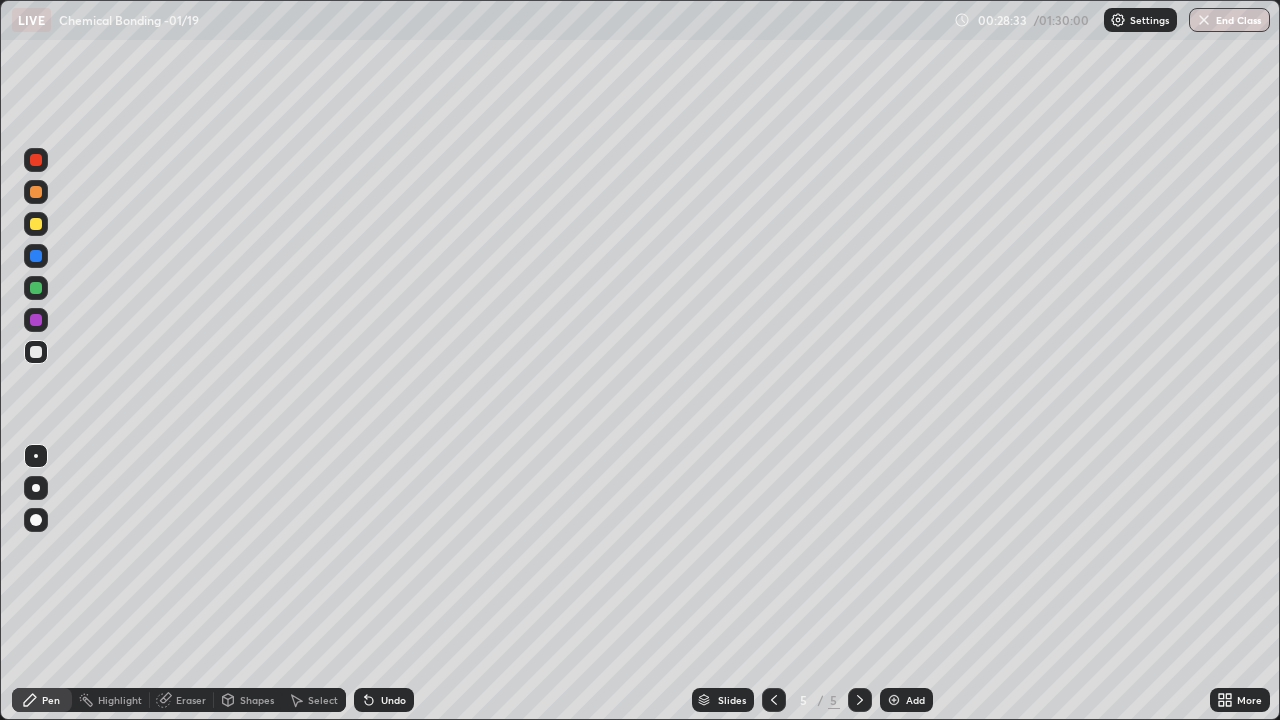 click on "Shapes" at bounding box center [248, 700] 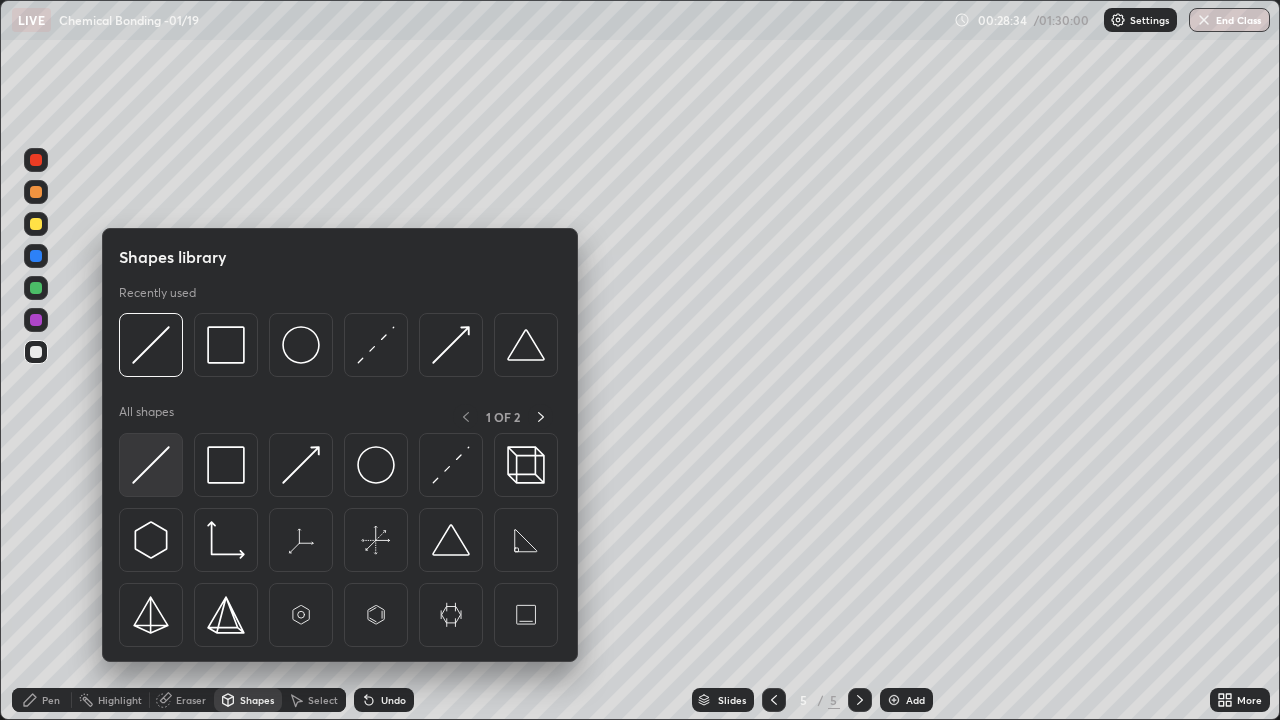click at bounding box center (151, 465) 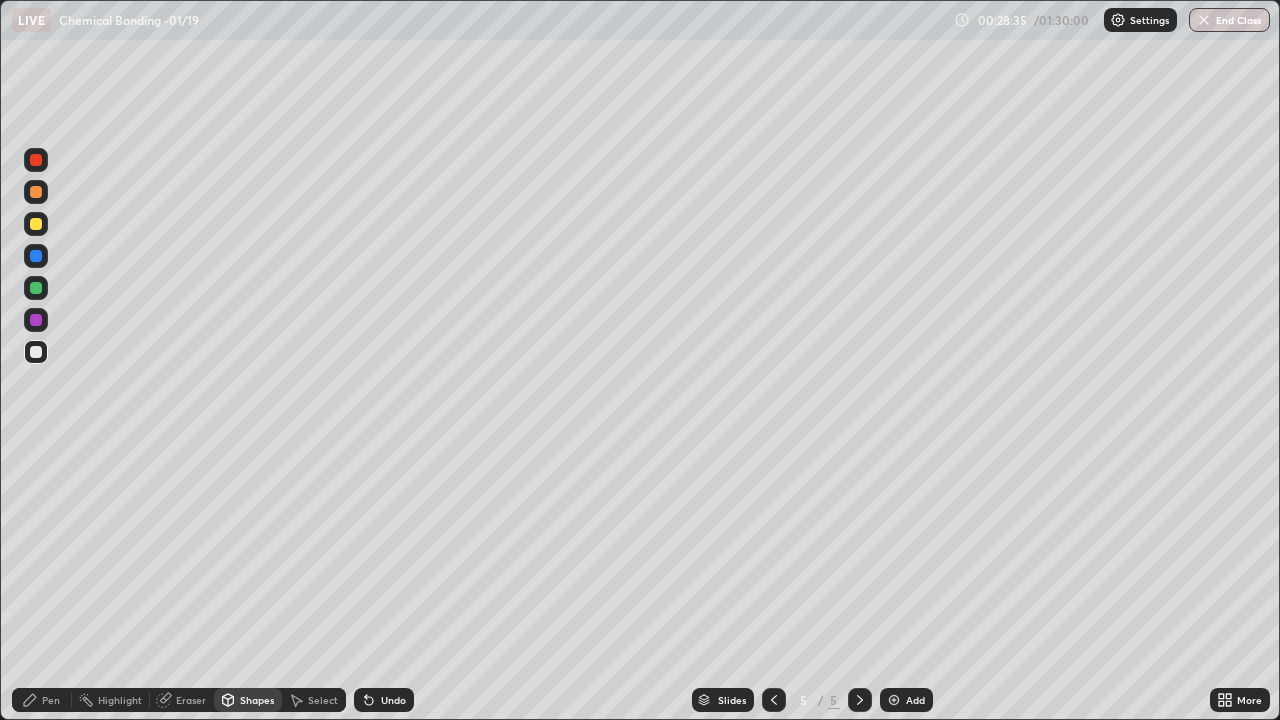 click at bounding box center [36, 224] 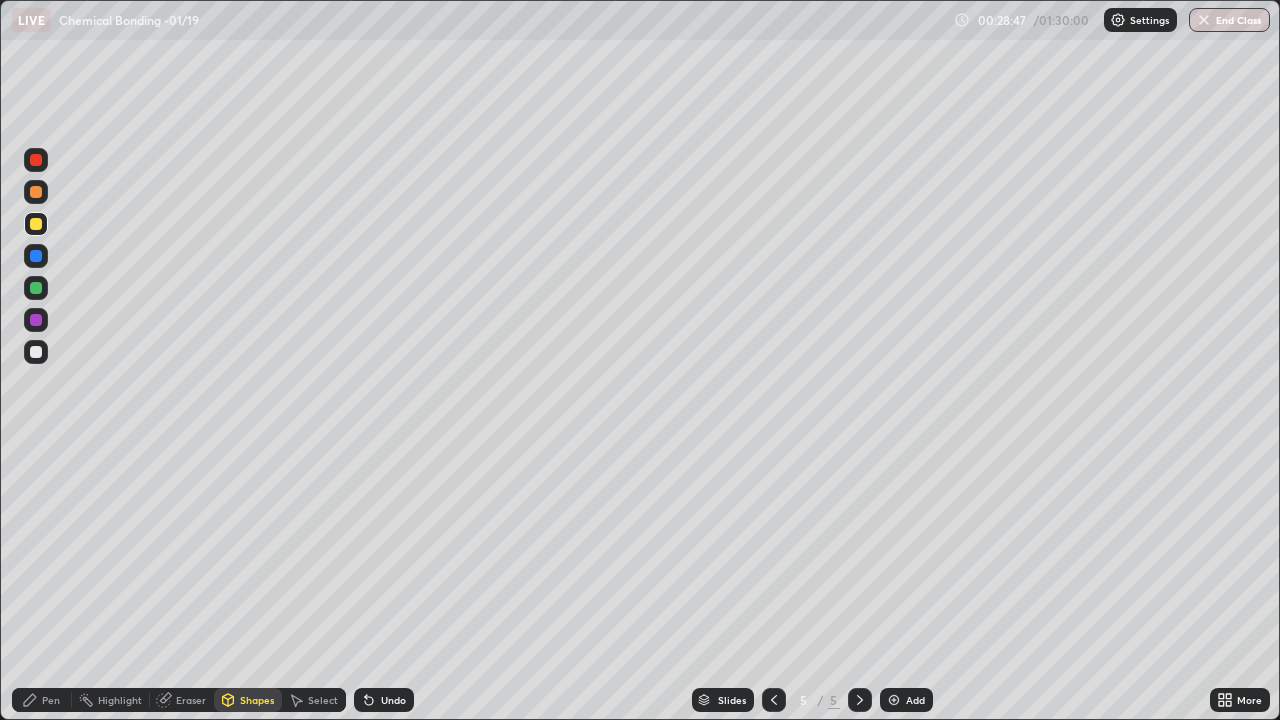 click on "Eraser" at bounding box center [191, 700] 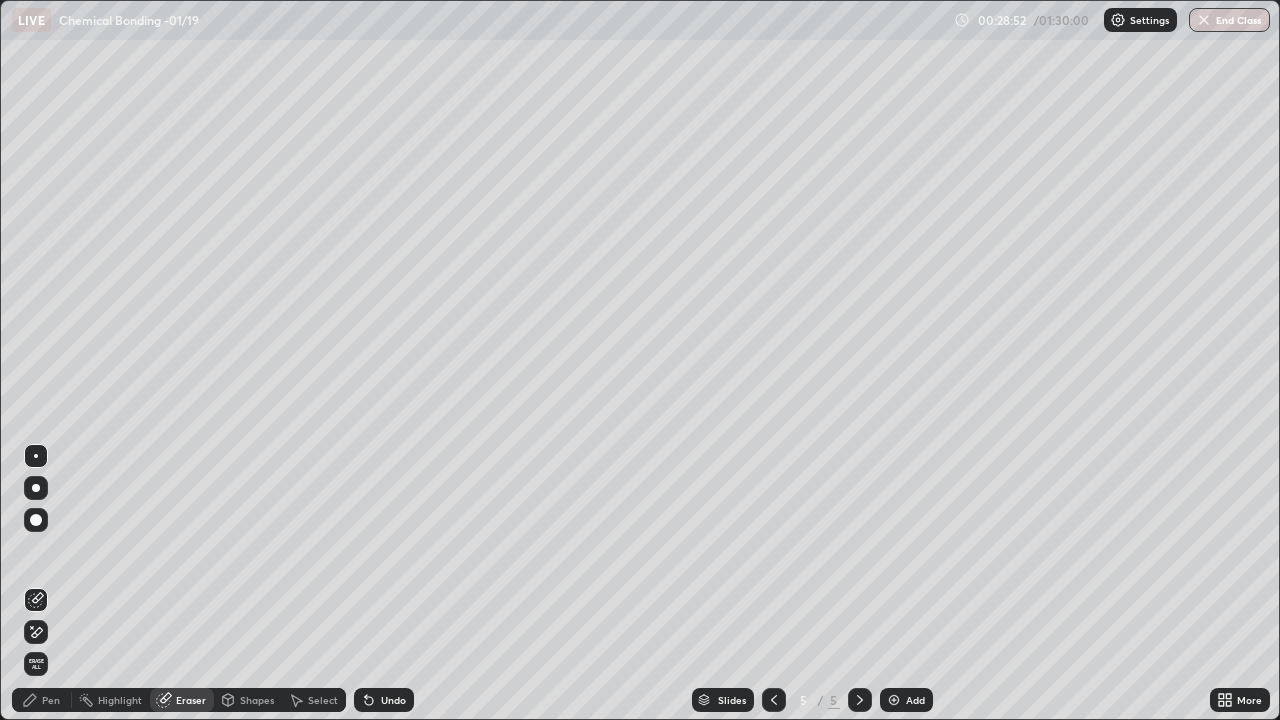 click on "Pen" at bounding box center [51, 700] 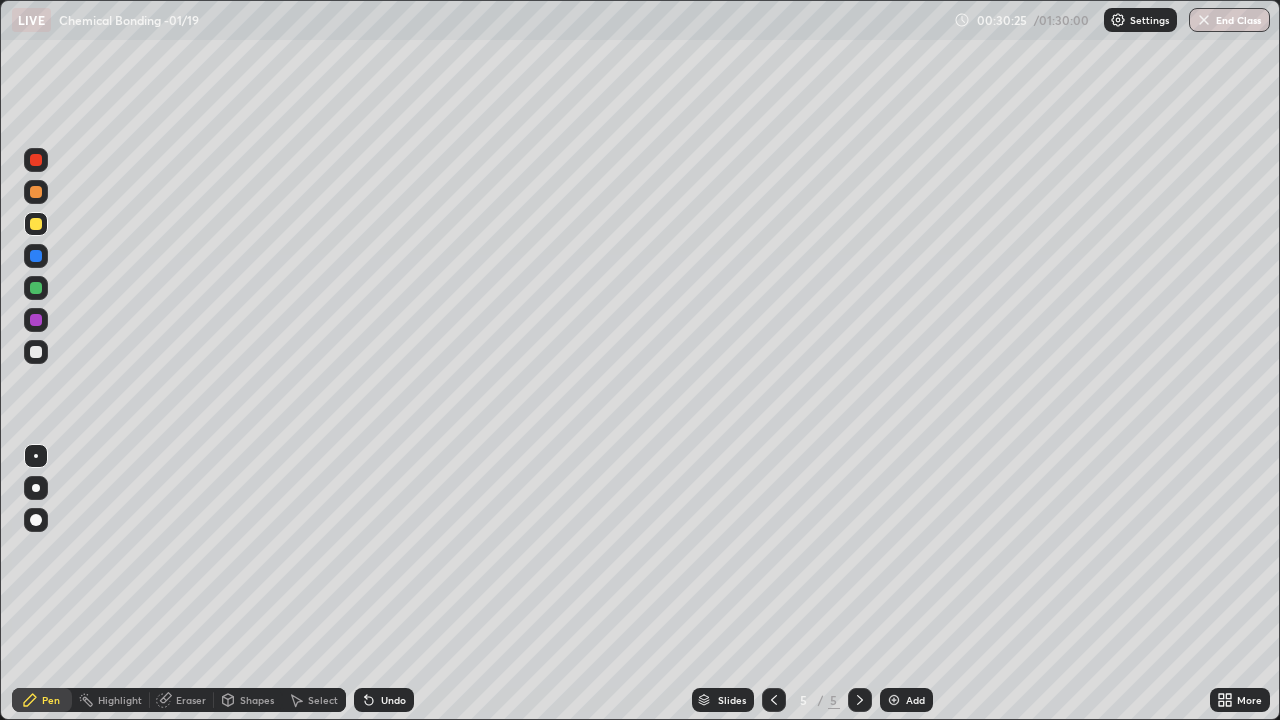 click on "Add" at bounding box center (906, 700) 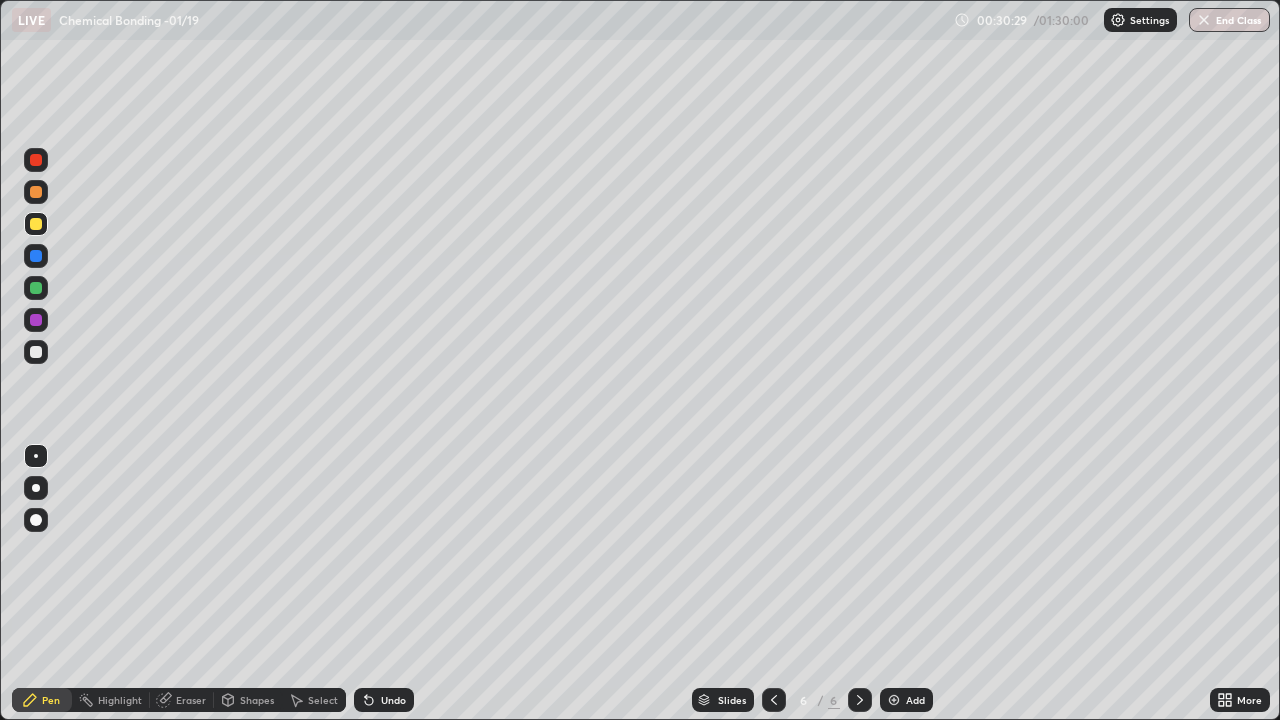 click on "Shapes" at bounding box center (248, 700) 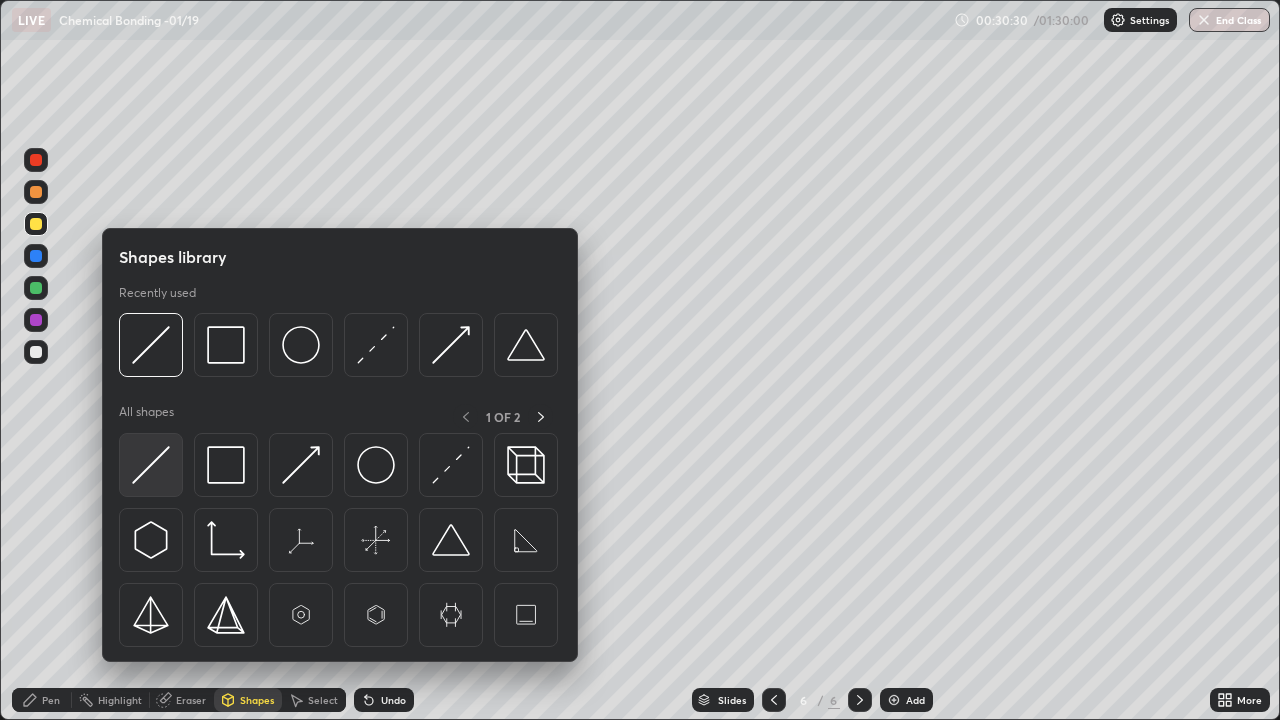 click at bounding box center (151, 465) 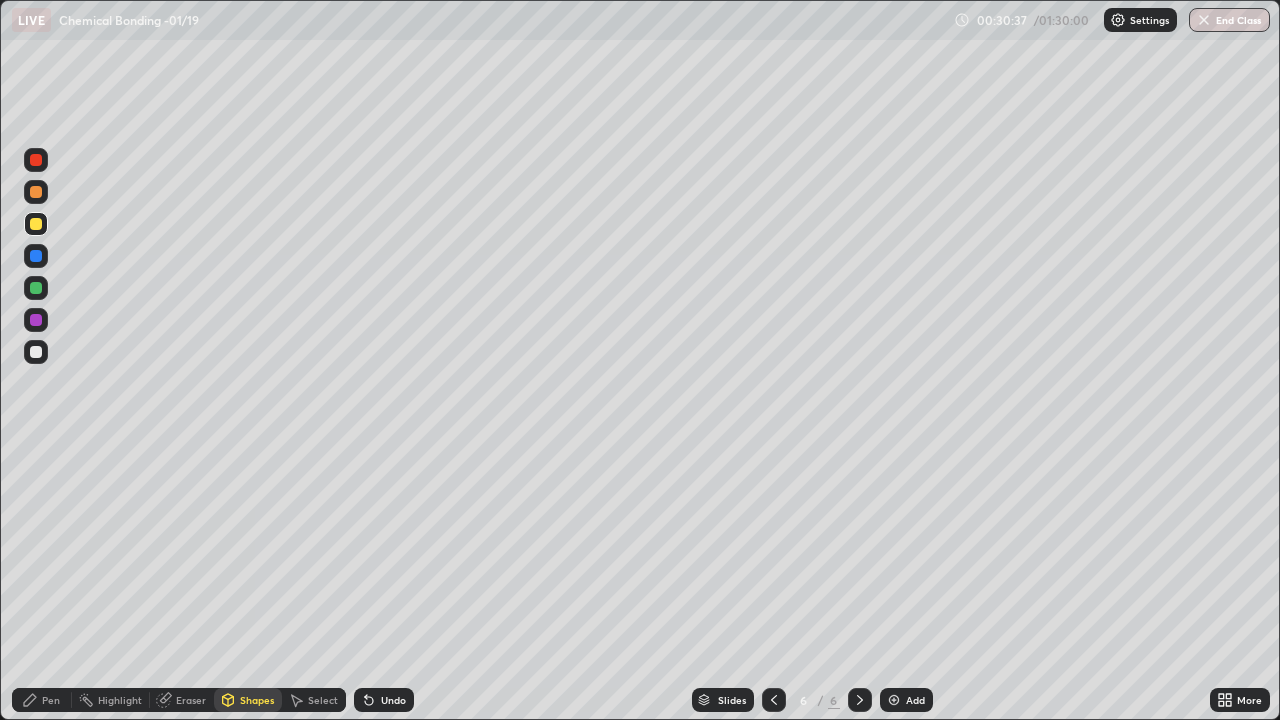 click on "Pen" at bounding box center [51, 700] 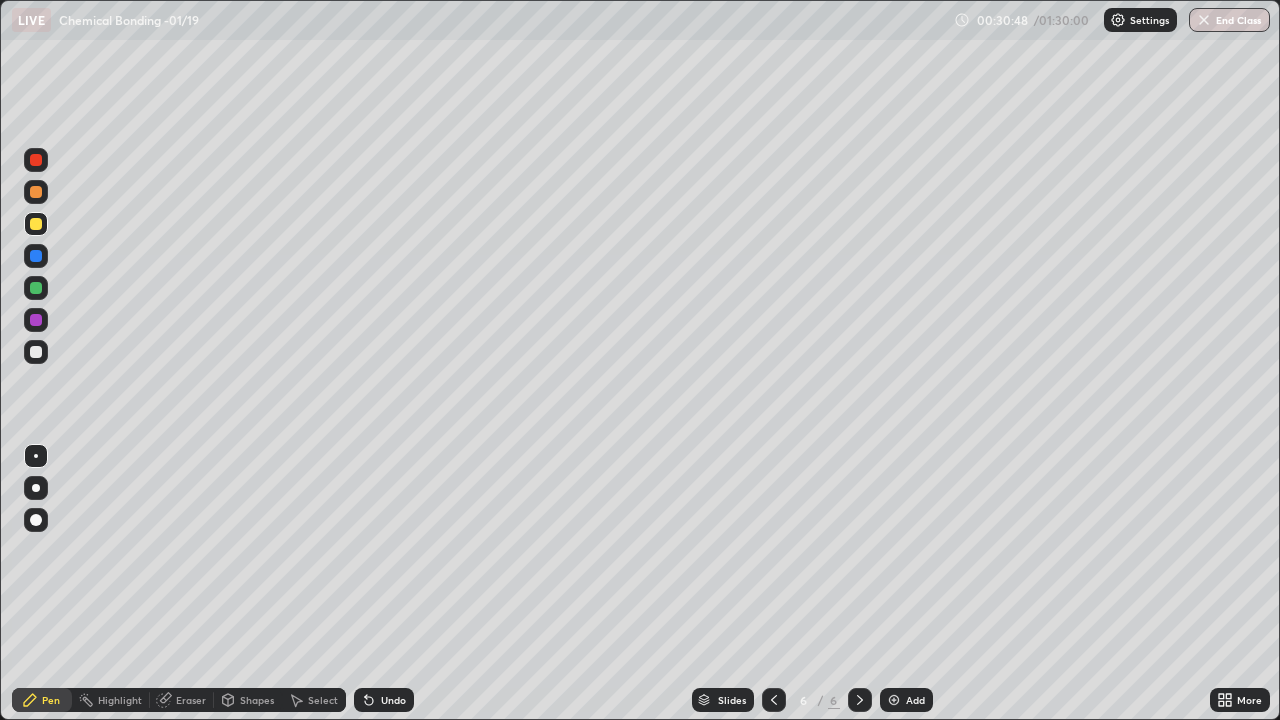 click on "Undo" at bounding box center (384, 700) 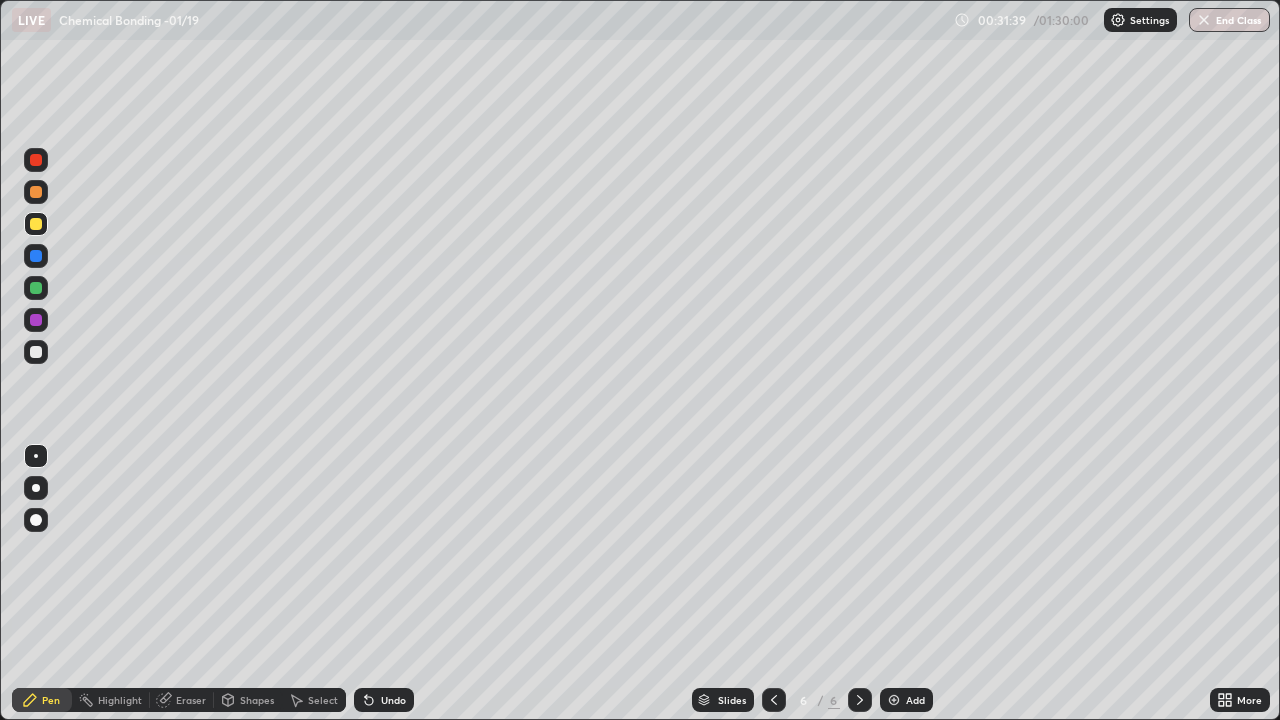 click 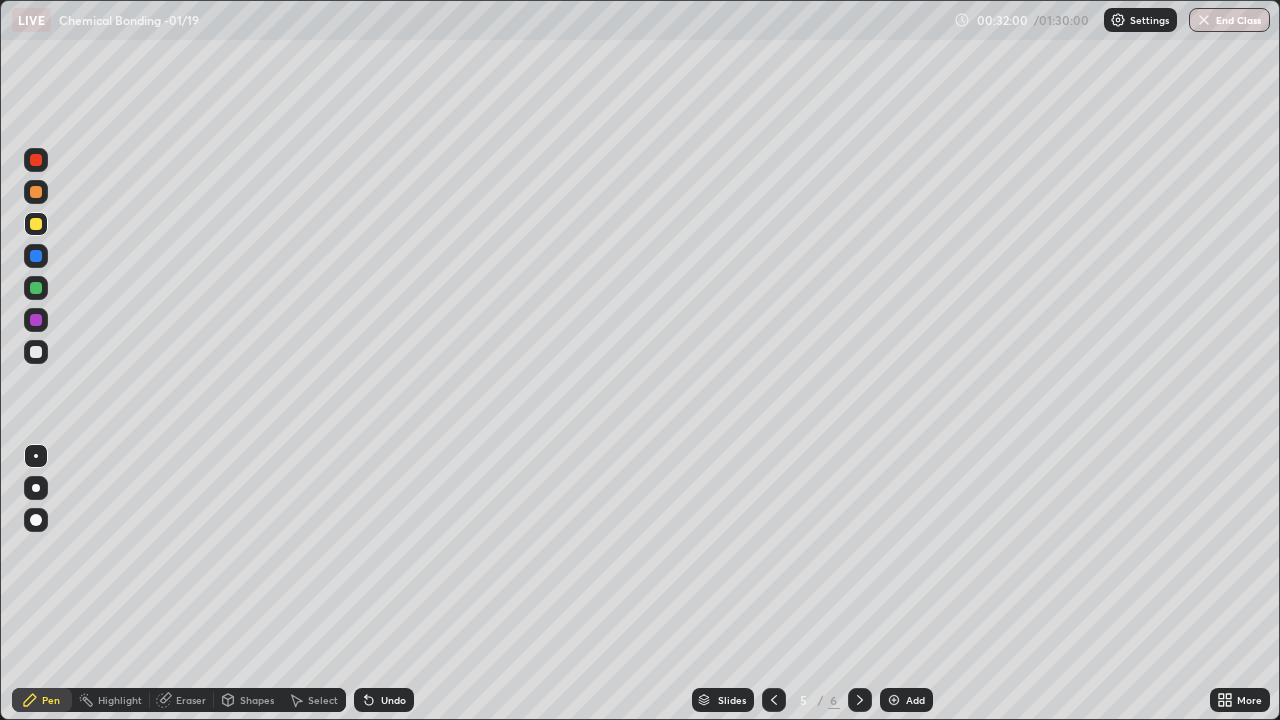 click at bounding box center [36, 352] 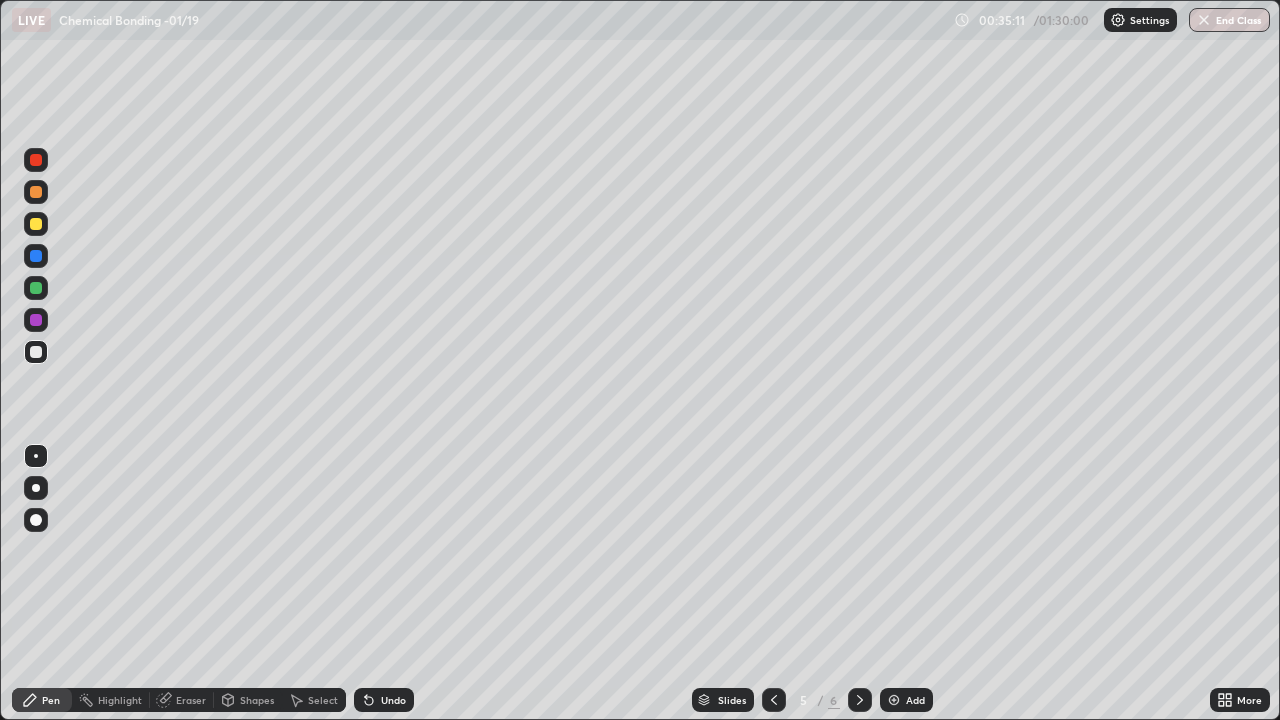 click 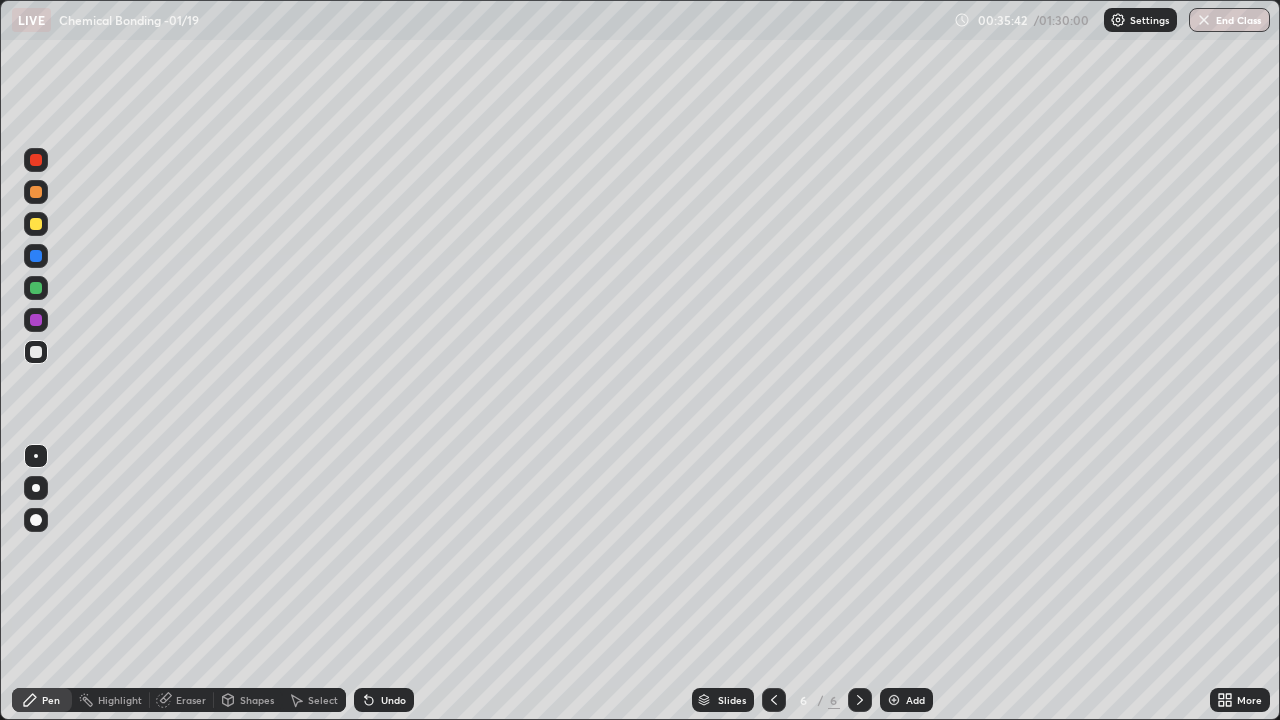 click on "Eraser" at bounding box center [182, 700] 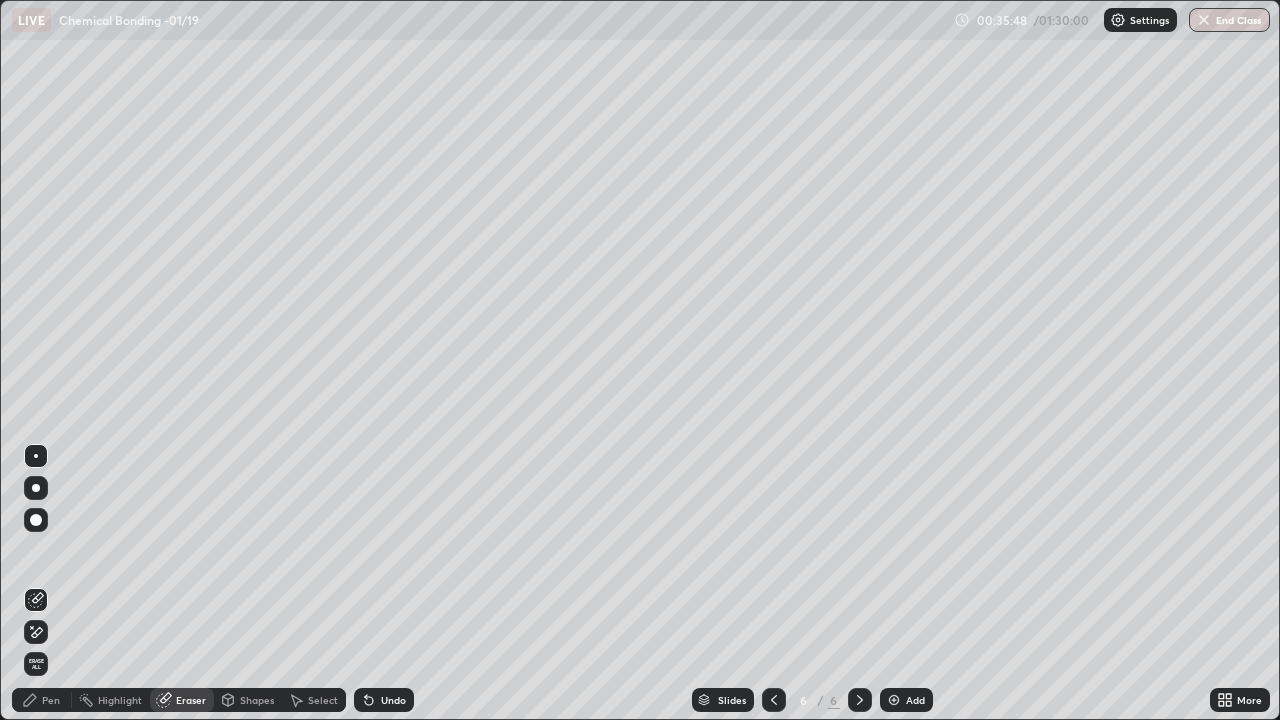 click on "Pen" at bounding box center (42, 700) 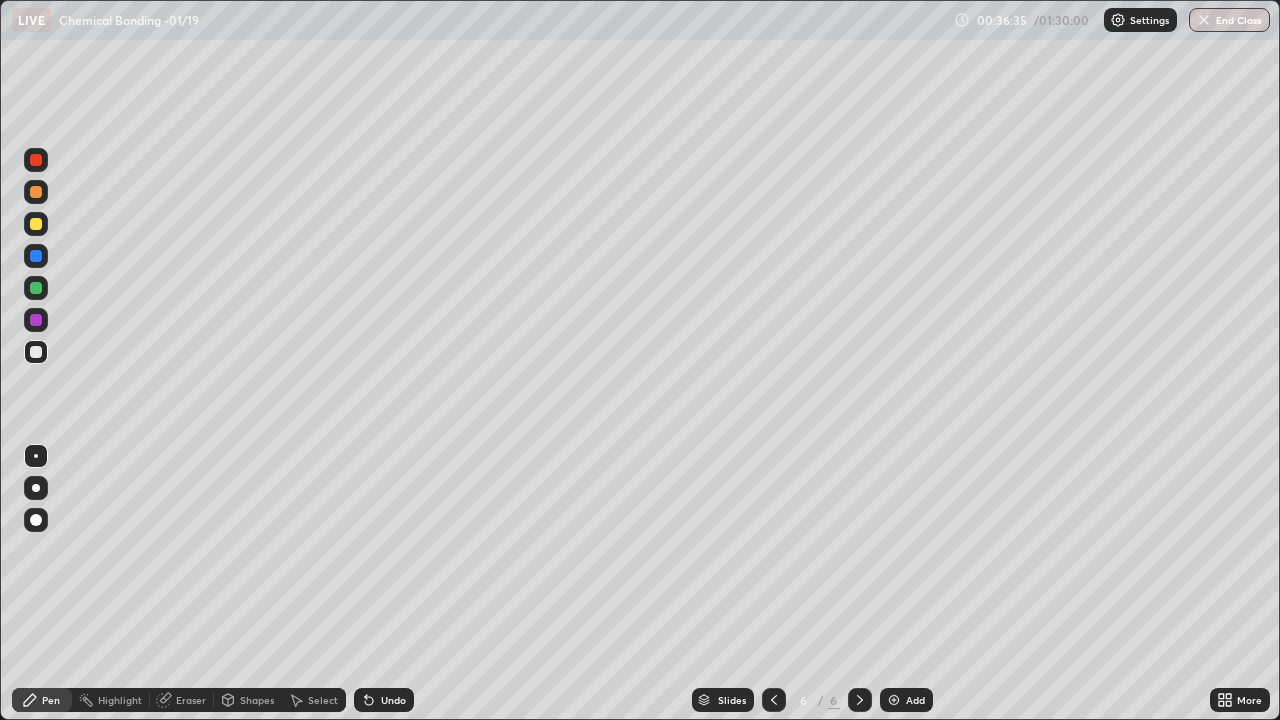 click at bounding box center [36, 352] 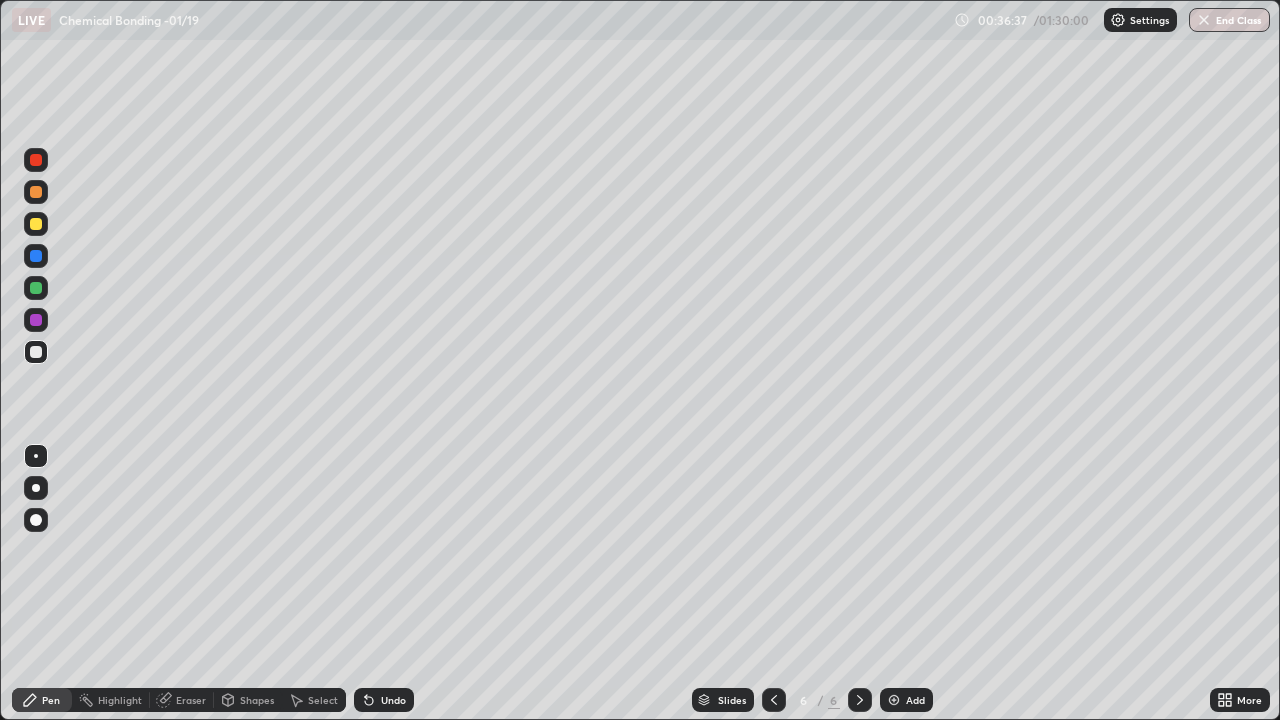 click at bounding box center [36, 224] 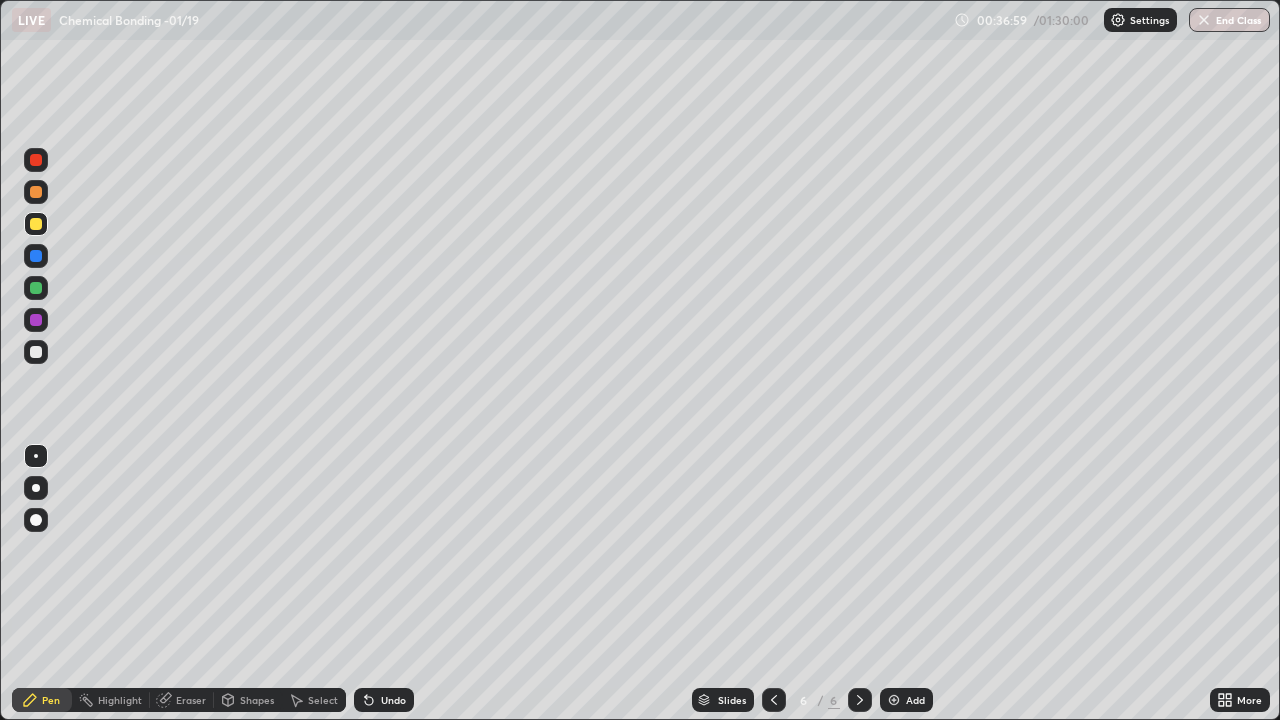 click at bounding box center [36, 352] 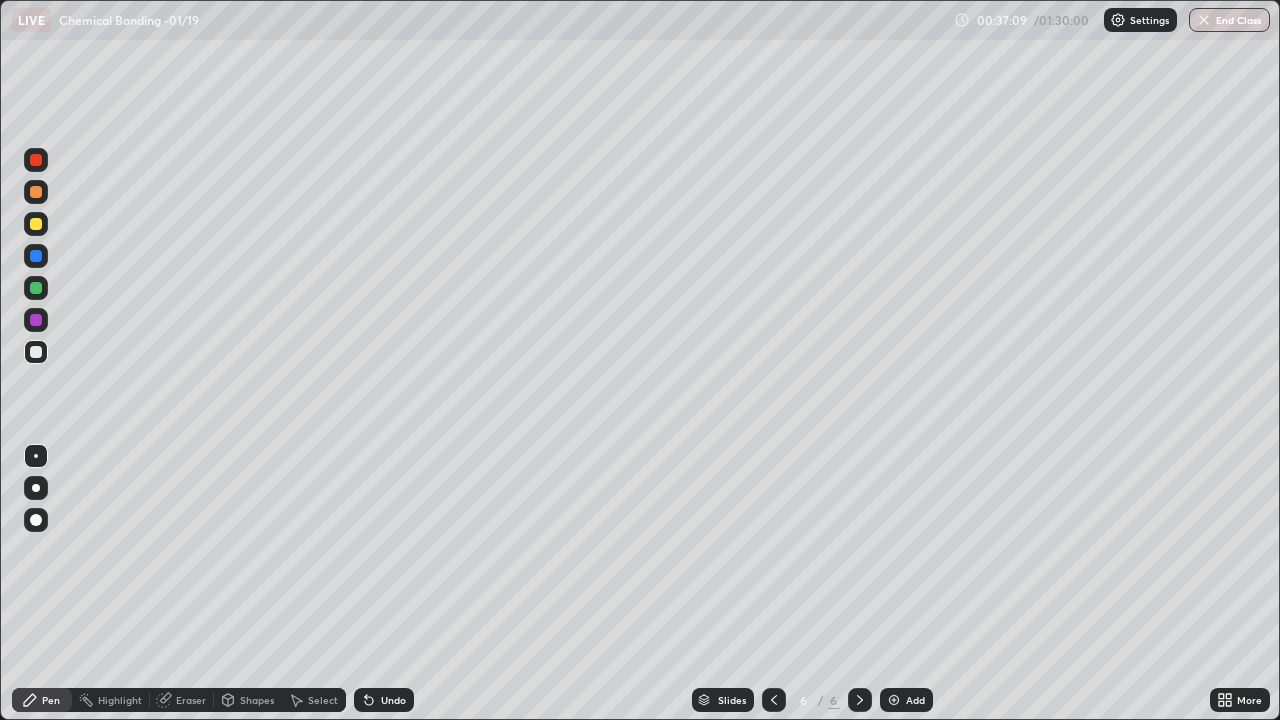 click 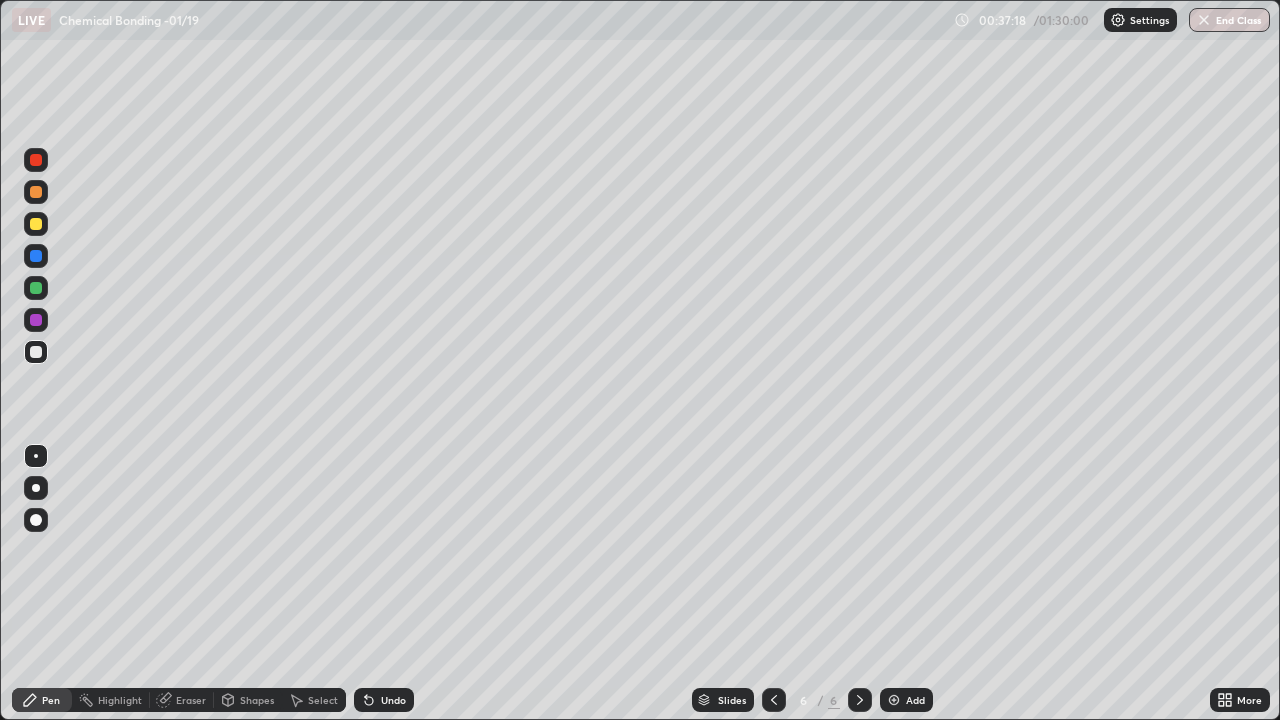 click 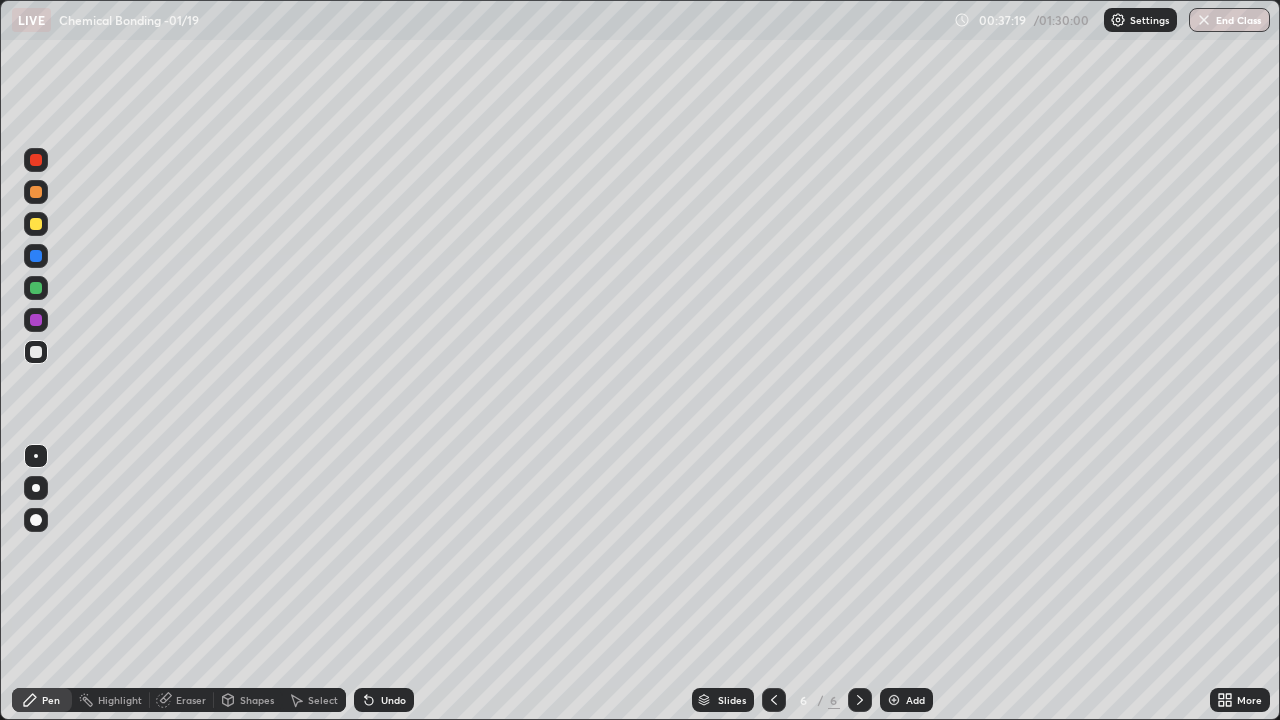 click on "Undo" at bounding box center [384, 700] 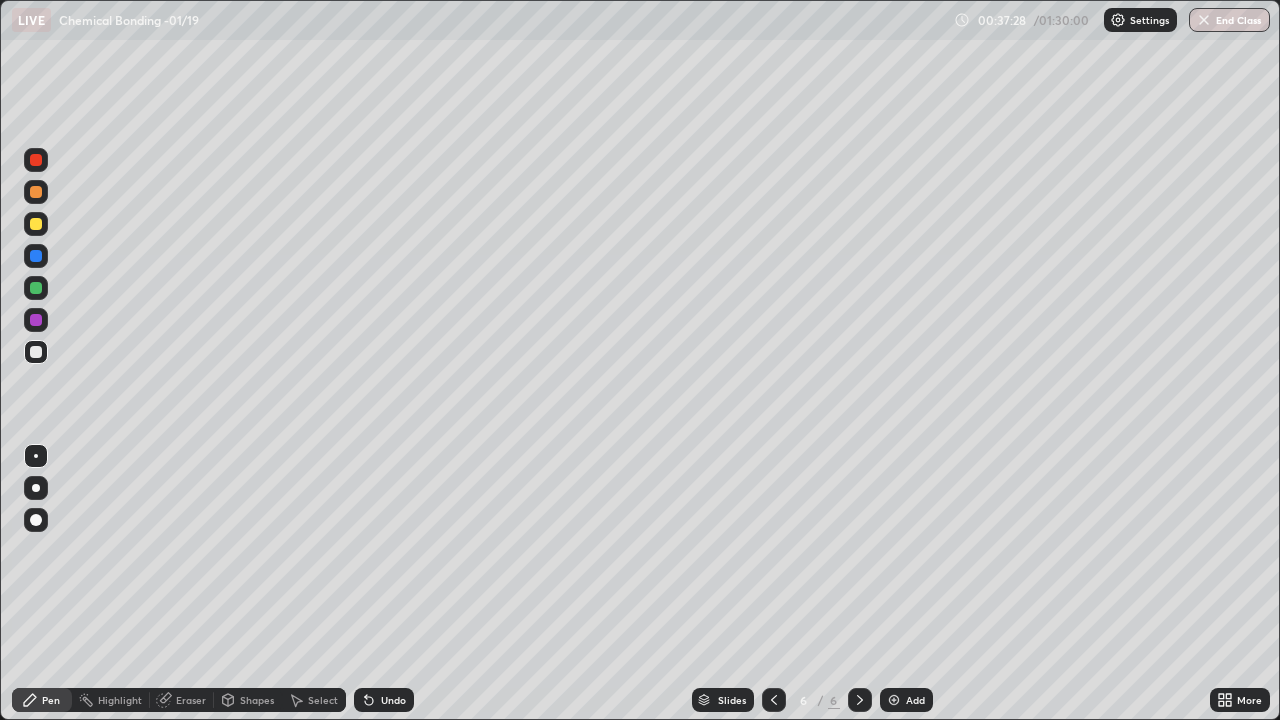 click 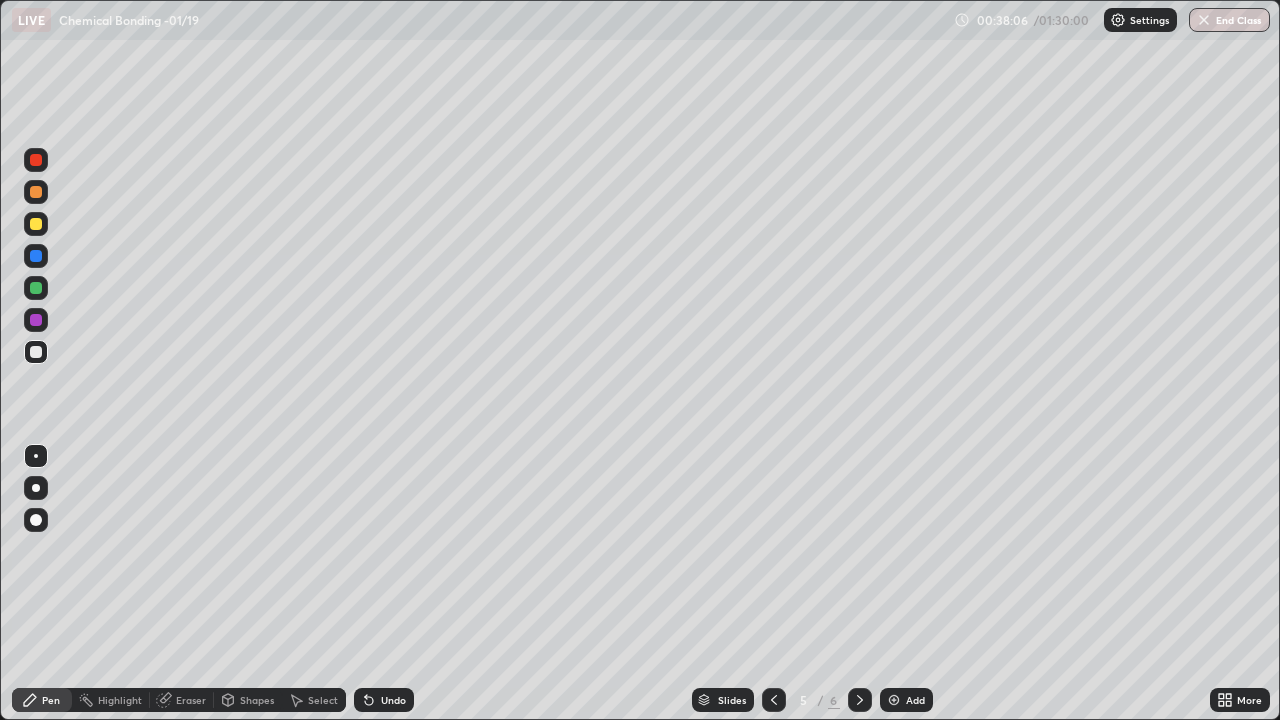 click 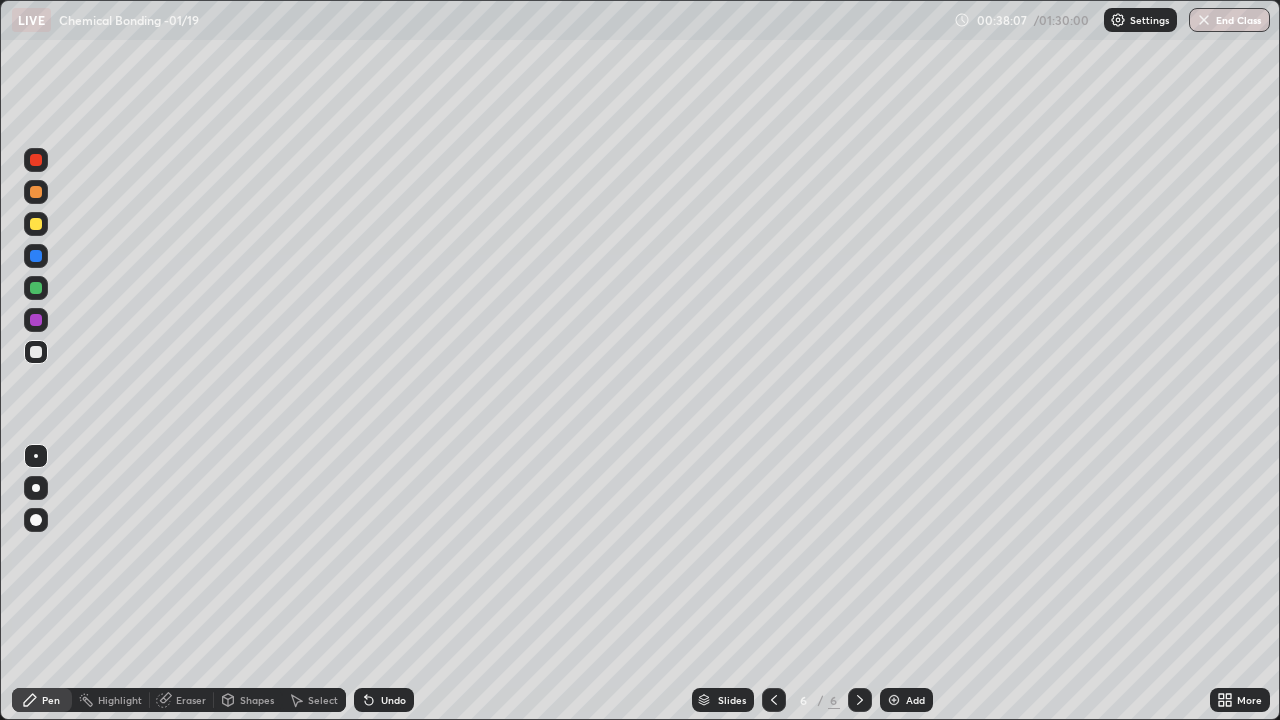 click on "Add" at bounding box center [915, 700] 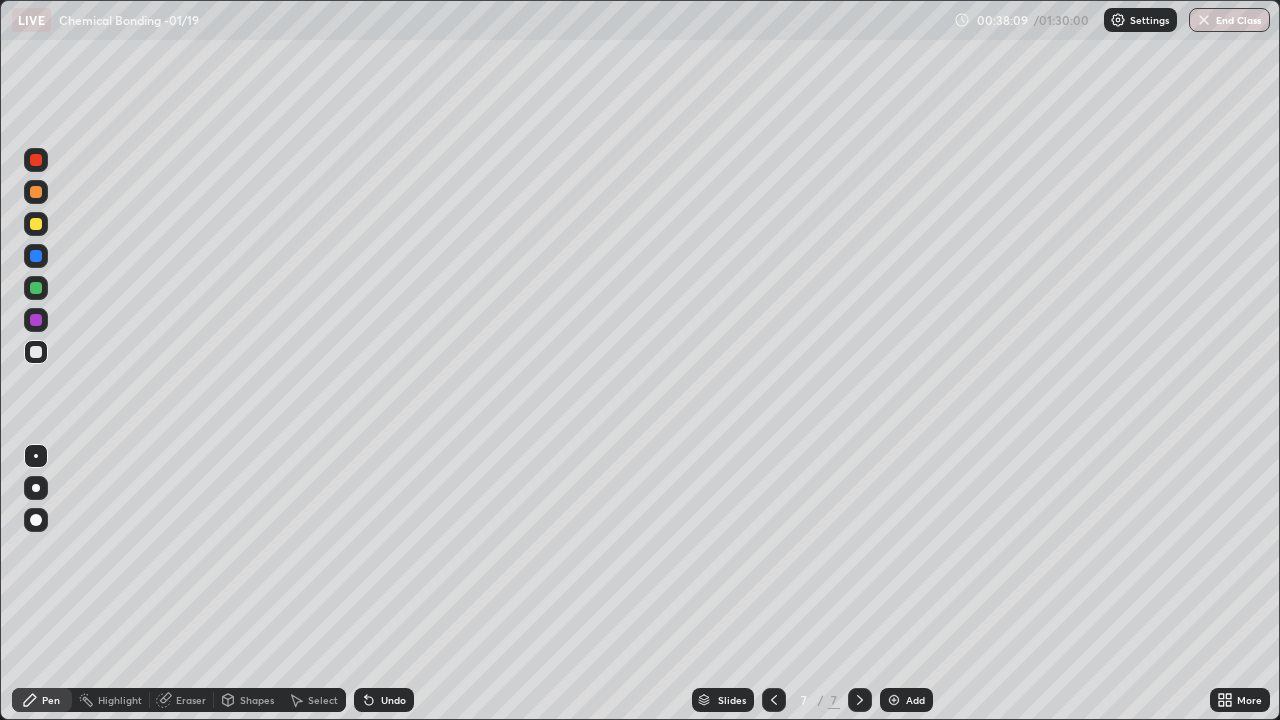 click at bounding box center [36, 352] 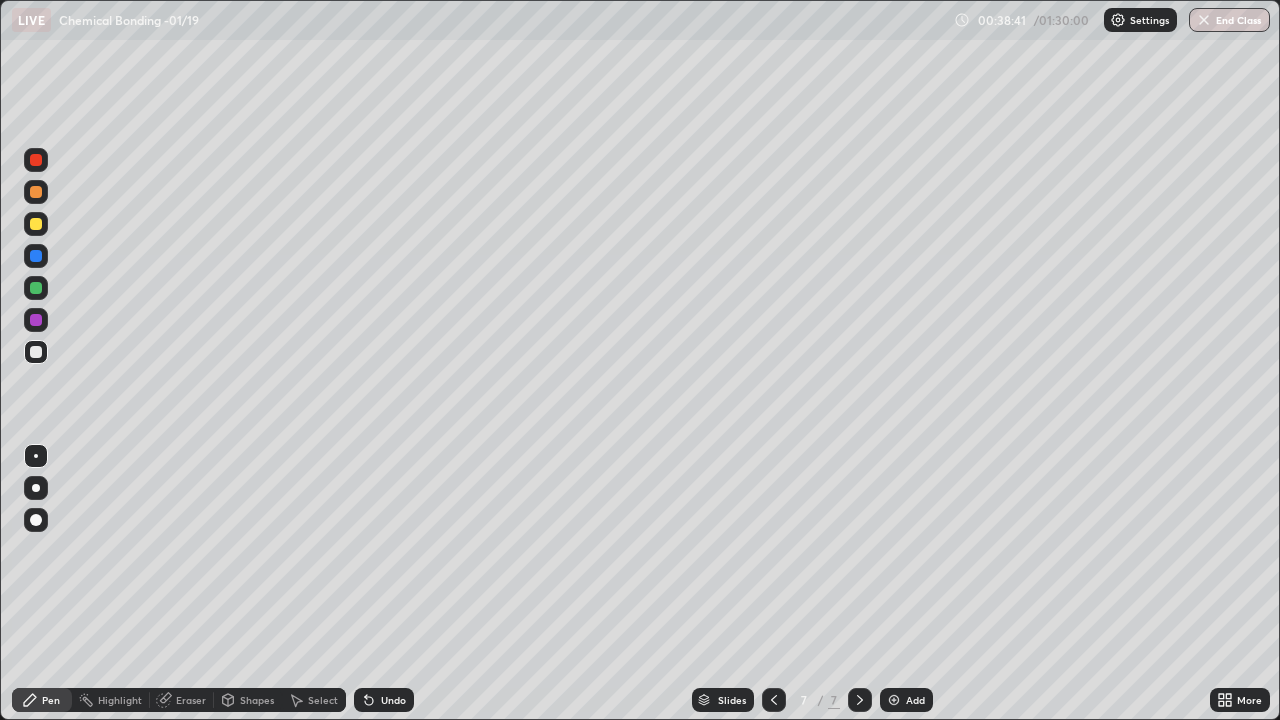click on "Shapes" at bounding box center [257, 700] 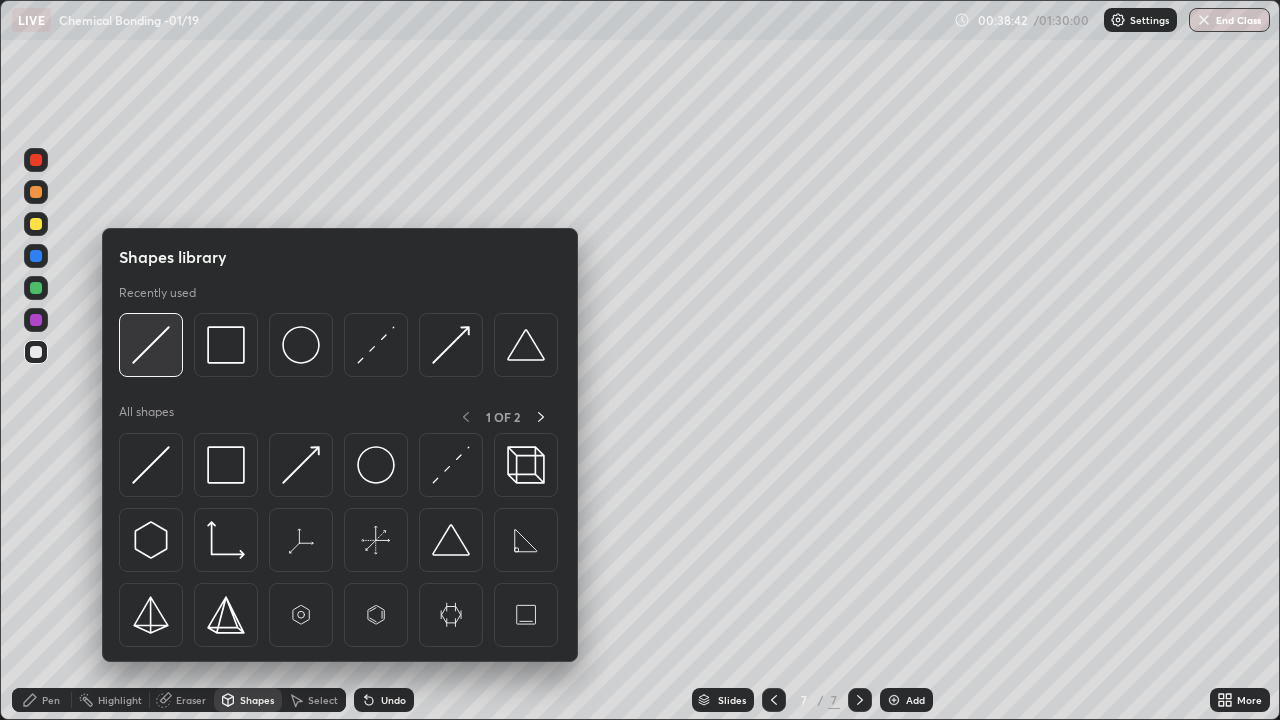 click at bounding box center (151, 345) 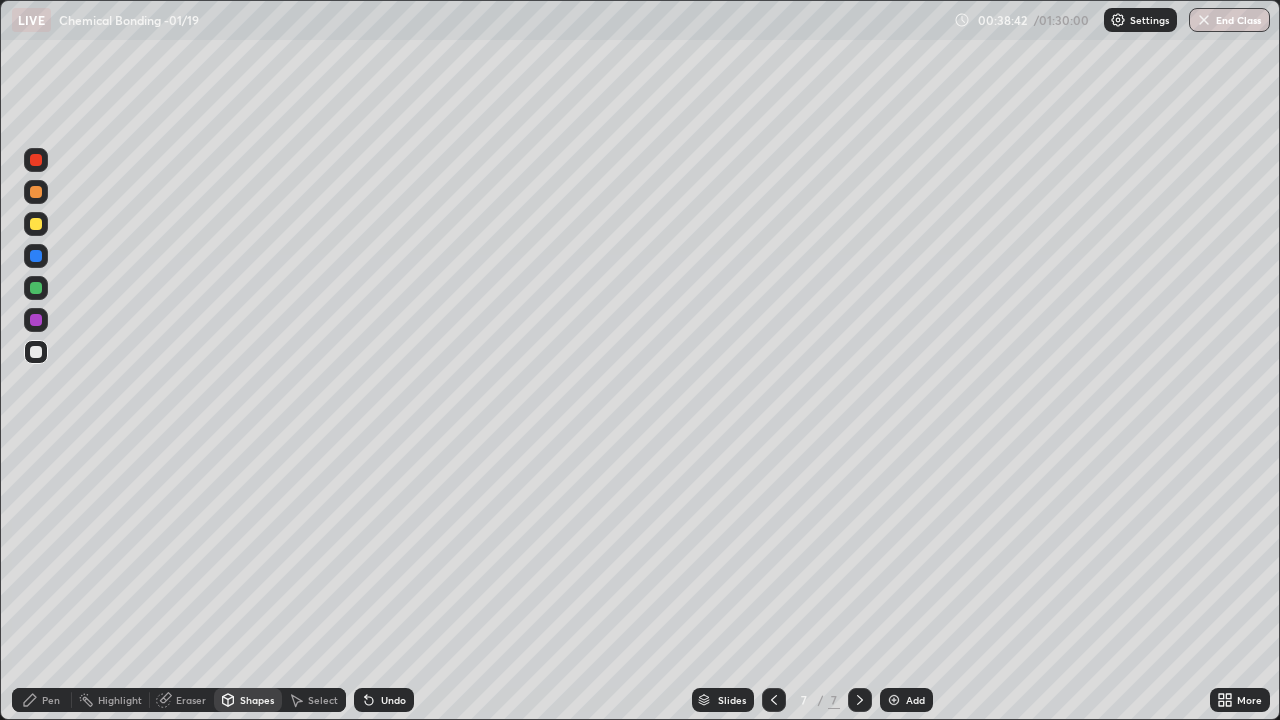 click at bounding box center [36, 288] 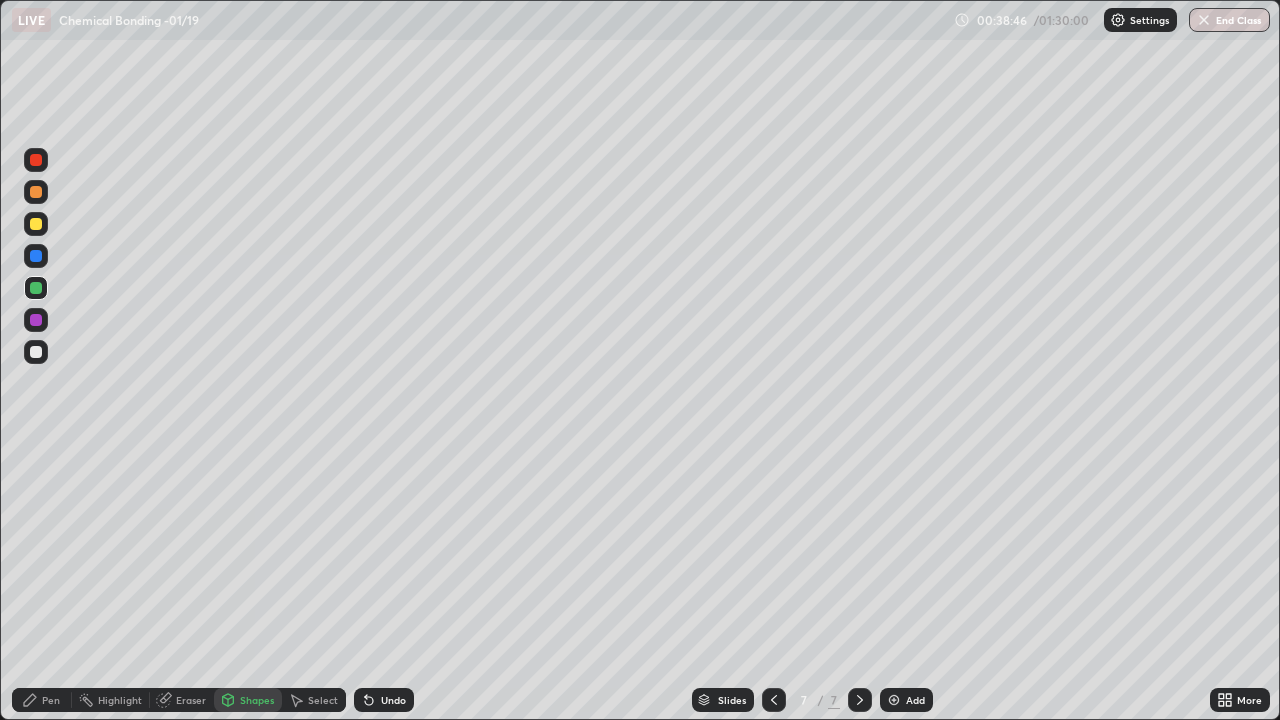 click on "Pen" at bounding box center (42, 700) 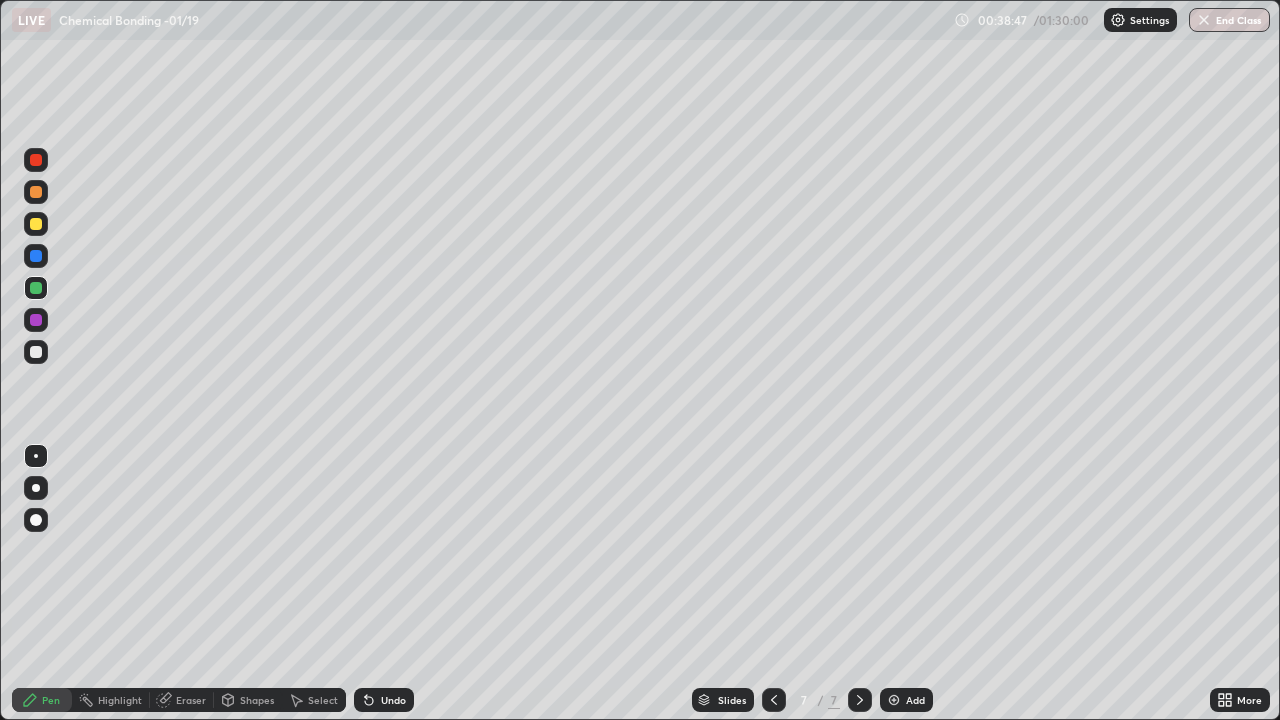 click at bounding box center [36, 352] 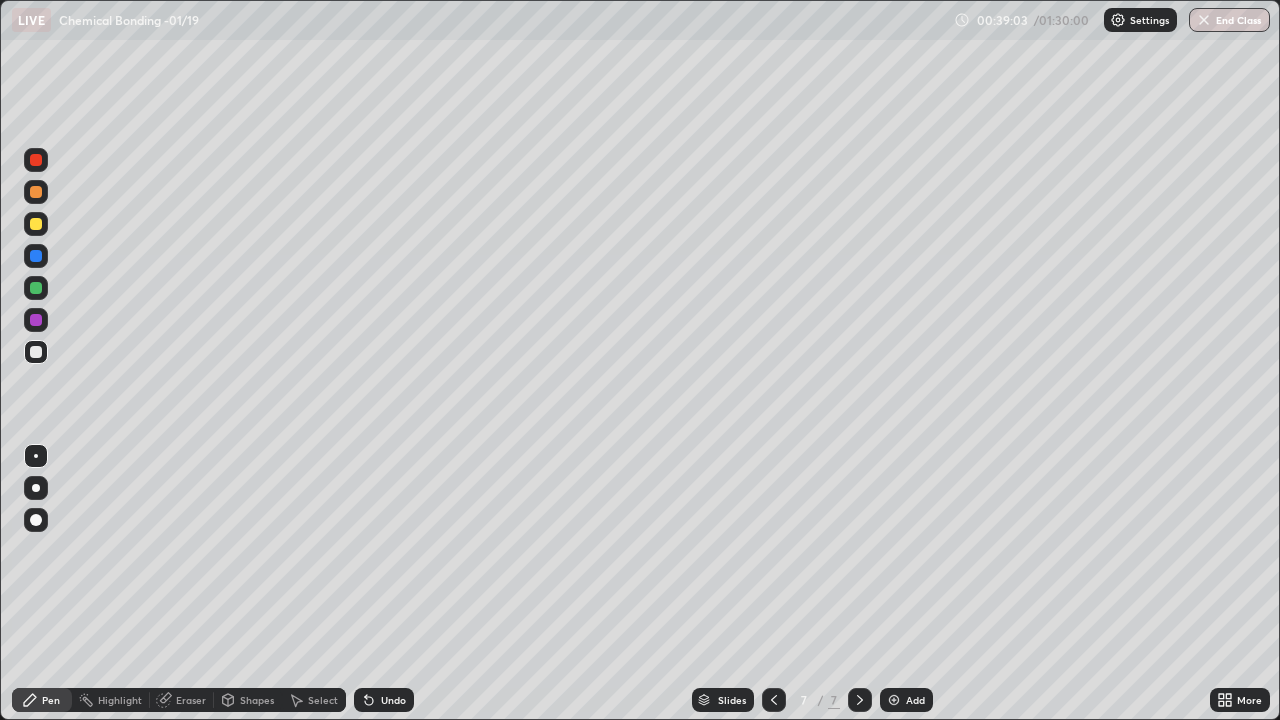 click on "Shapes" at bounding box center (257, 700) 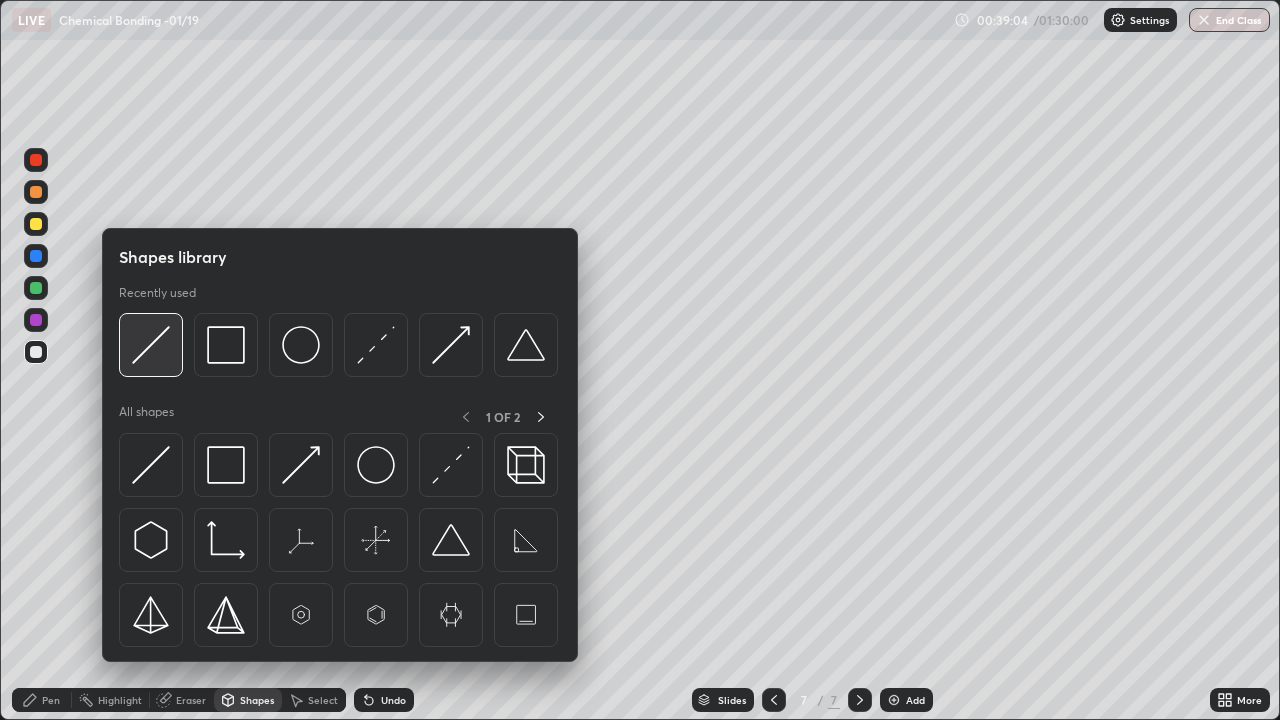 click at bounding box center (151, 345) 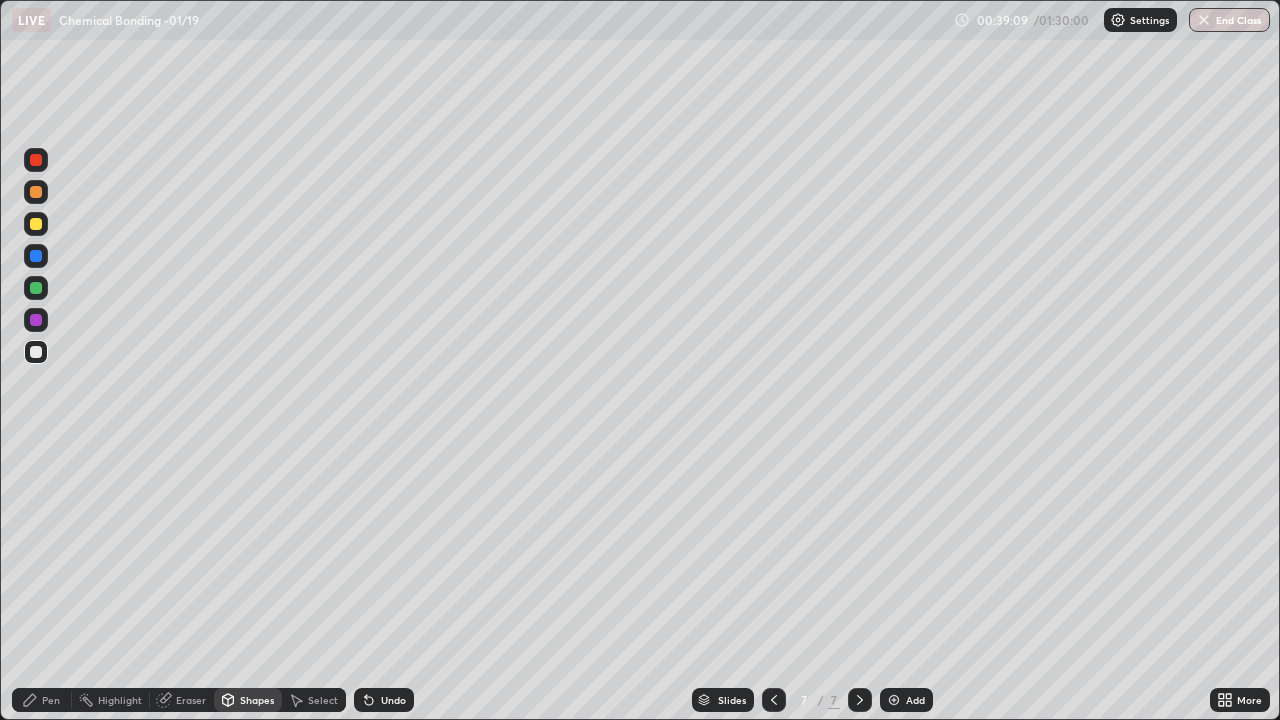 click 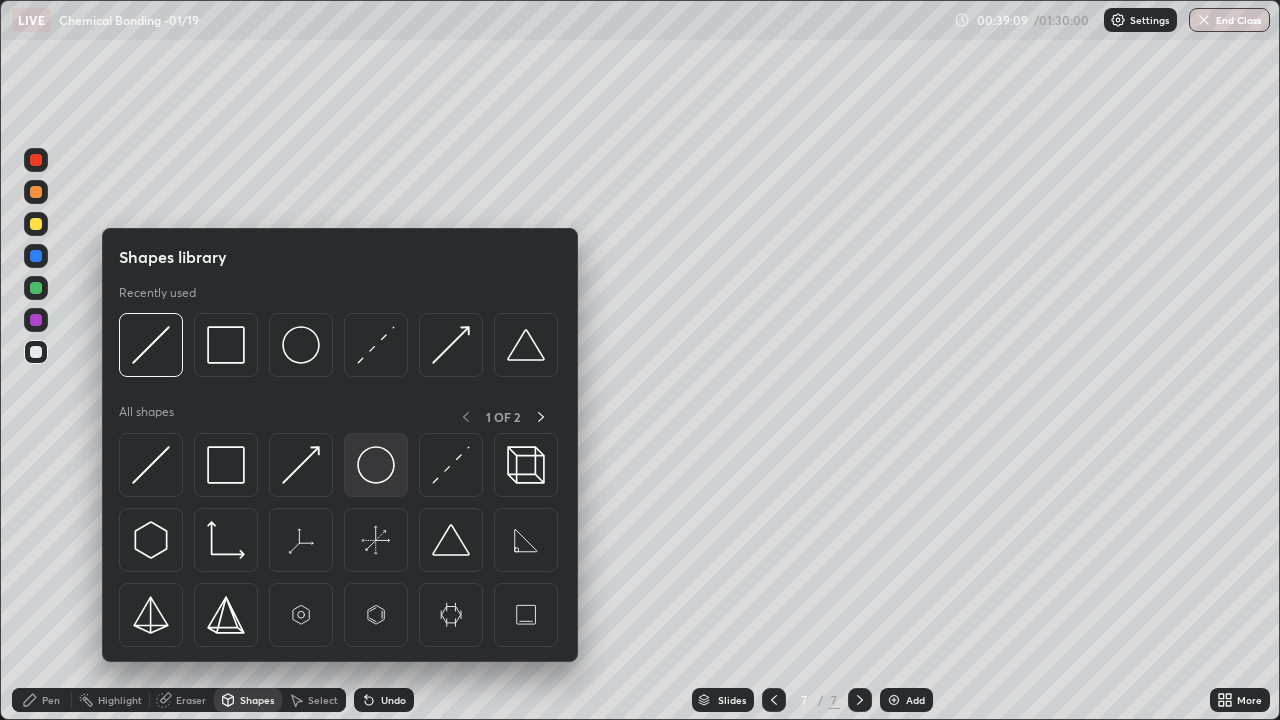 click at bounding box center [376, 465] 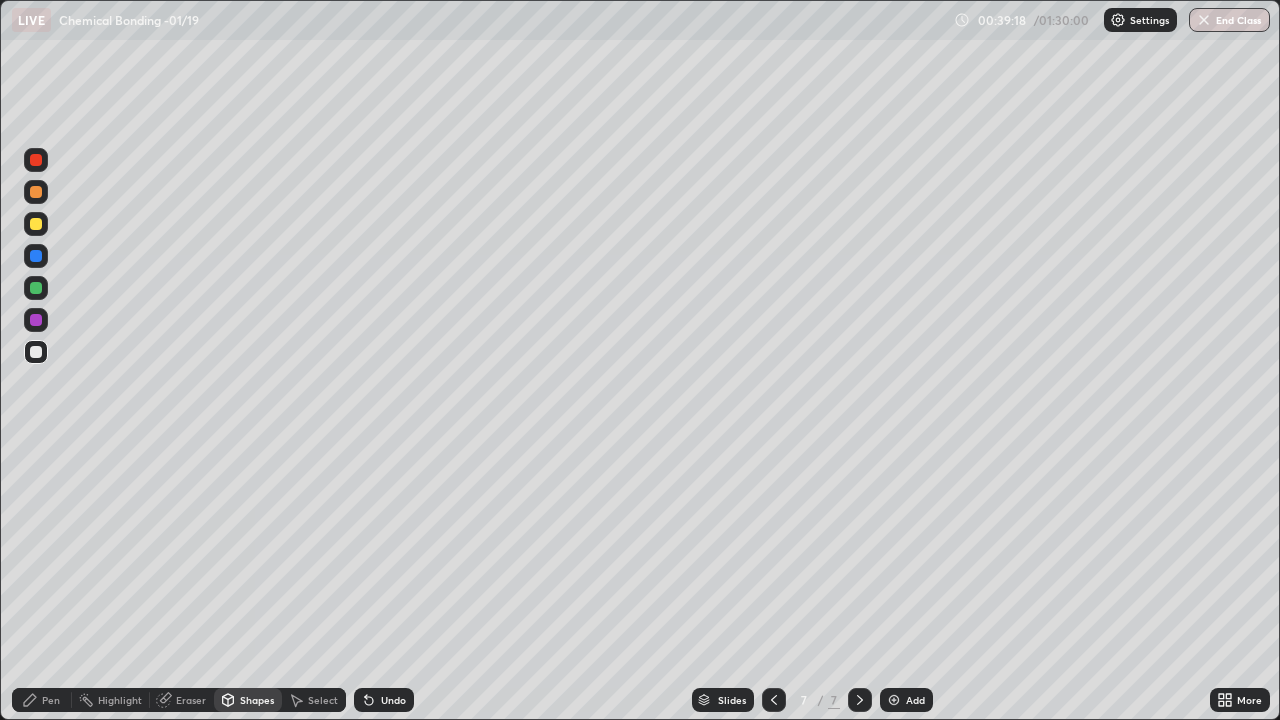 click 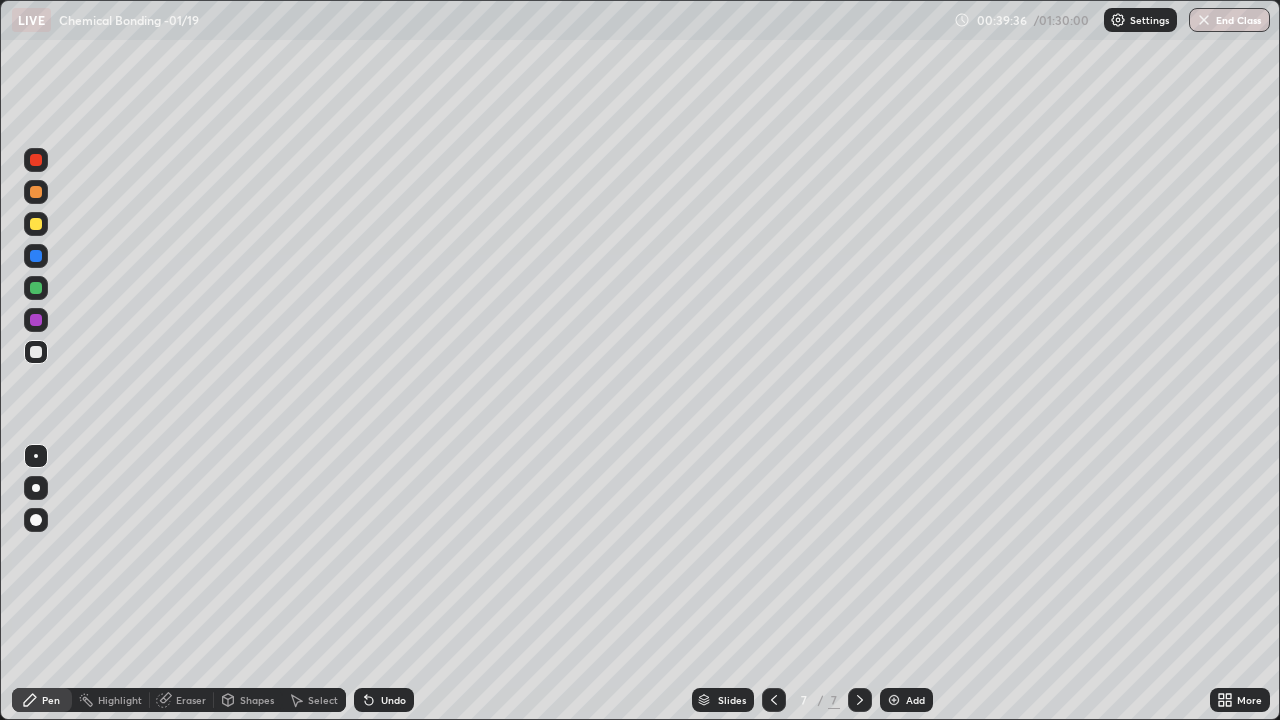 click 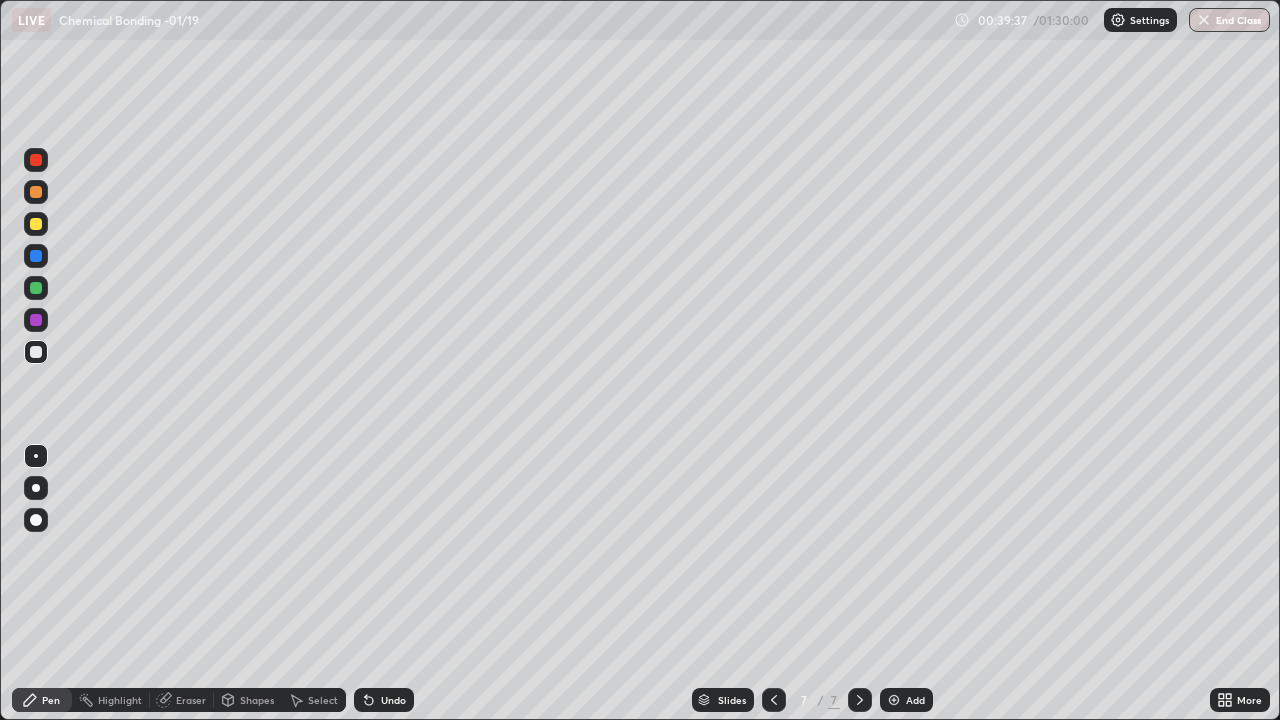 click on "Undo" at bounding box center (384, 700) 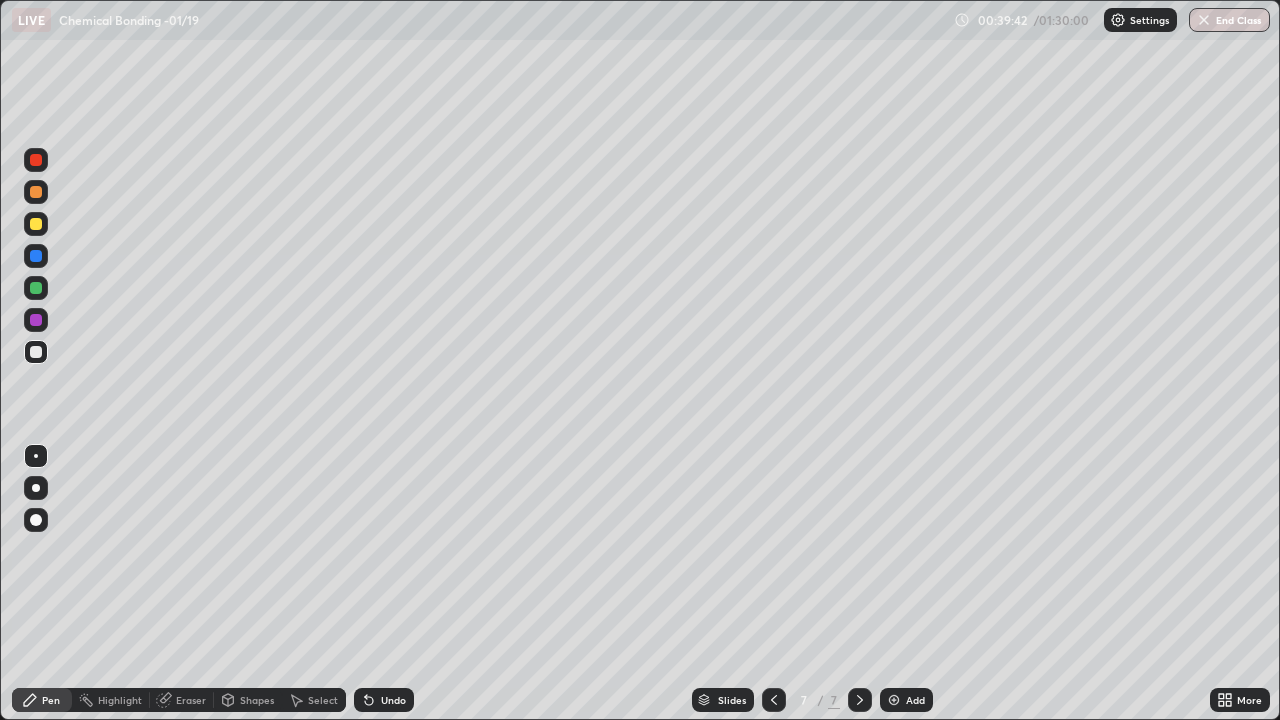 click on "Undo" at bounding box center (384, 700) 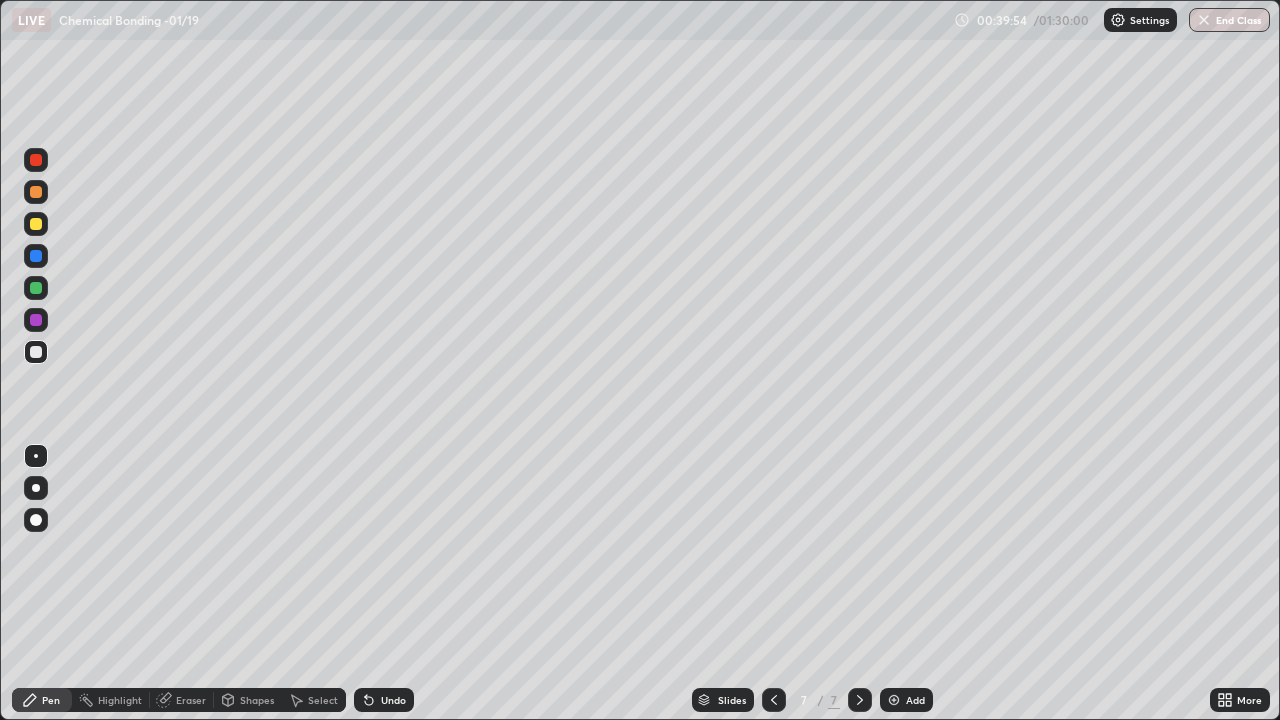 click at bounding box center (36, 224) 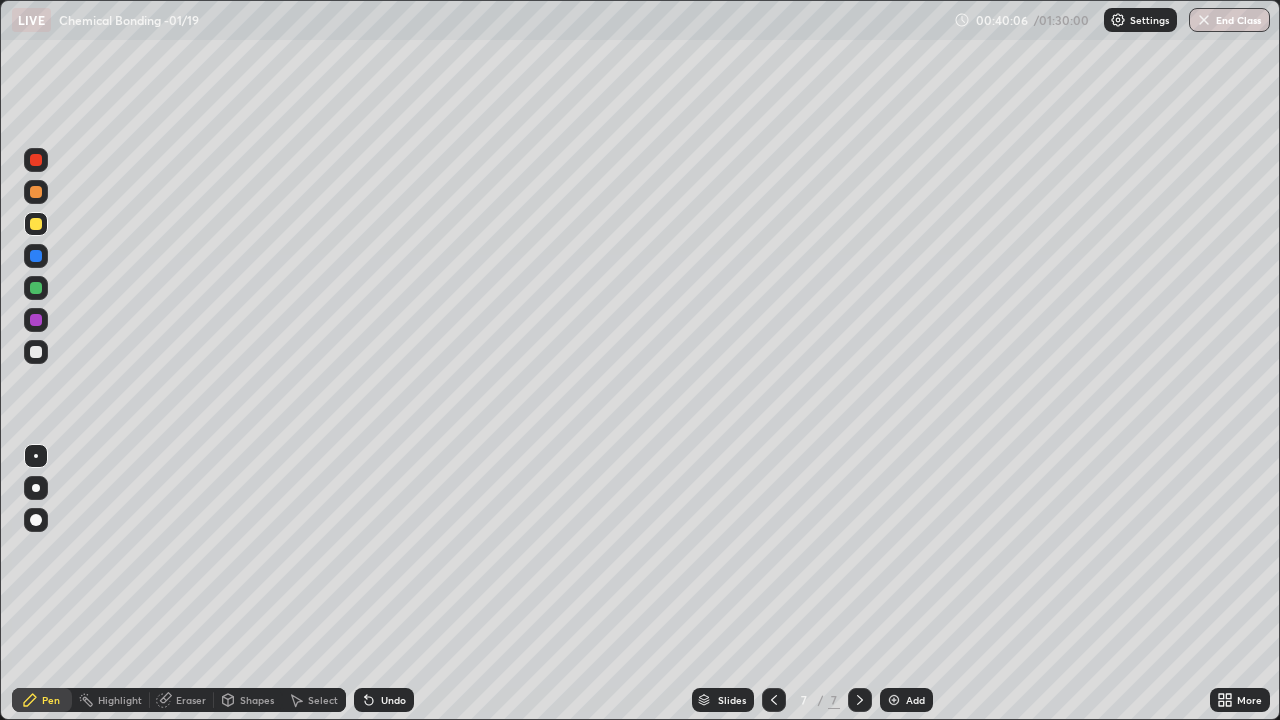 click 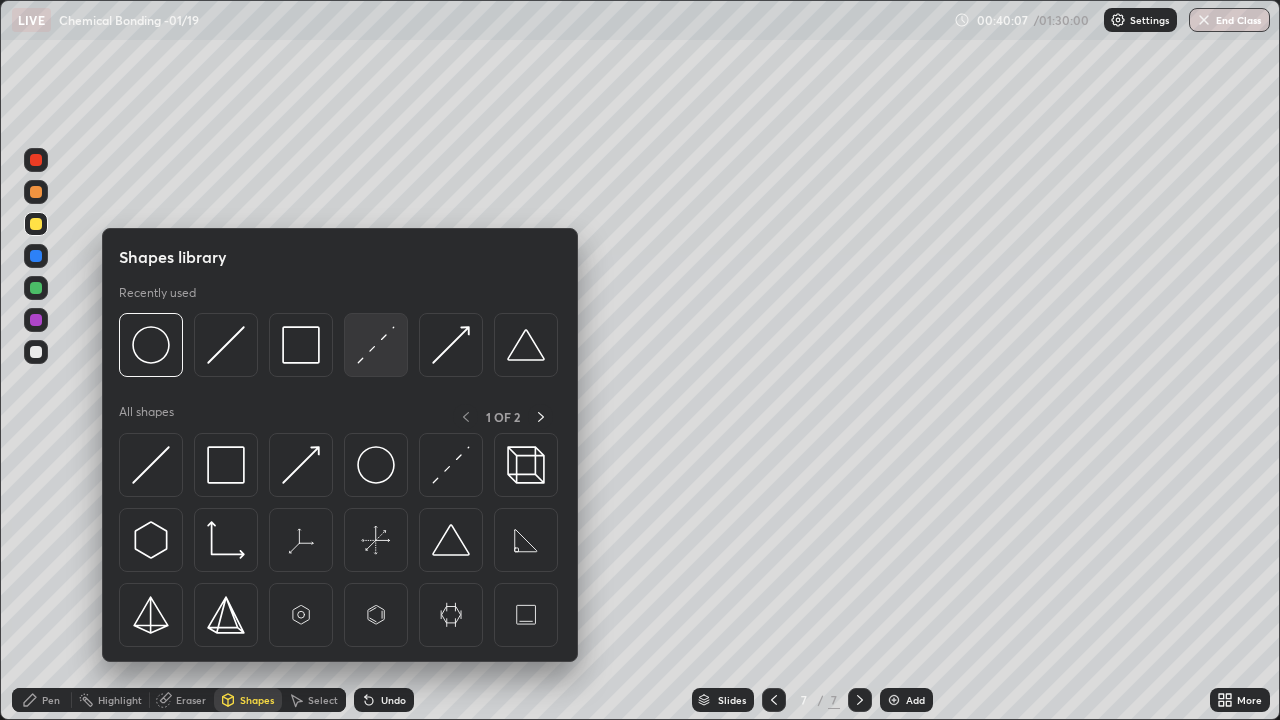 click at bounding box center [376, 345] 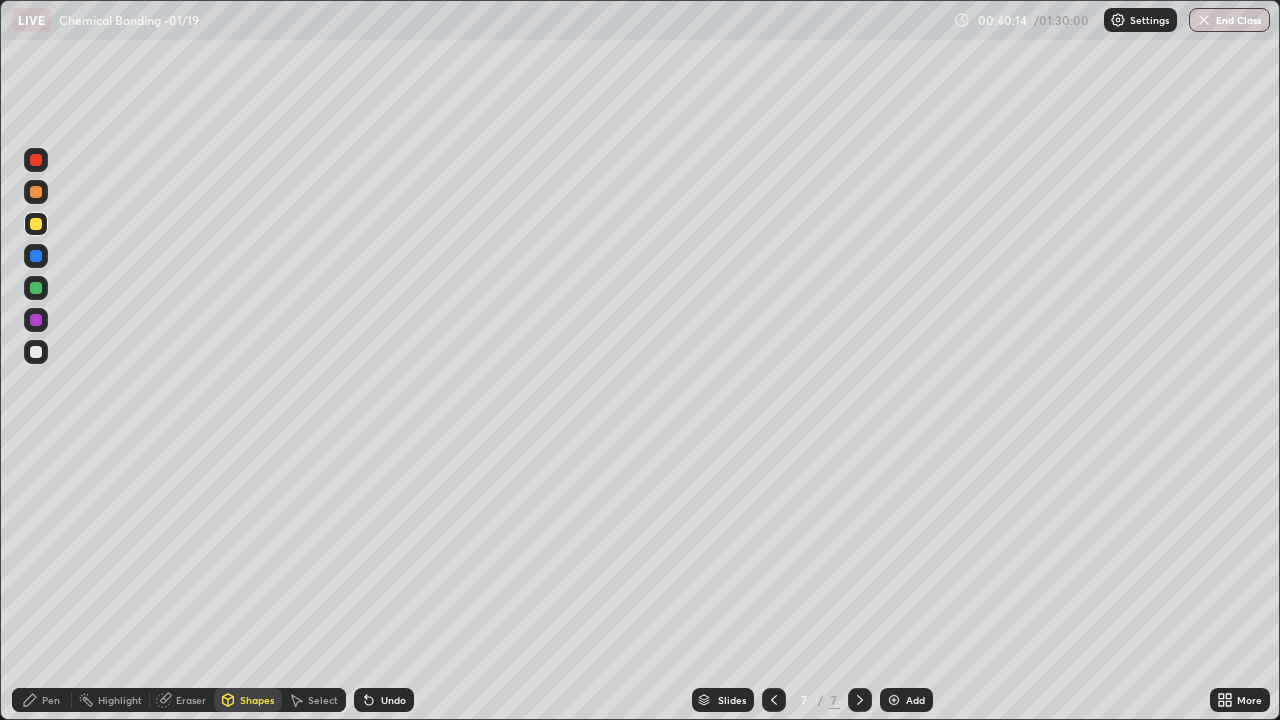 click 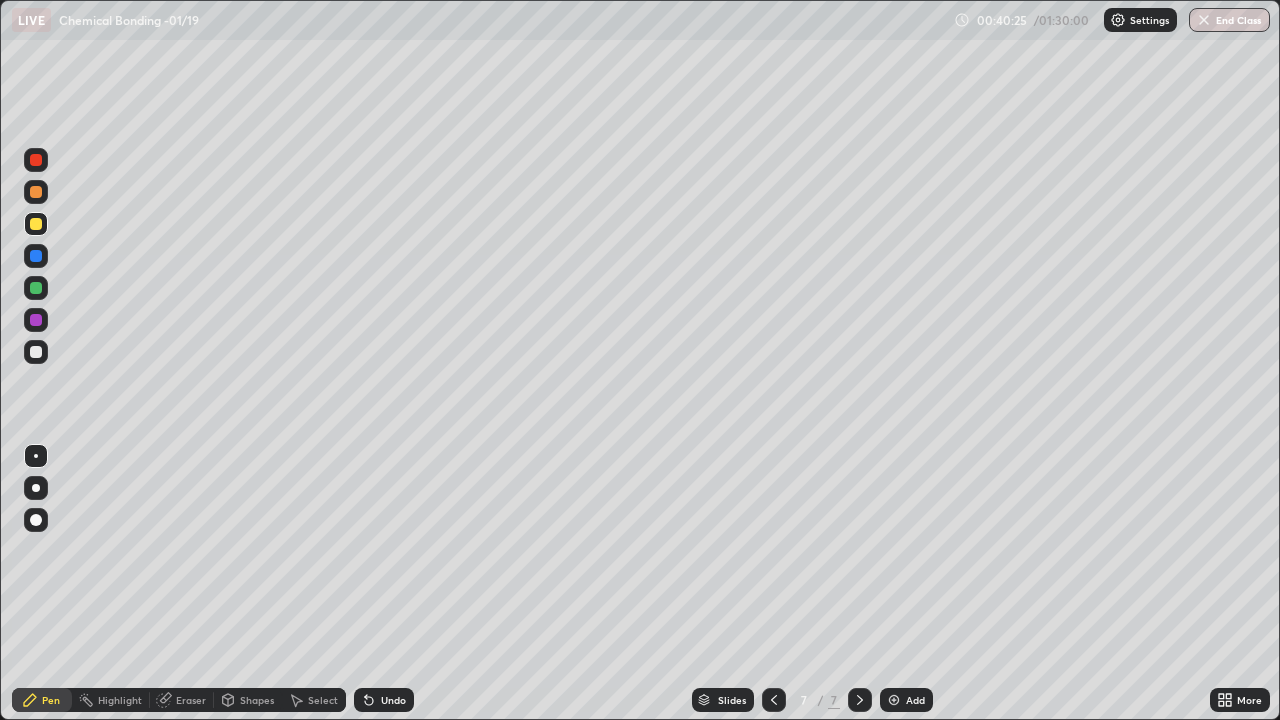 click on "Shapes" at bounding box center (257, 700) 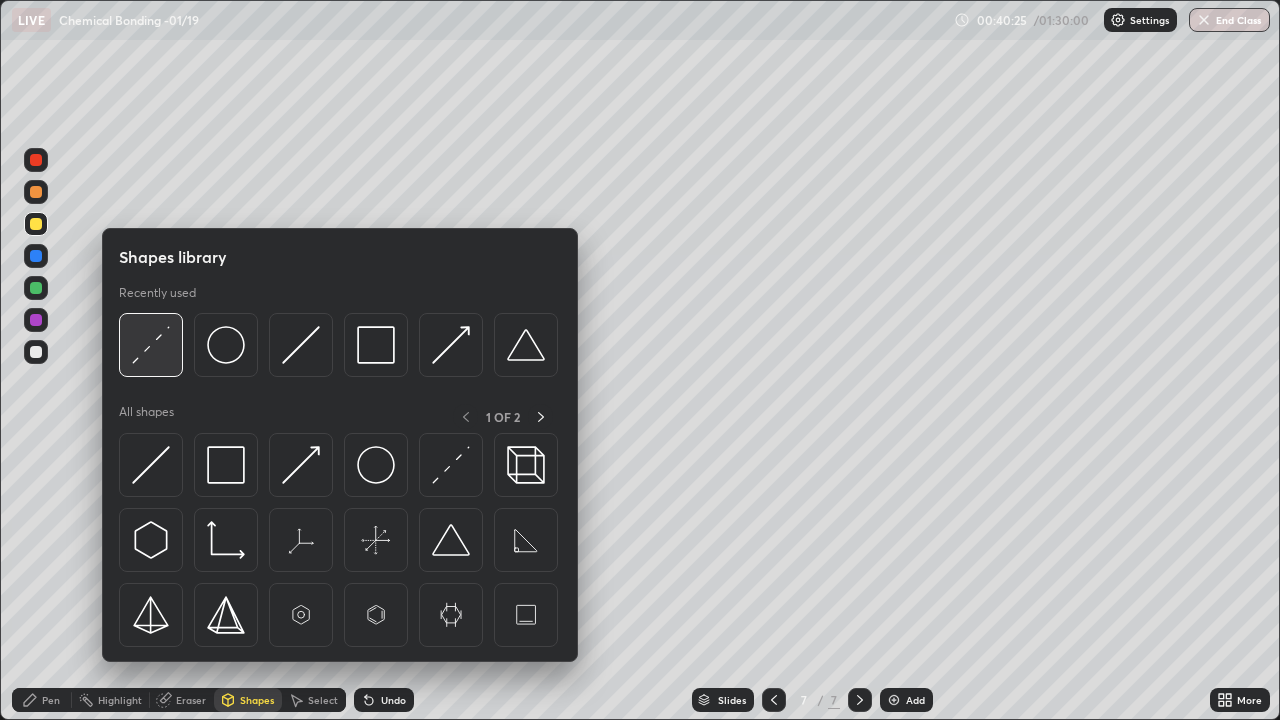 click at bounding box center [151, 345] 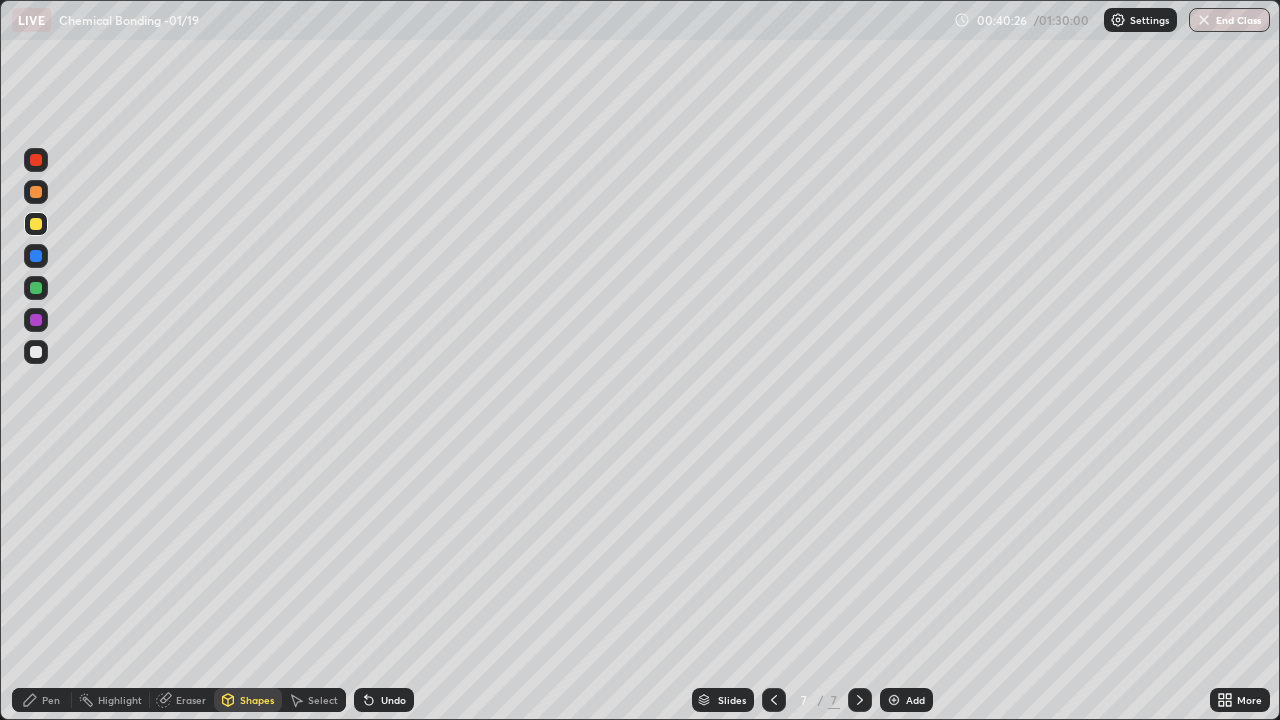 click at bounding box center (36, 288) 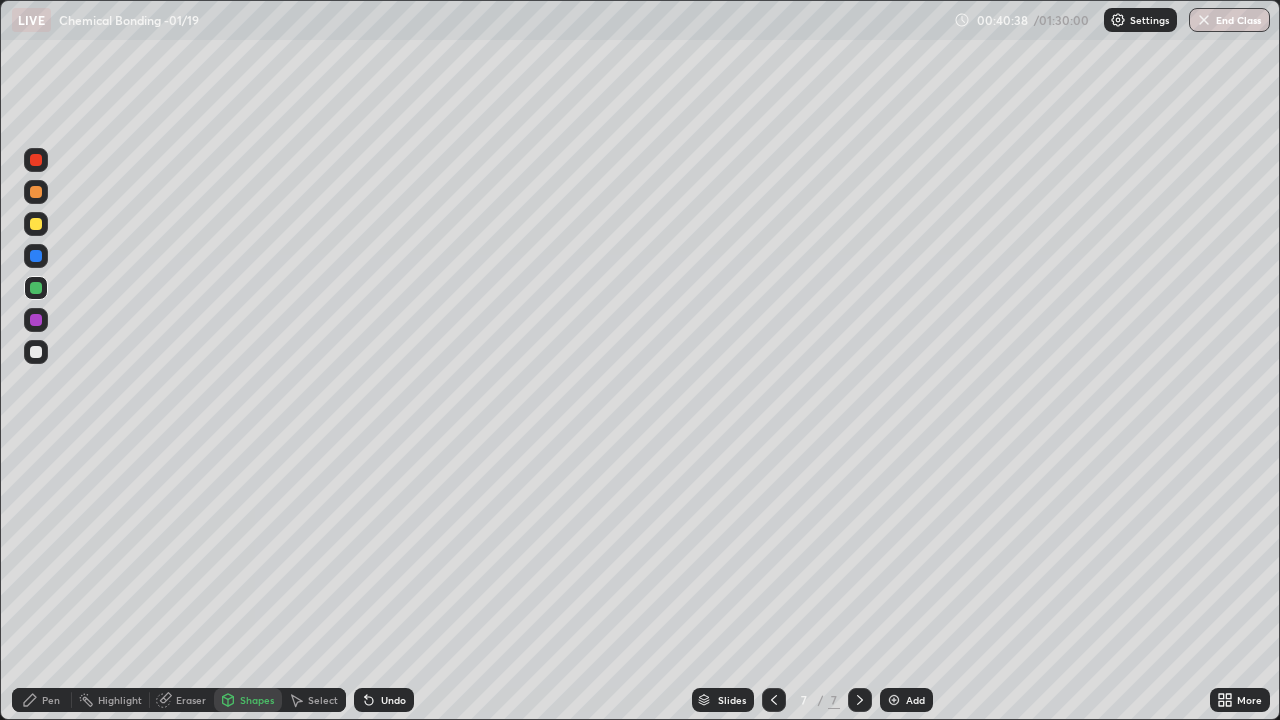 click on "Undo" at bounding box center [393, 700] 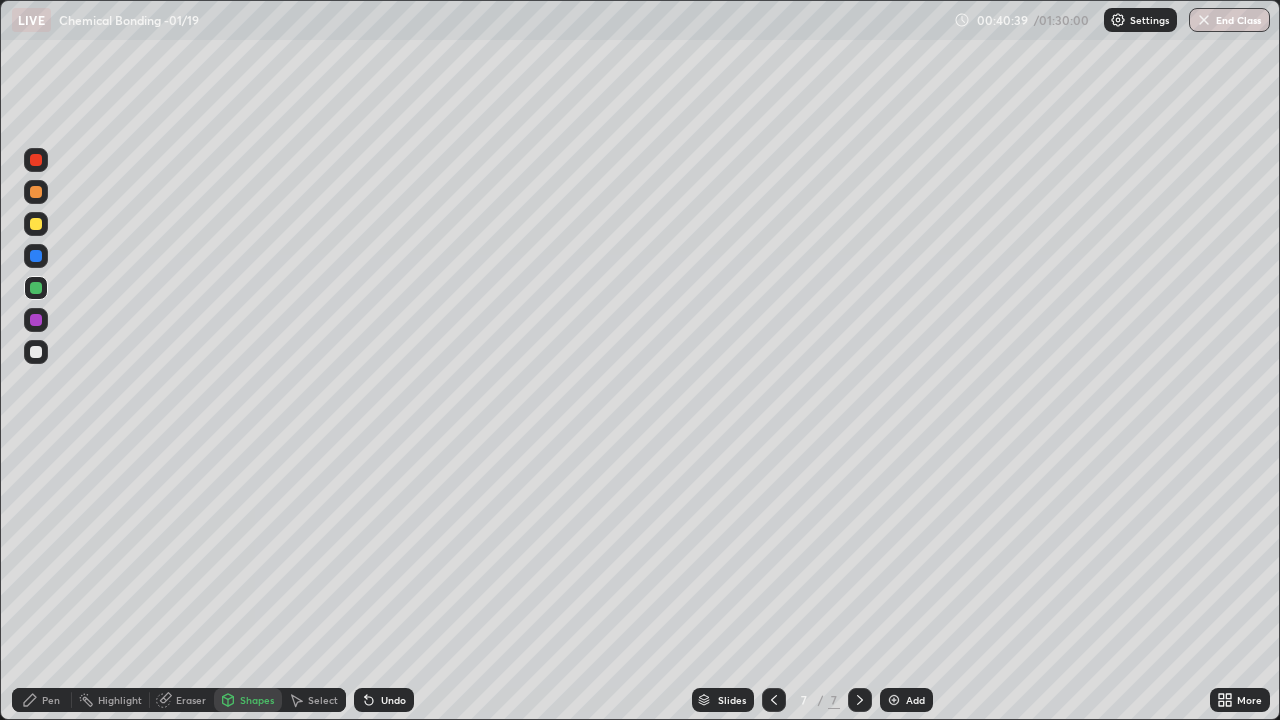 click on "Pen" at bounding box center [42, 700] 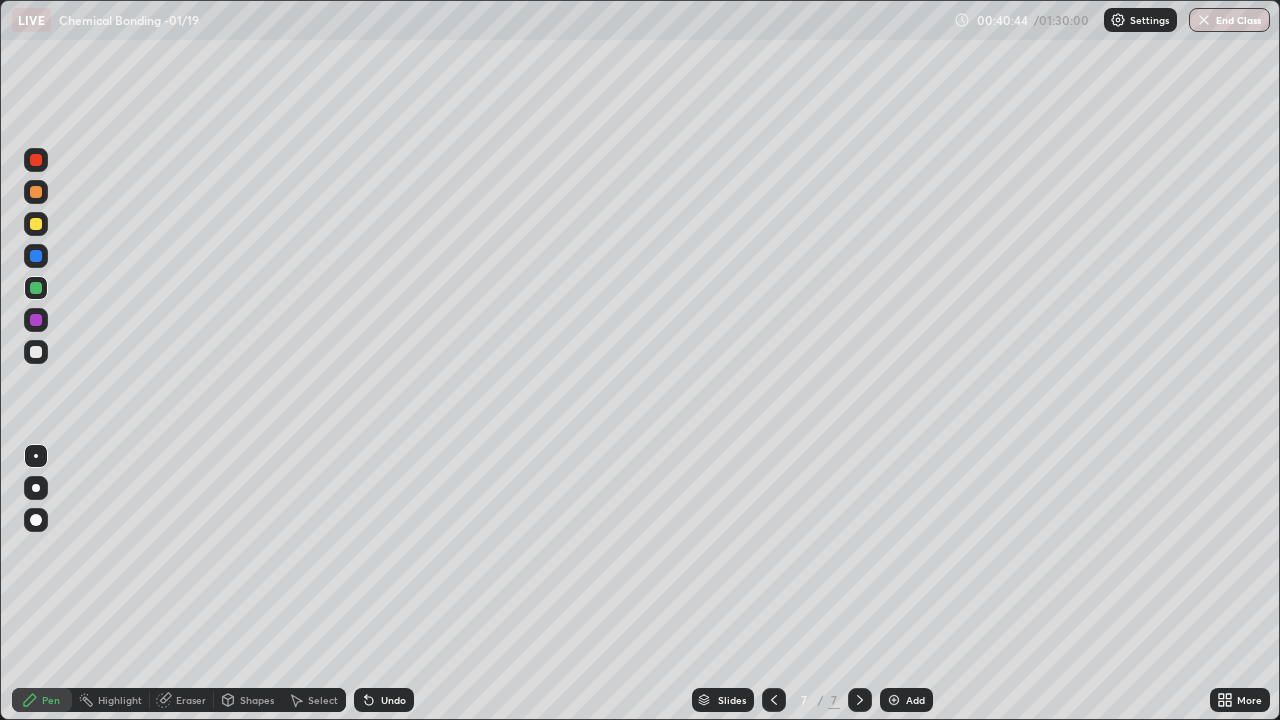 click on "Shapes" at bounding box center [257, 700] 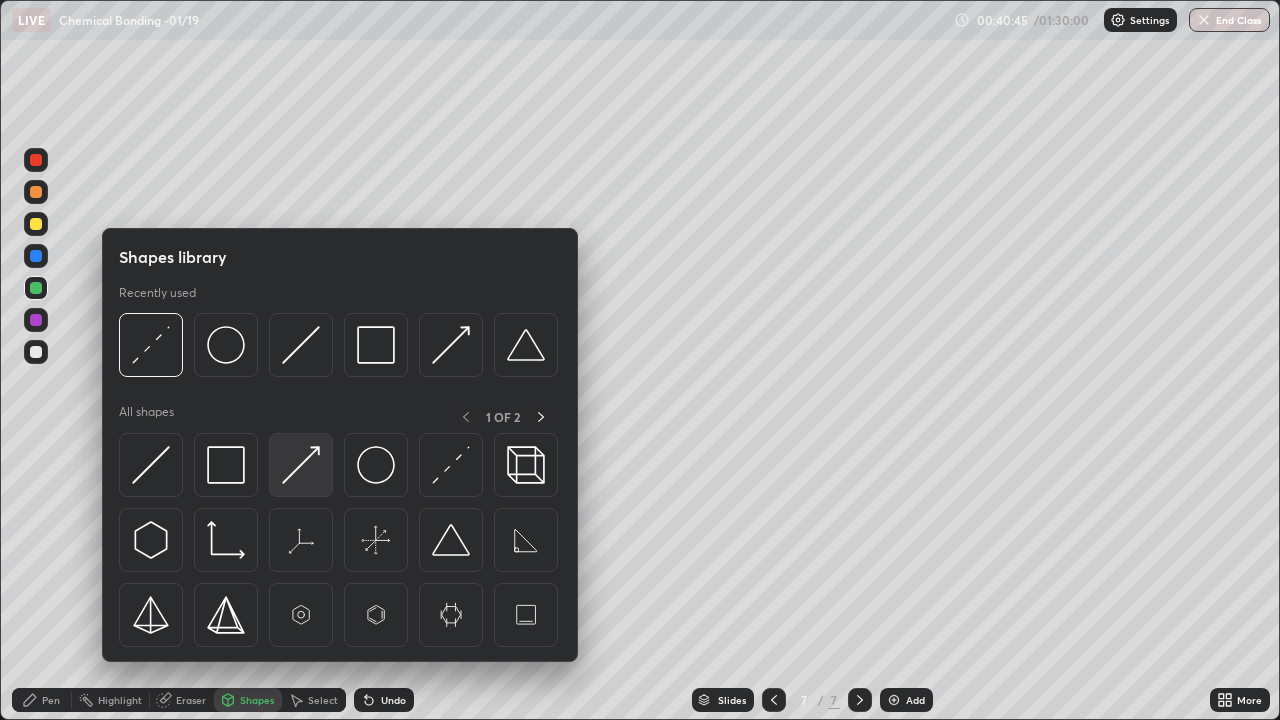 click at bounding box center [301, 465] 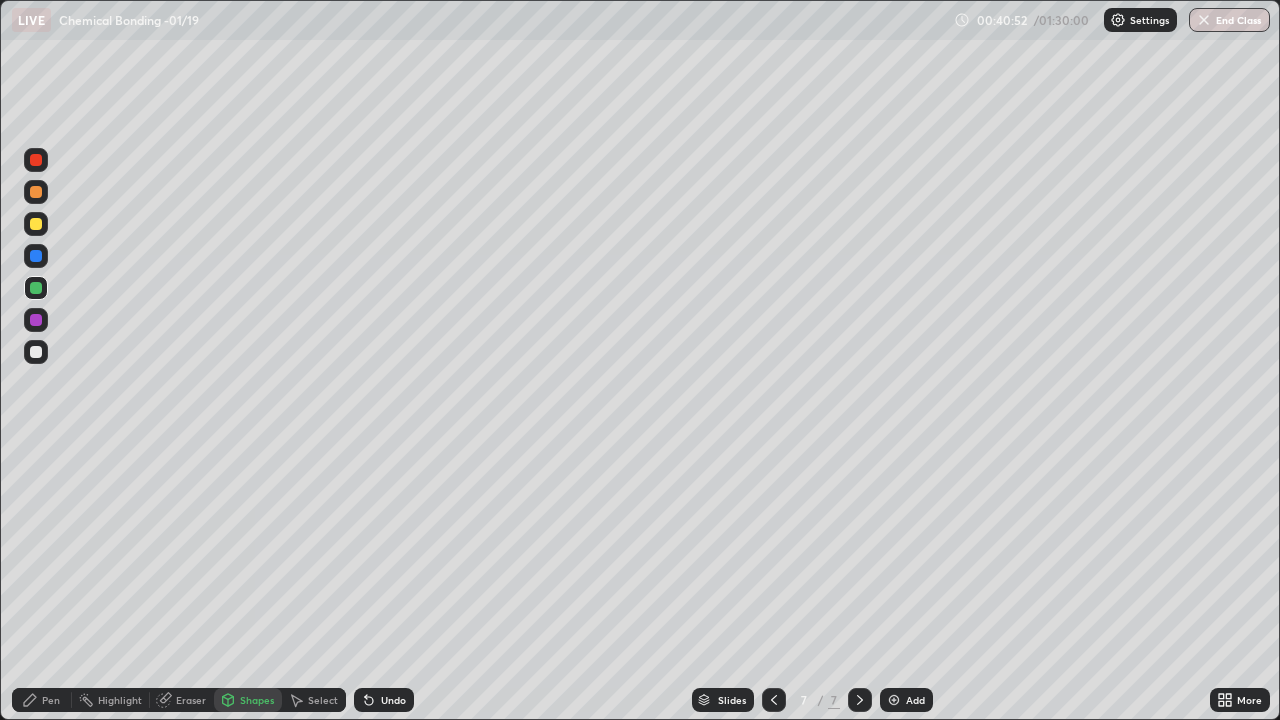 click on "Pen" at bounding box center [42, 700] 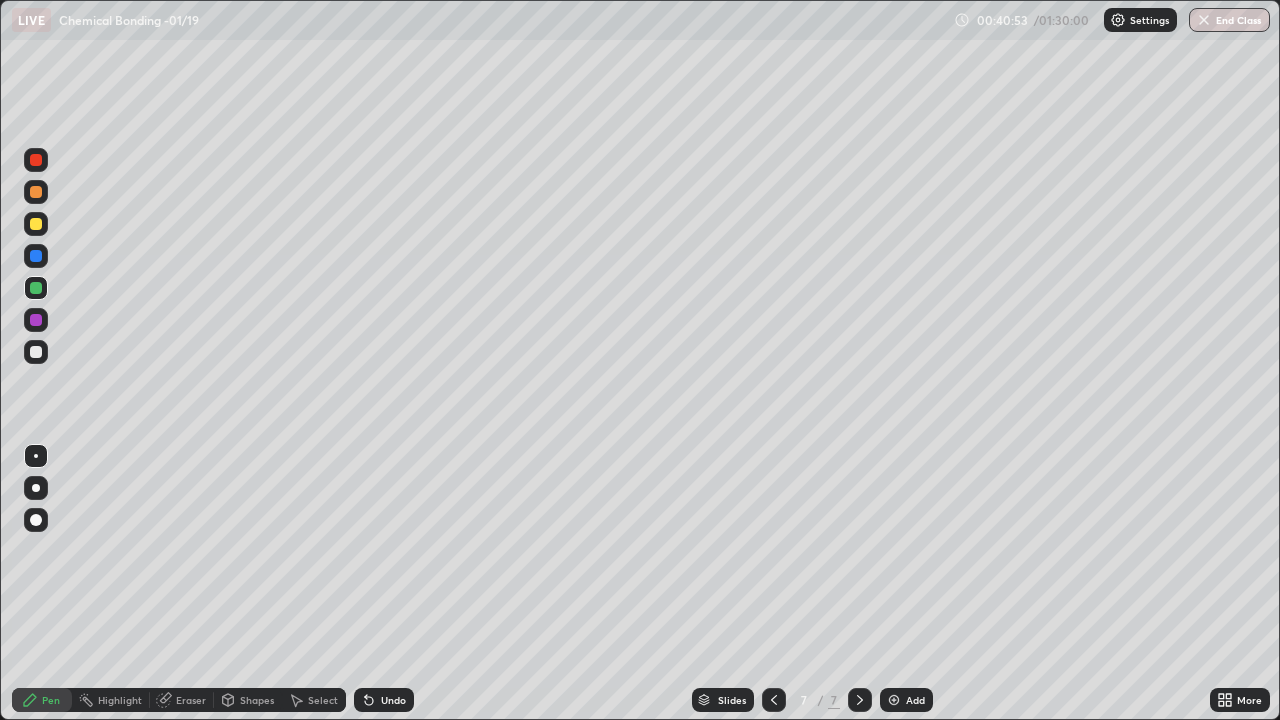 click at bounding box center [36, 352] 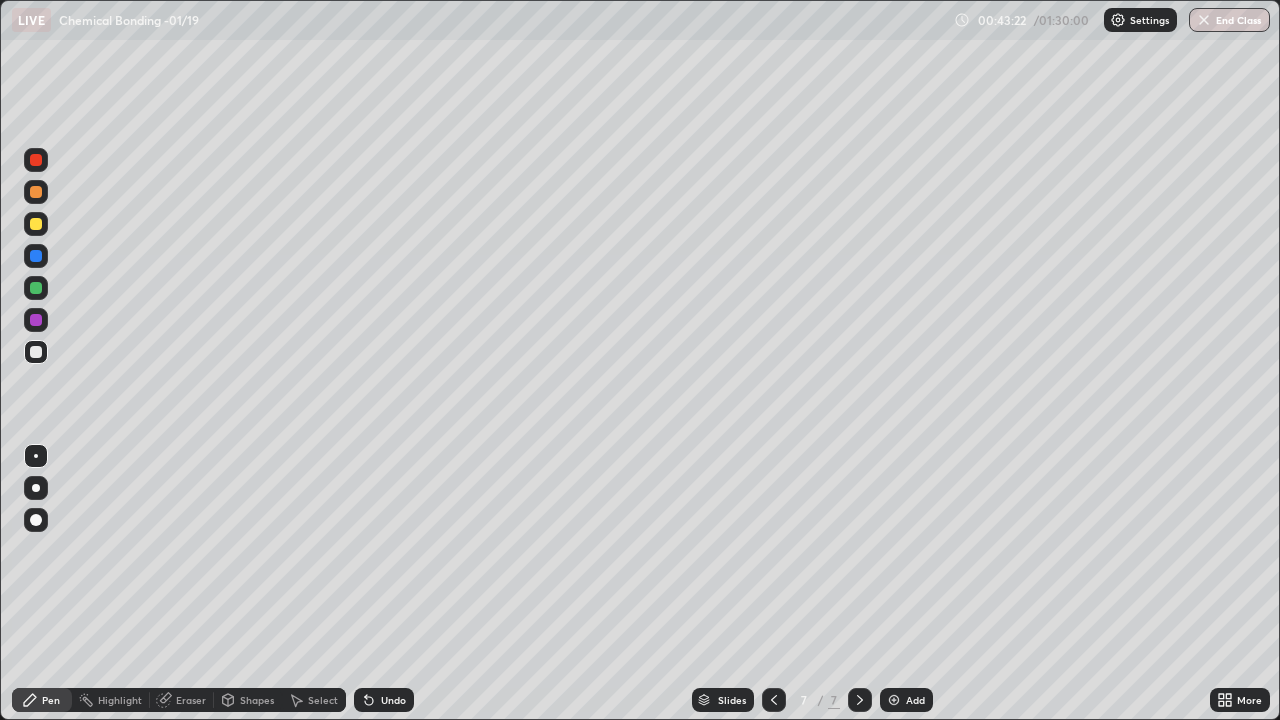 click on "Add" at bounding box center (906, 700) 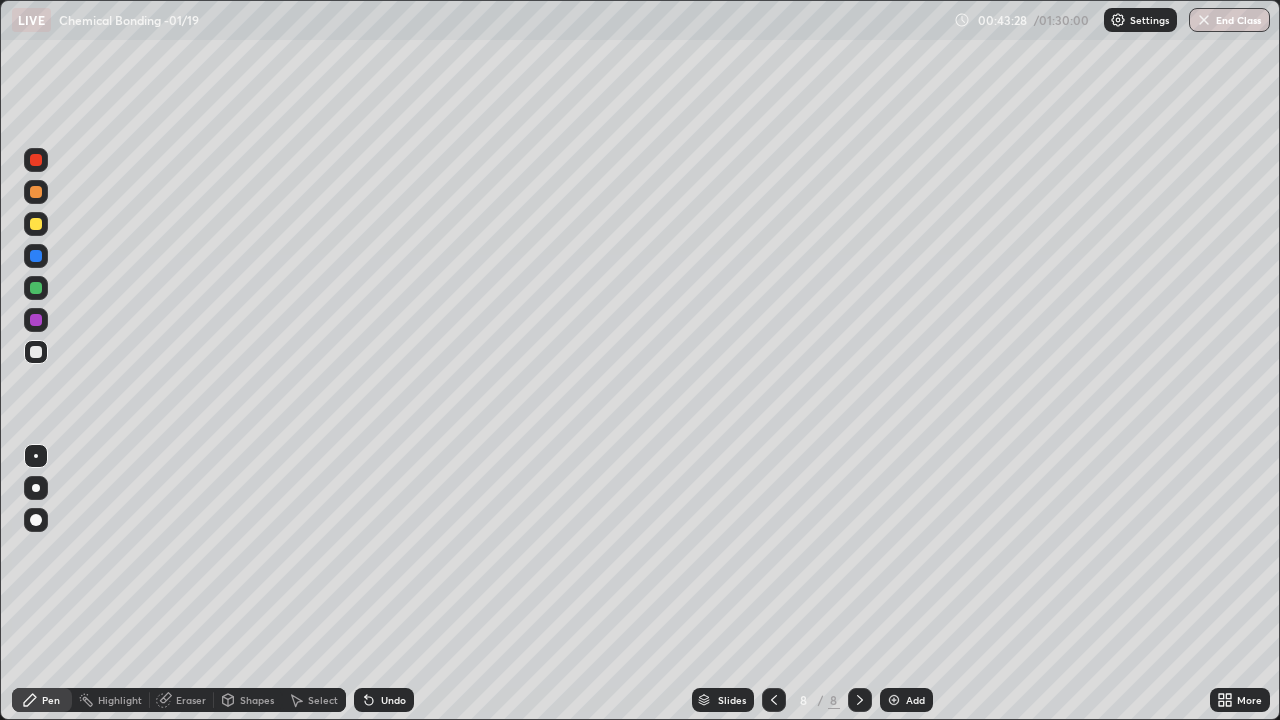 click at bounding box center (36, 224) 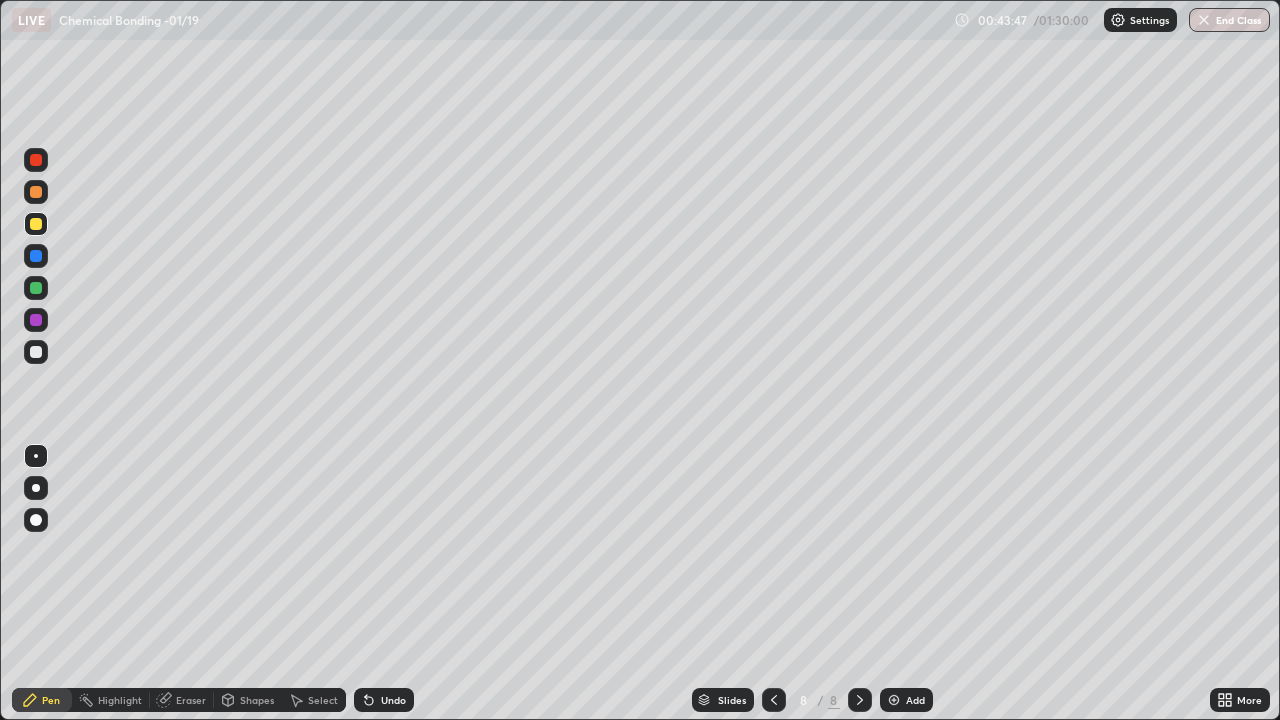 click on "Shapes" at bounding box center [257, 700] 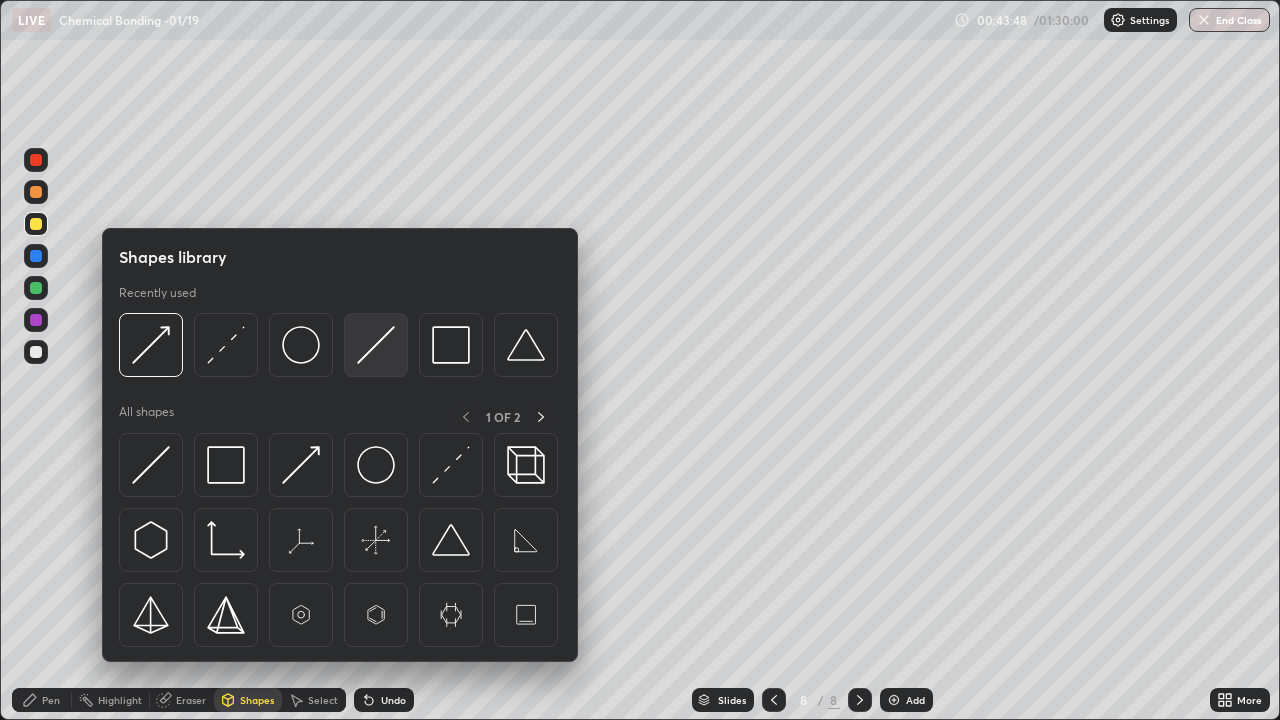 click at bounding box center (376, 345) 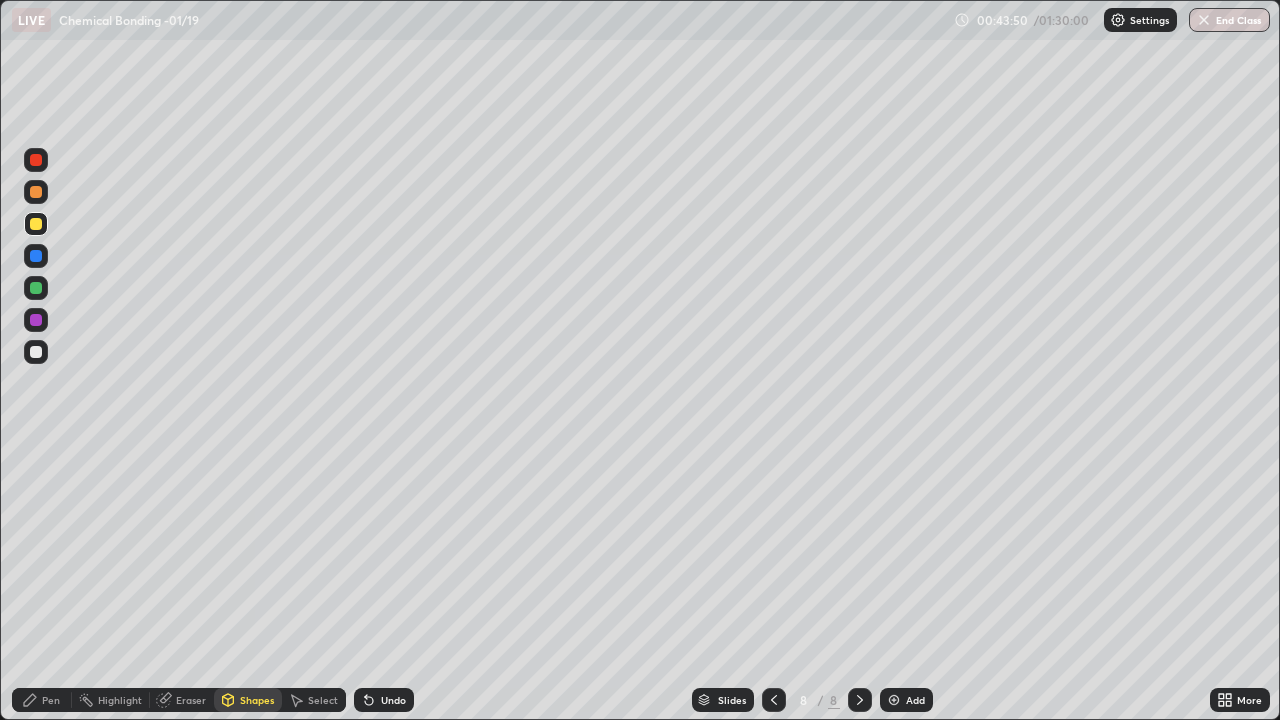 click on "Pen" at bounding box center (51, 700) 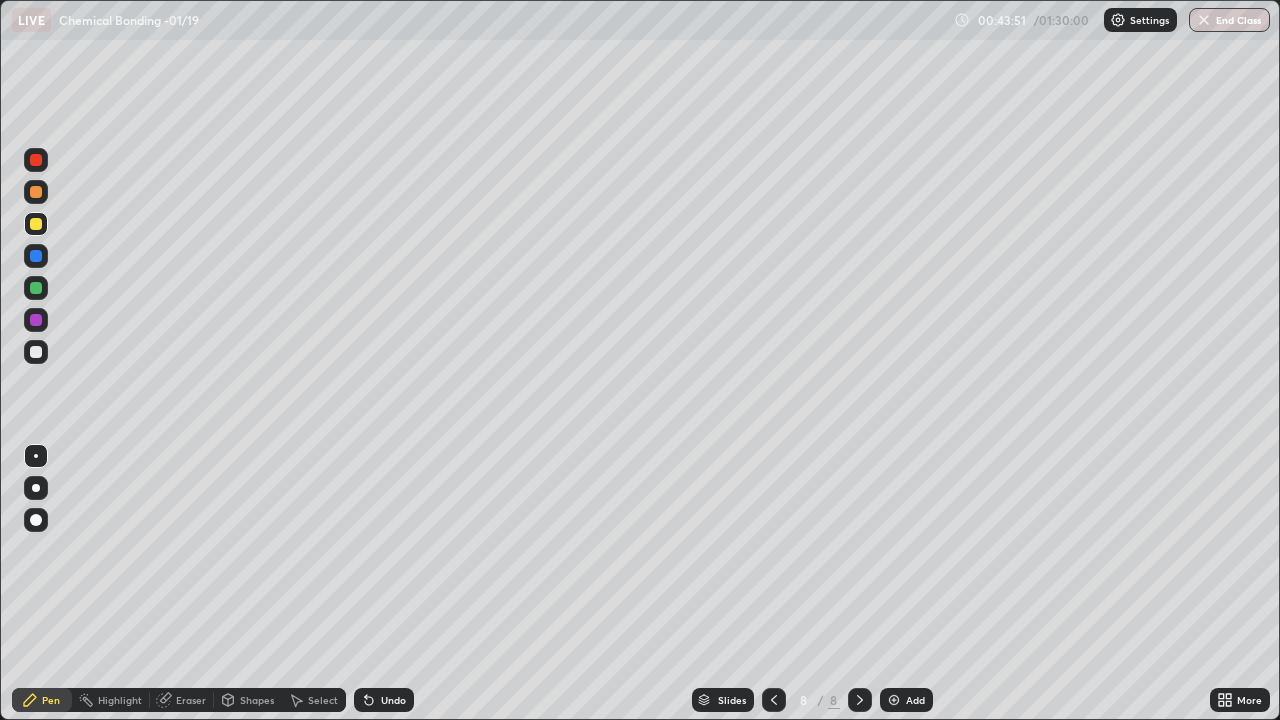 click at bounding box center [36, 352] 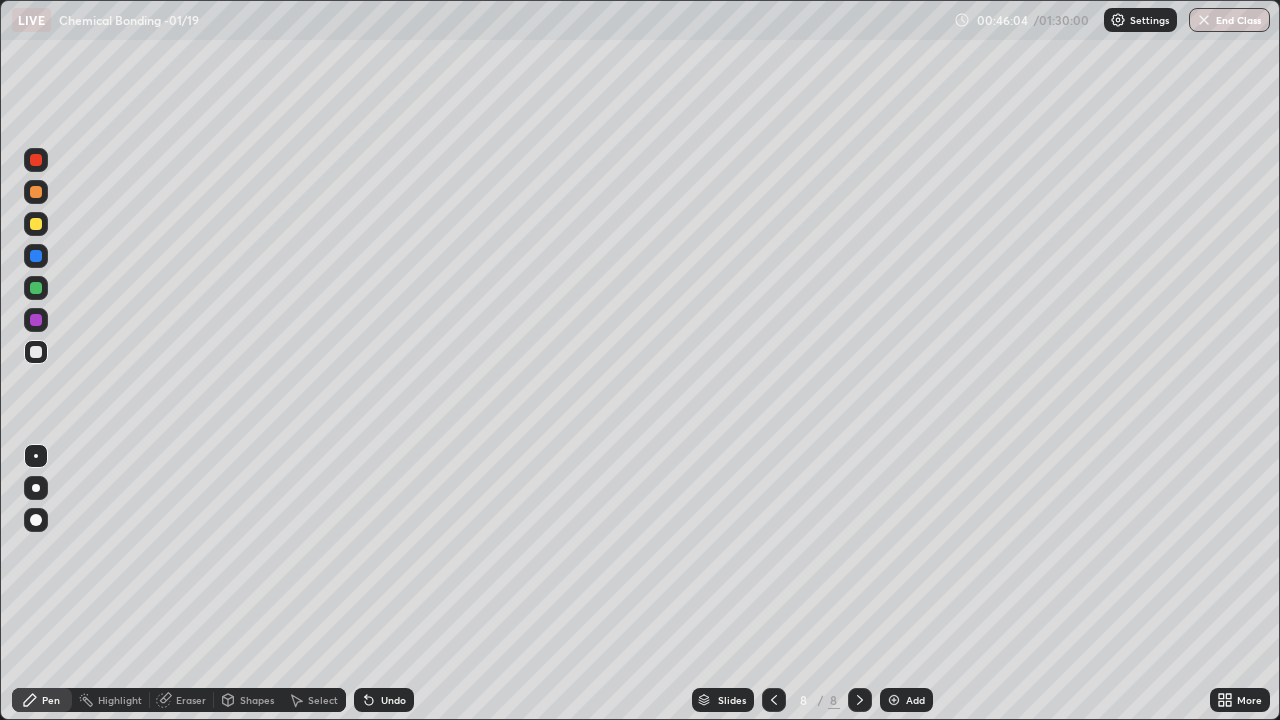 click at bounding box center [894, 700] 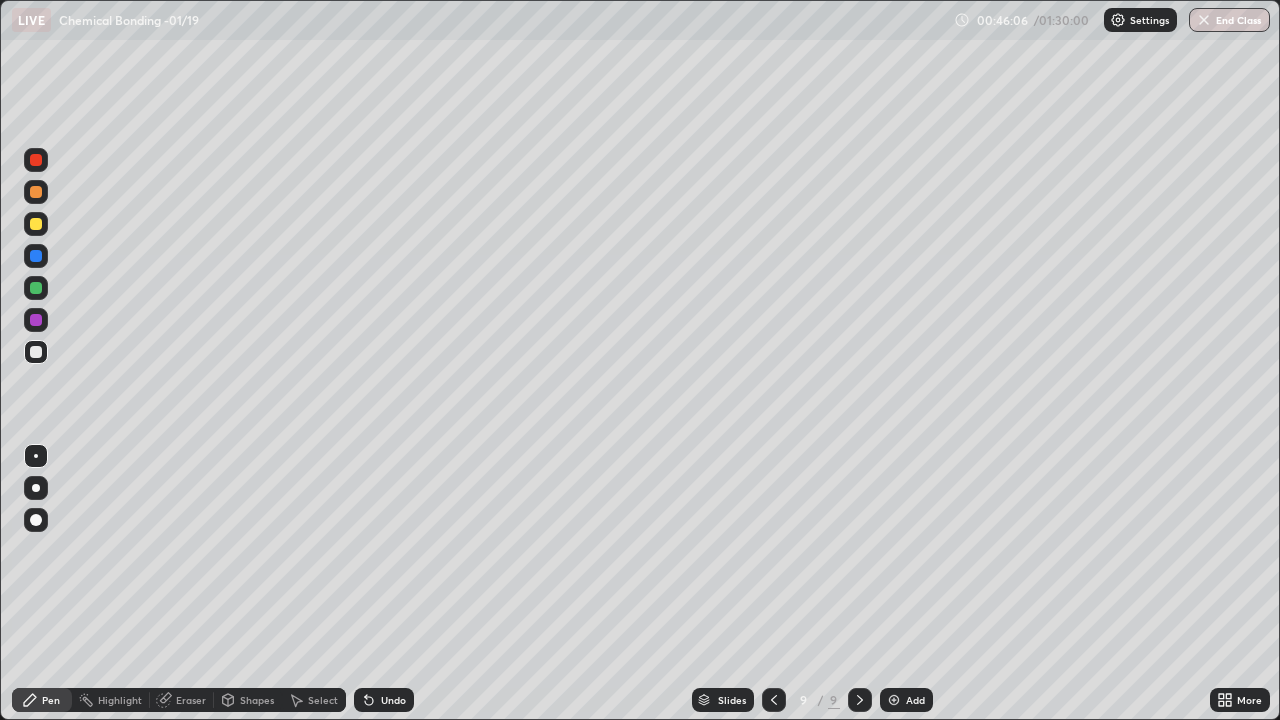click at bounding box center [36, 224] 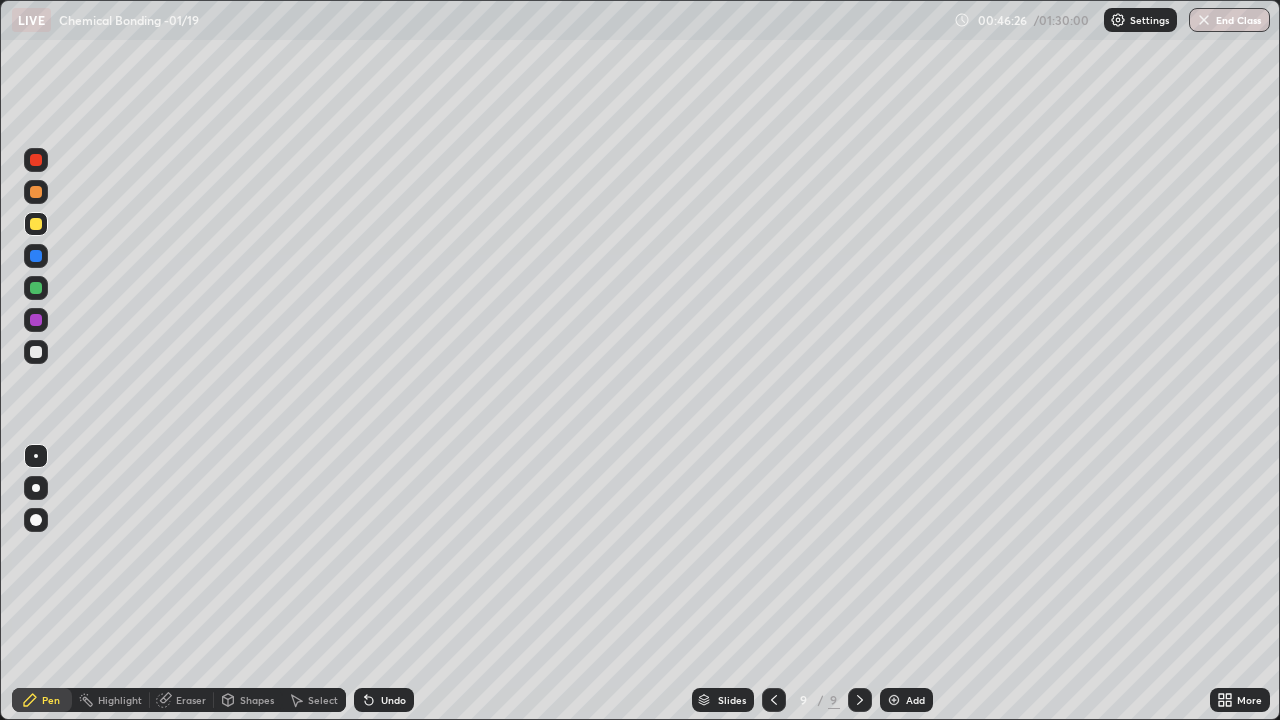 click on "Shapes" at bounding box center (257, 700) 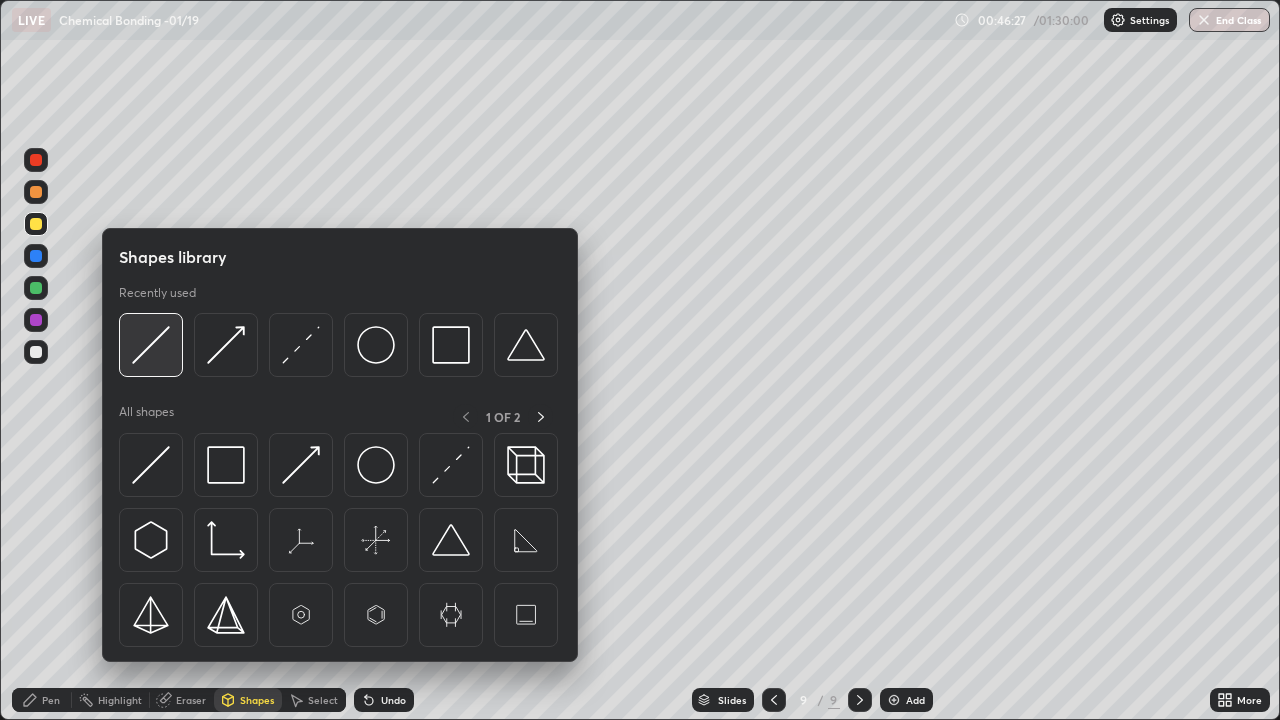 click at bounding box center [151, 345] 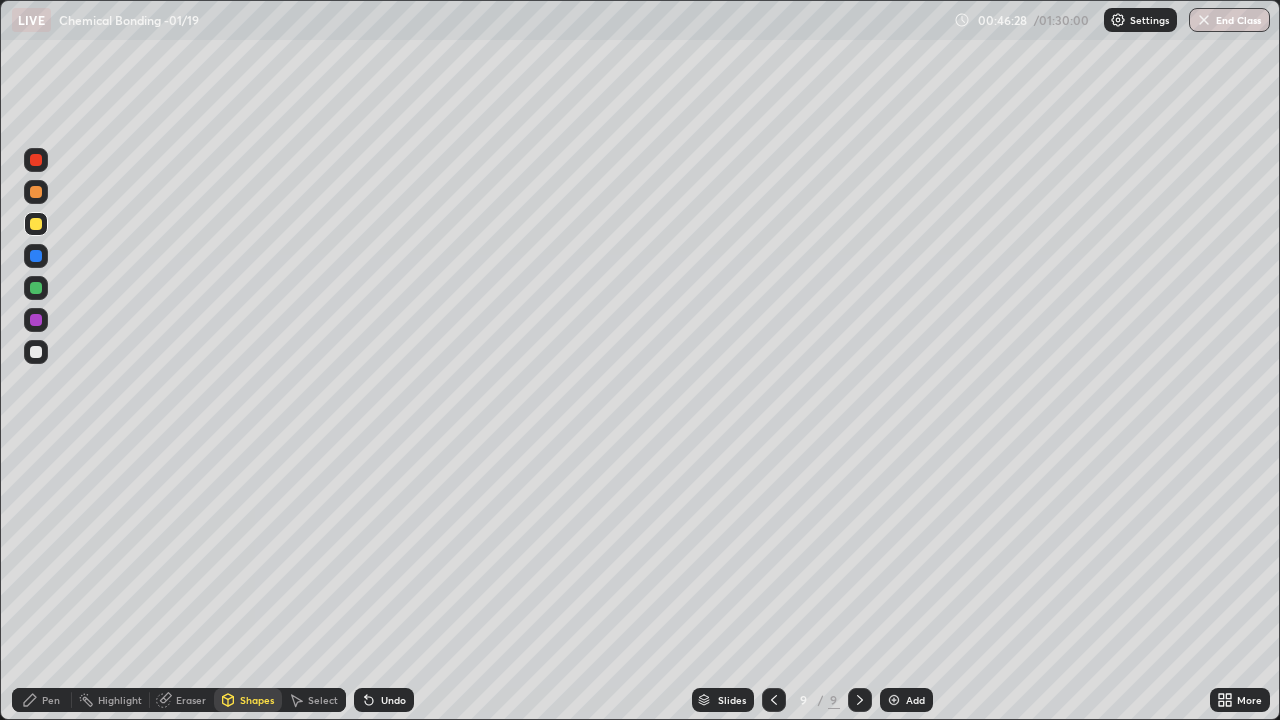 click at bounding box center [36, 288] 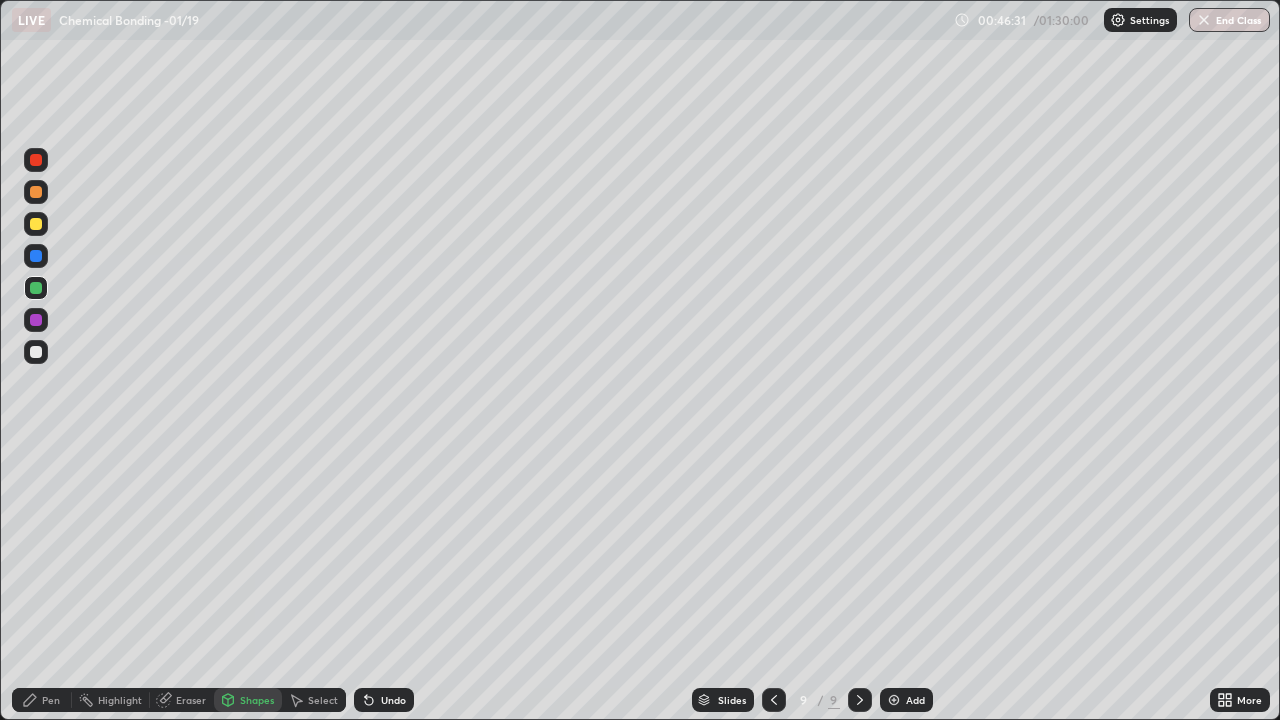 click on "Pen" at bounding box center [51, 700] 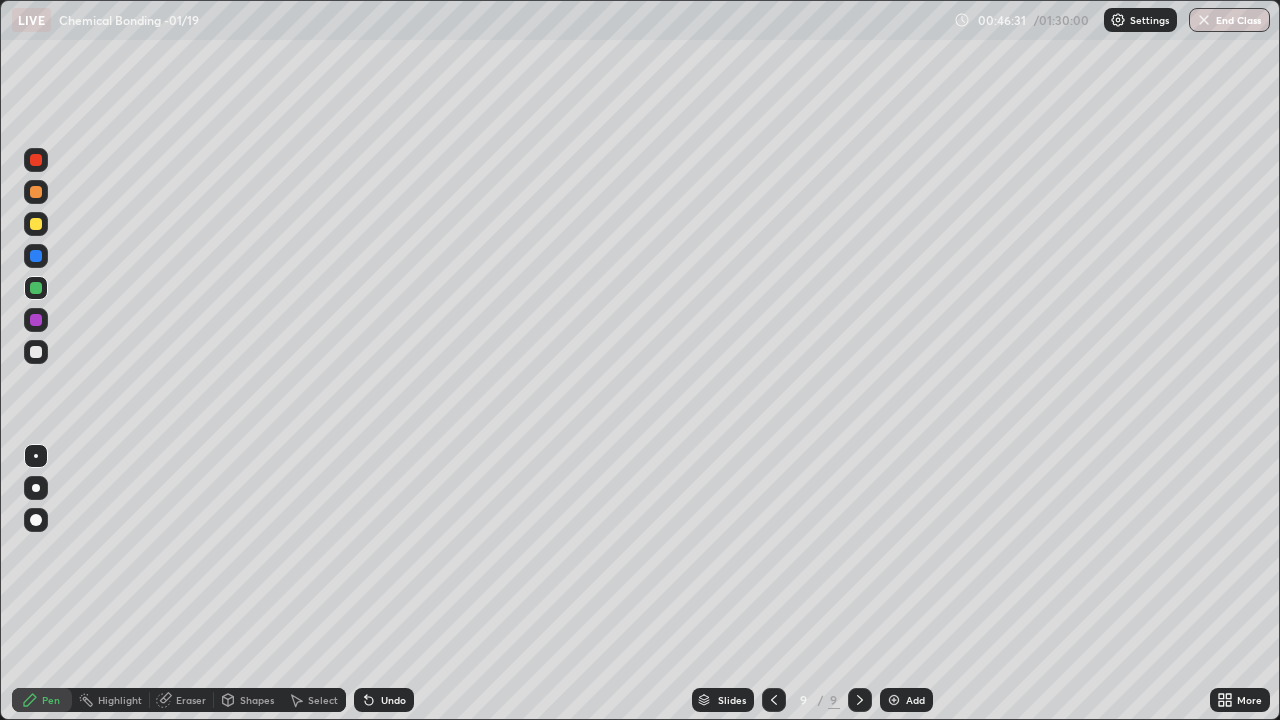 click on "Shapes" at bounding box center (257, 700) 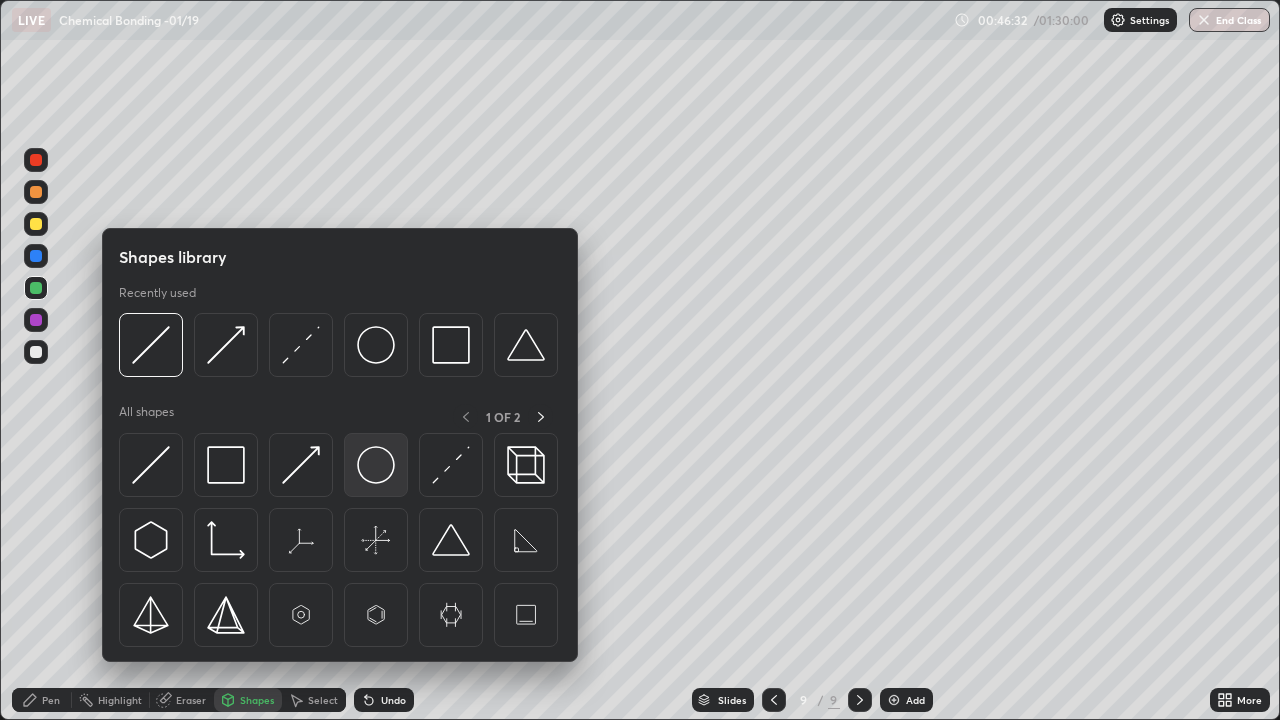 click at bounding box center (376, 465) 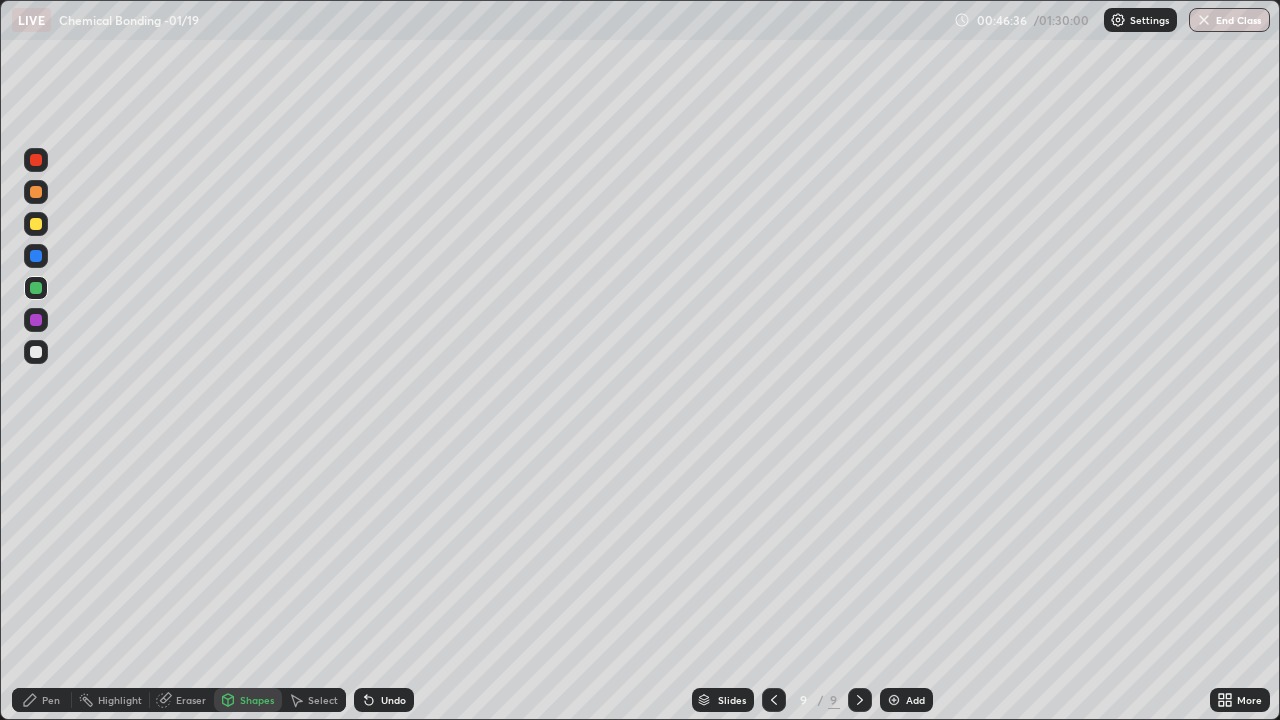 click on "Pen" at bounding box center (42, 700) 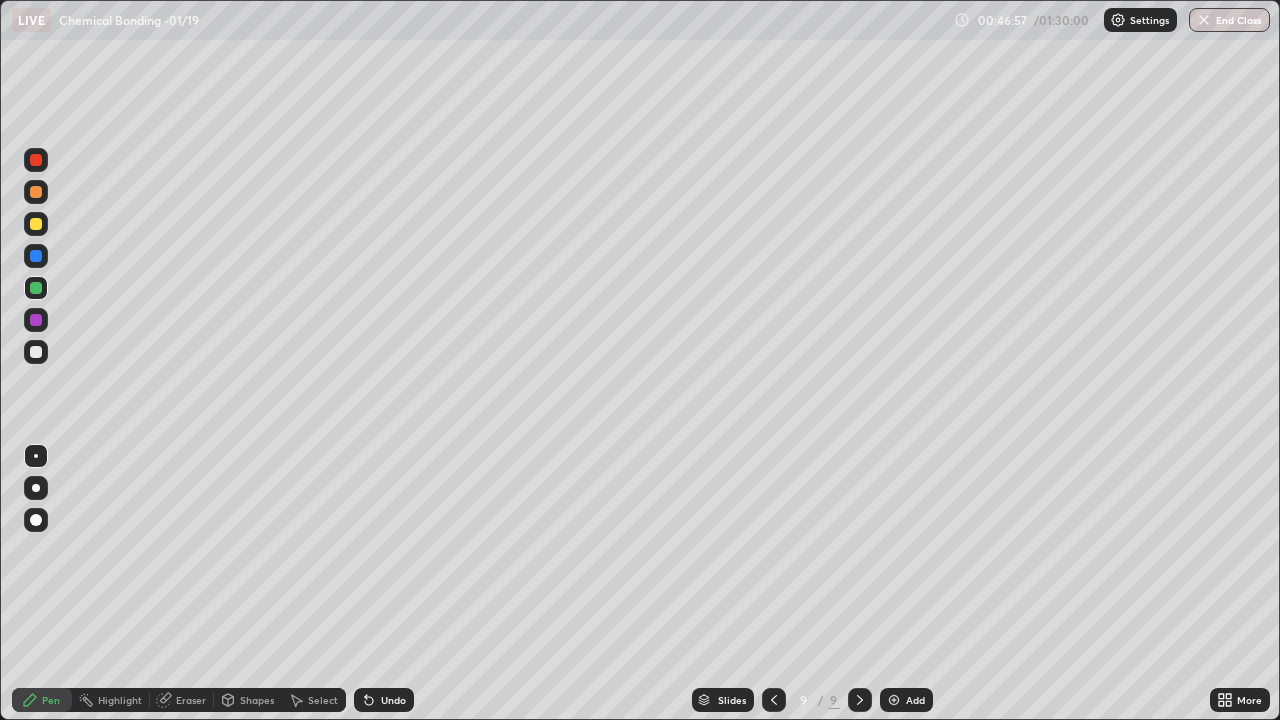 click at bounding box center (36, 352) 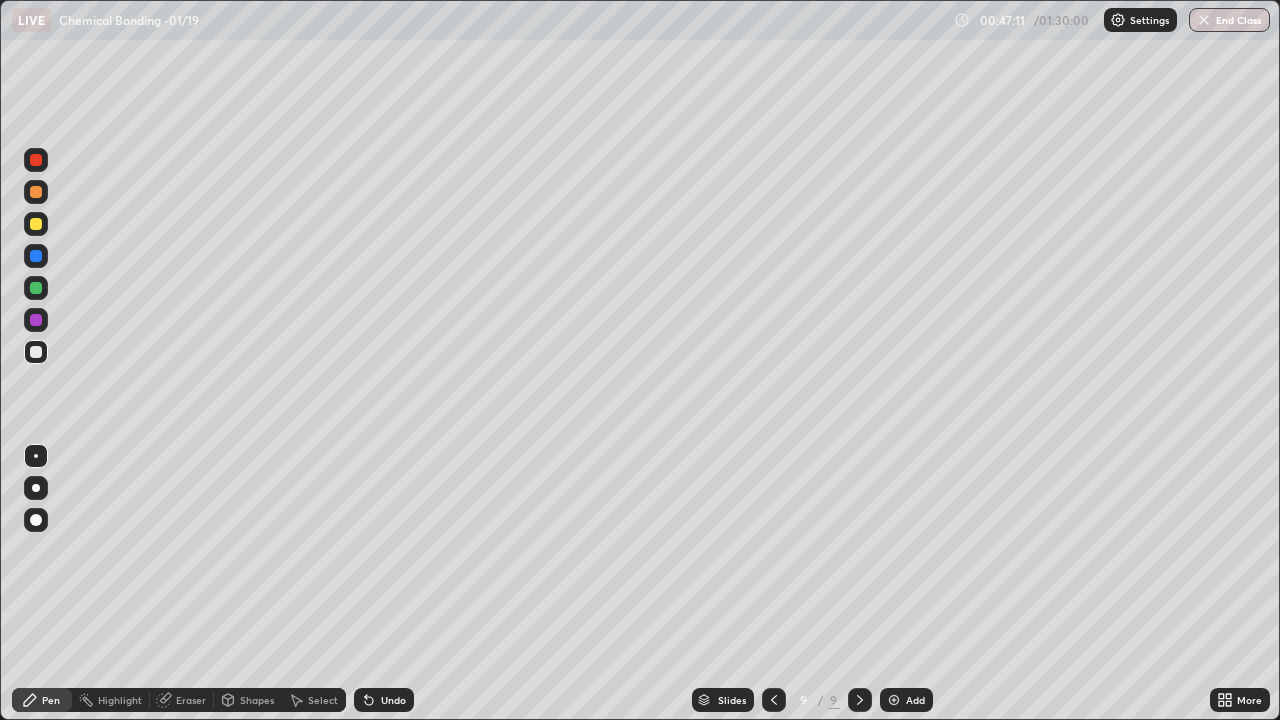 click on "Shapes" at bounding box center (257, 700) 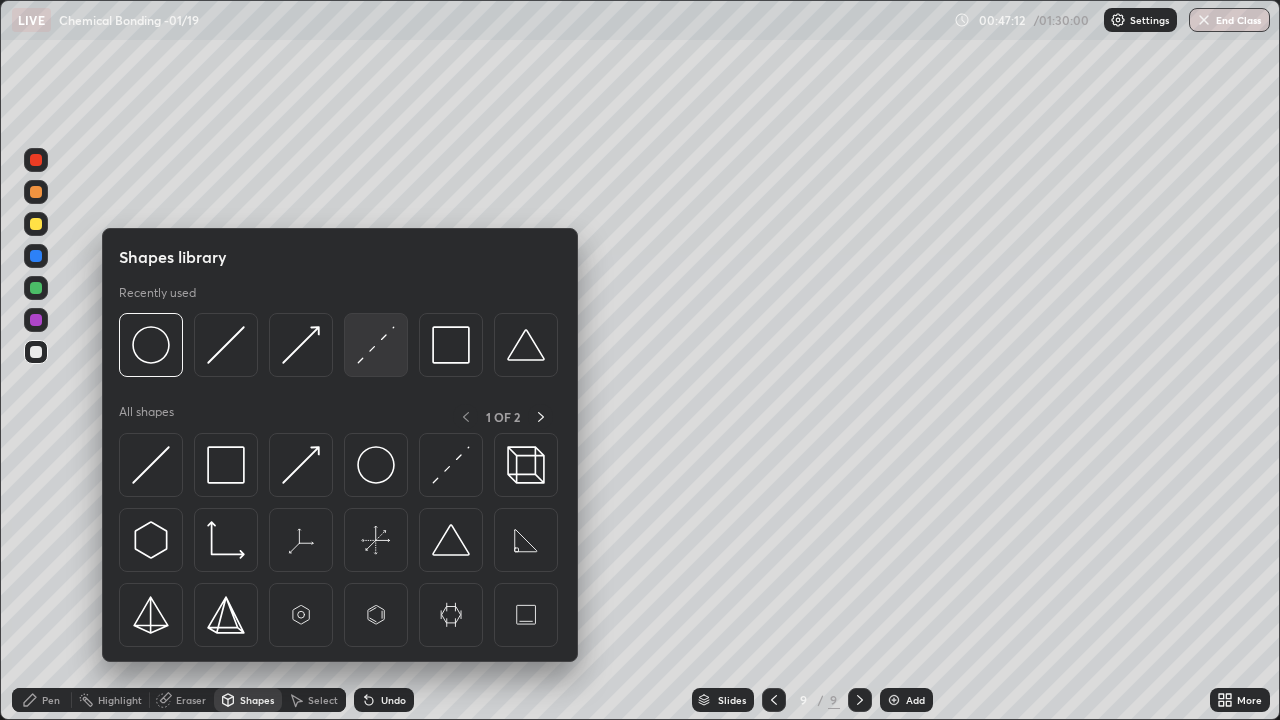 click at bounding box center [376, 345] 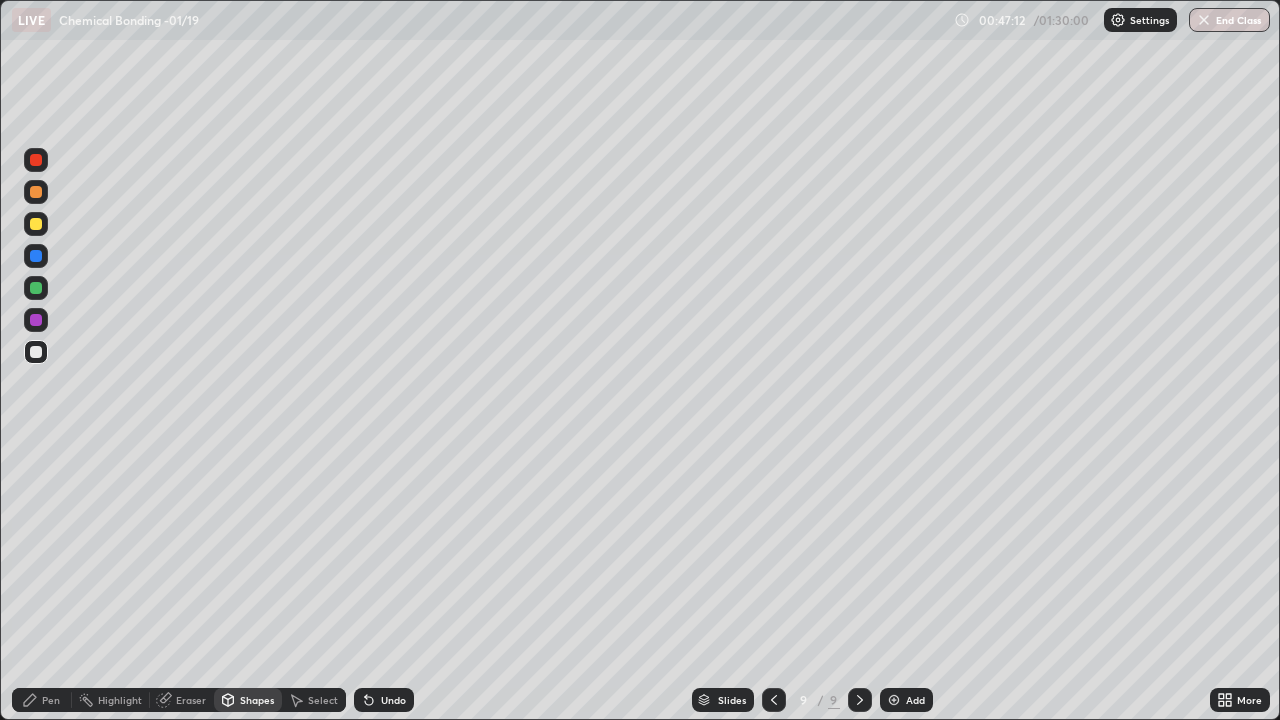 click at bounding box center (36, 288) 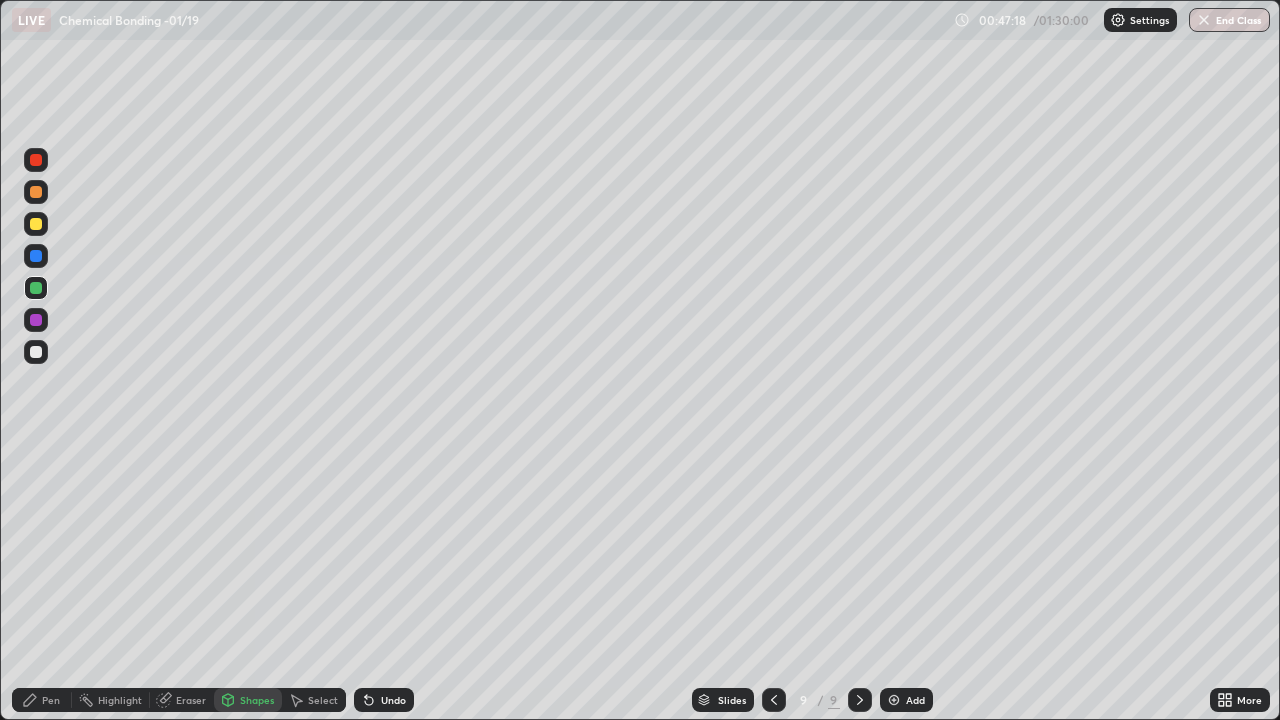click at bounding box center [36, 352] 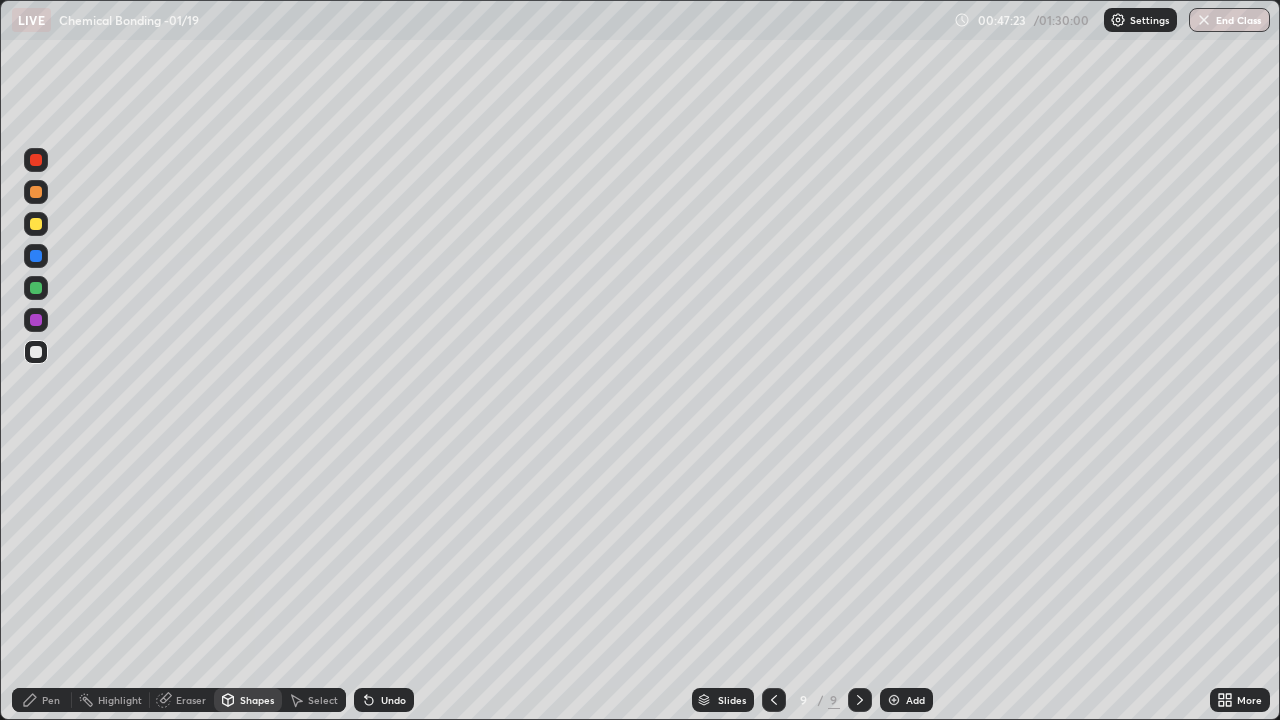 click on "Undo" at bounding box center [384, 700] 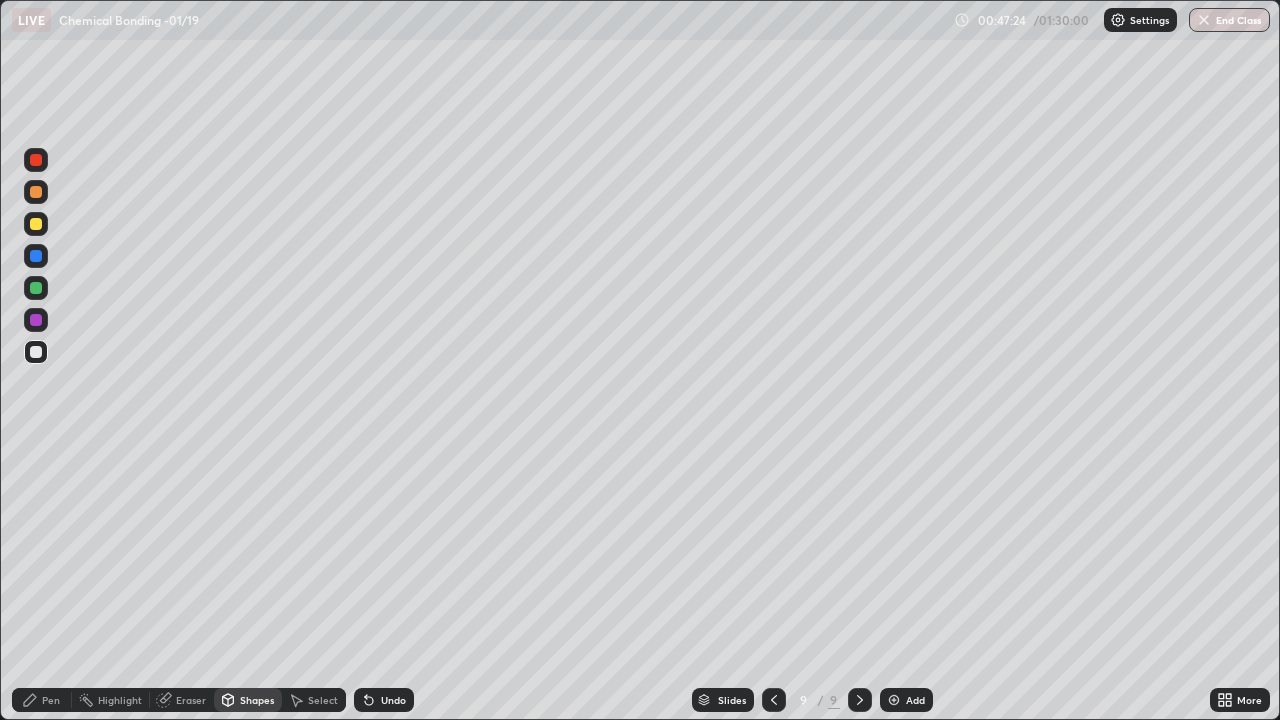 click on "Pen" at bounding box center (42, 700) 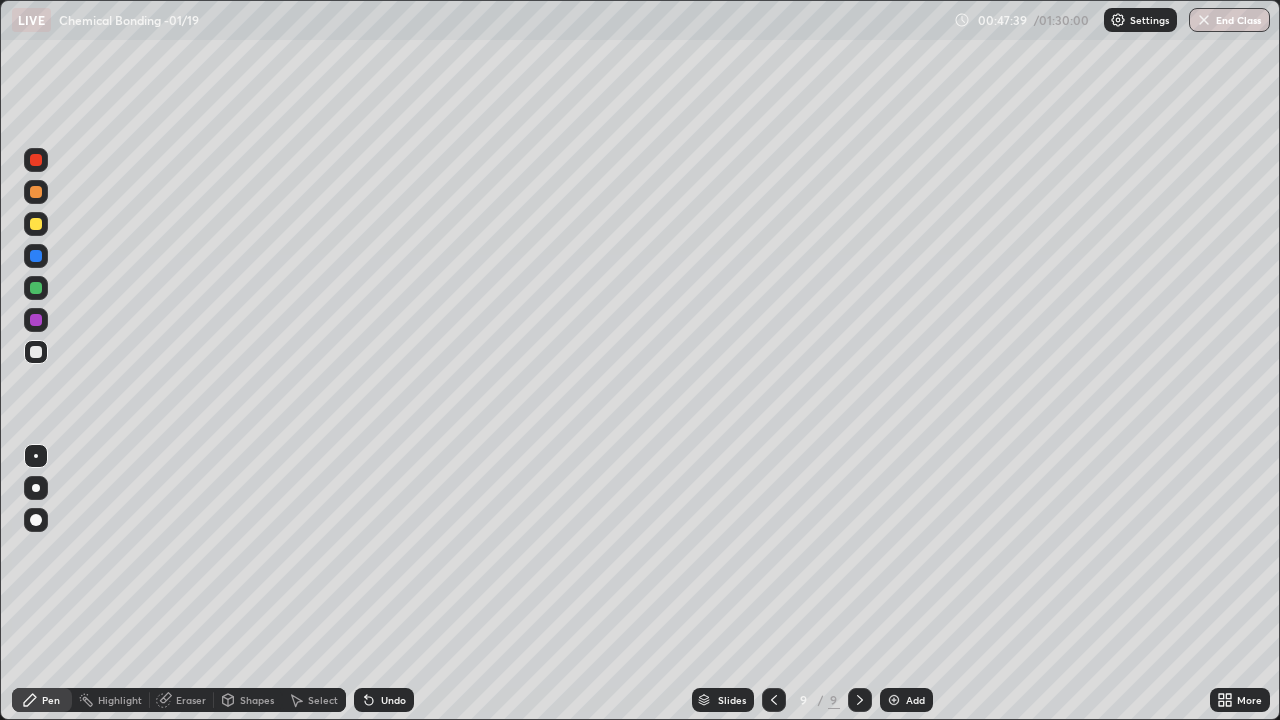 click on "Shapes" at bounding box center [257, 700] 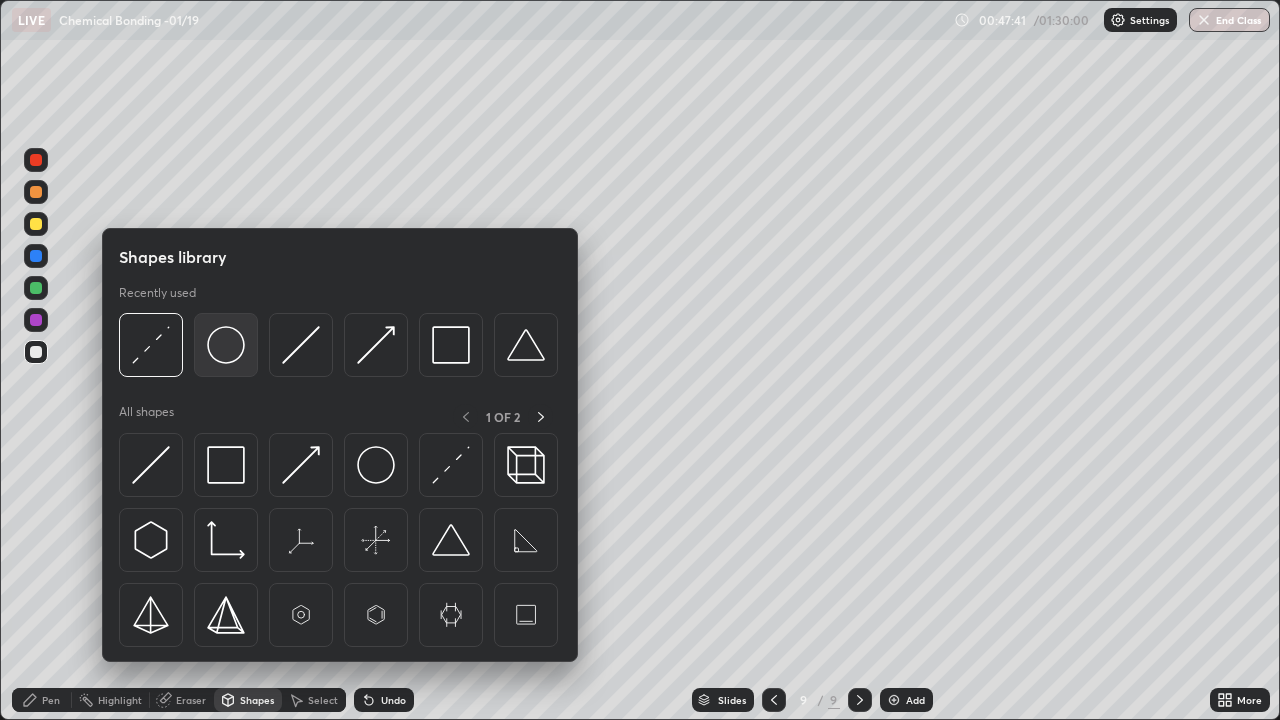 click at bounding box center [226, 345] 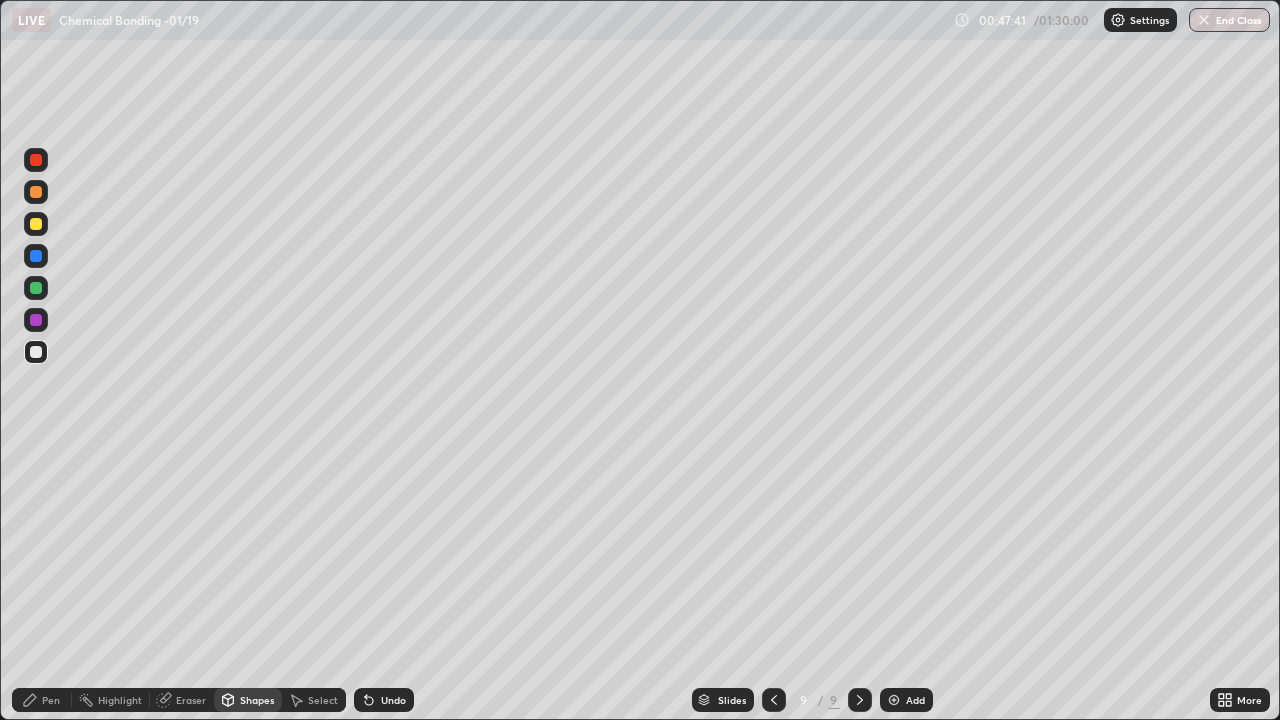 click at bounding box center (36, 288) 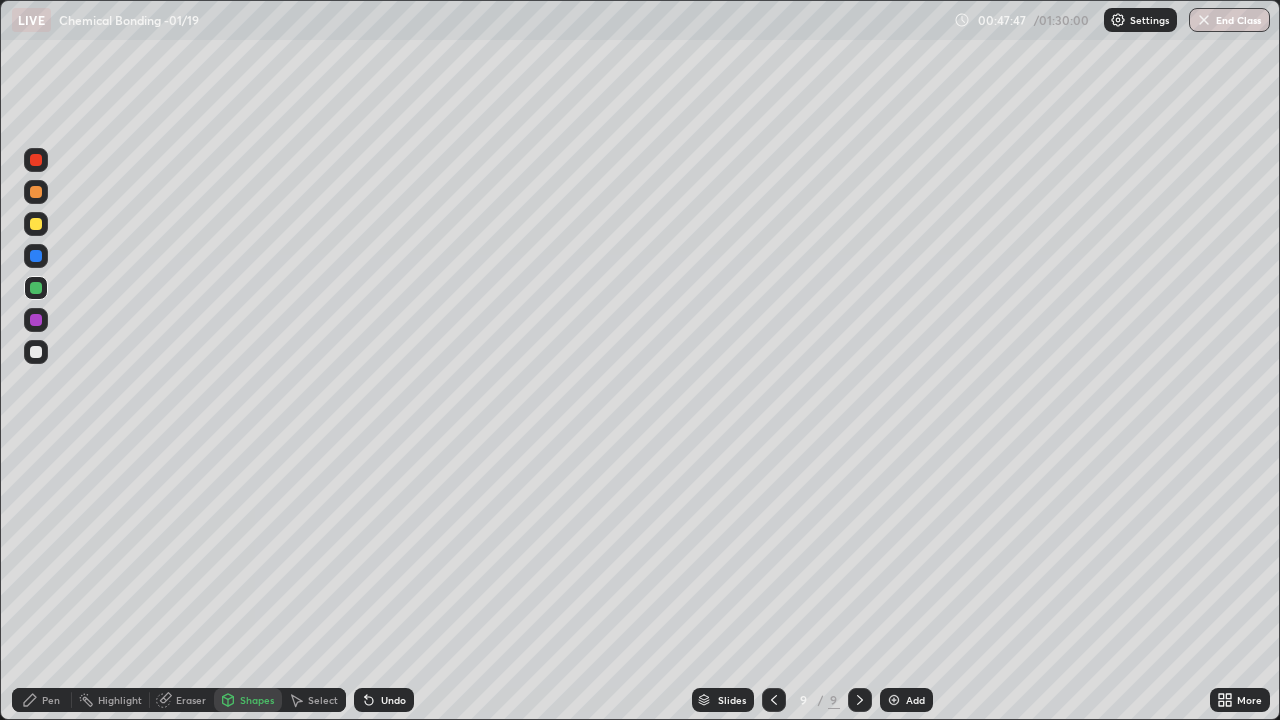 click on "Pen" at bounding box center [42, 700] 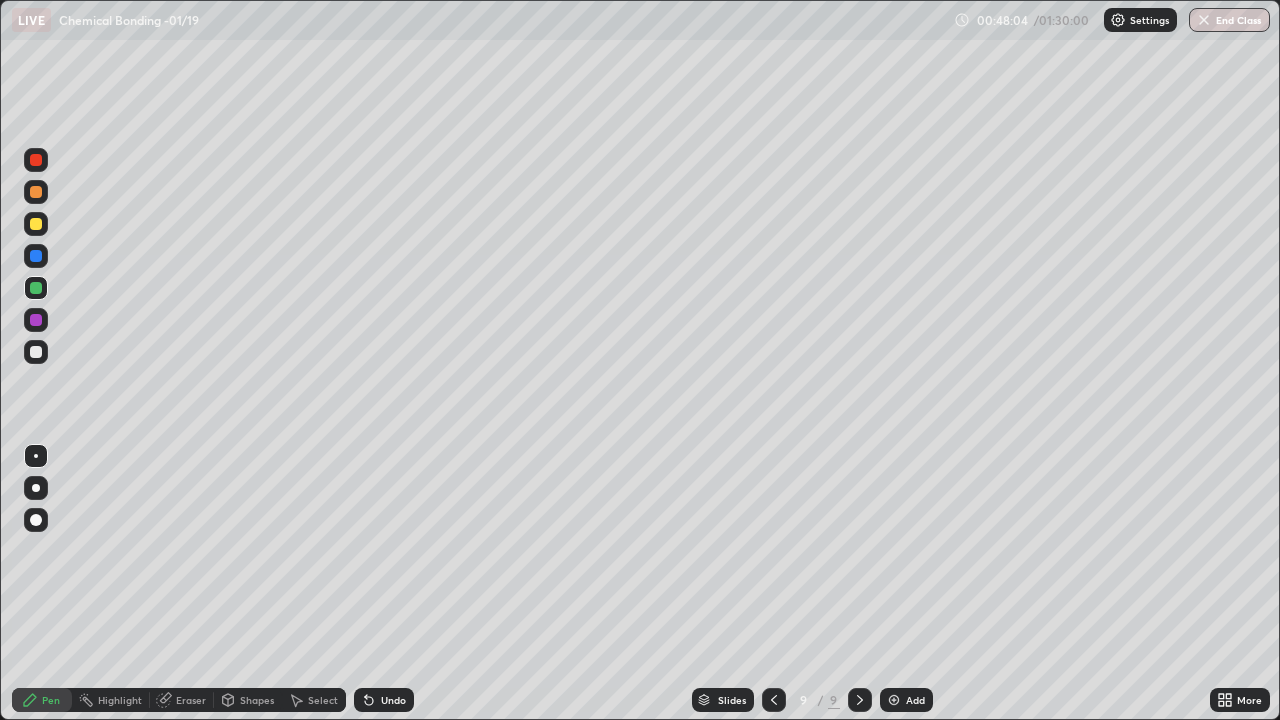 click at bounding box center [36, 352] 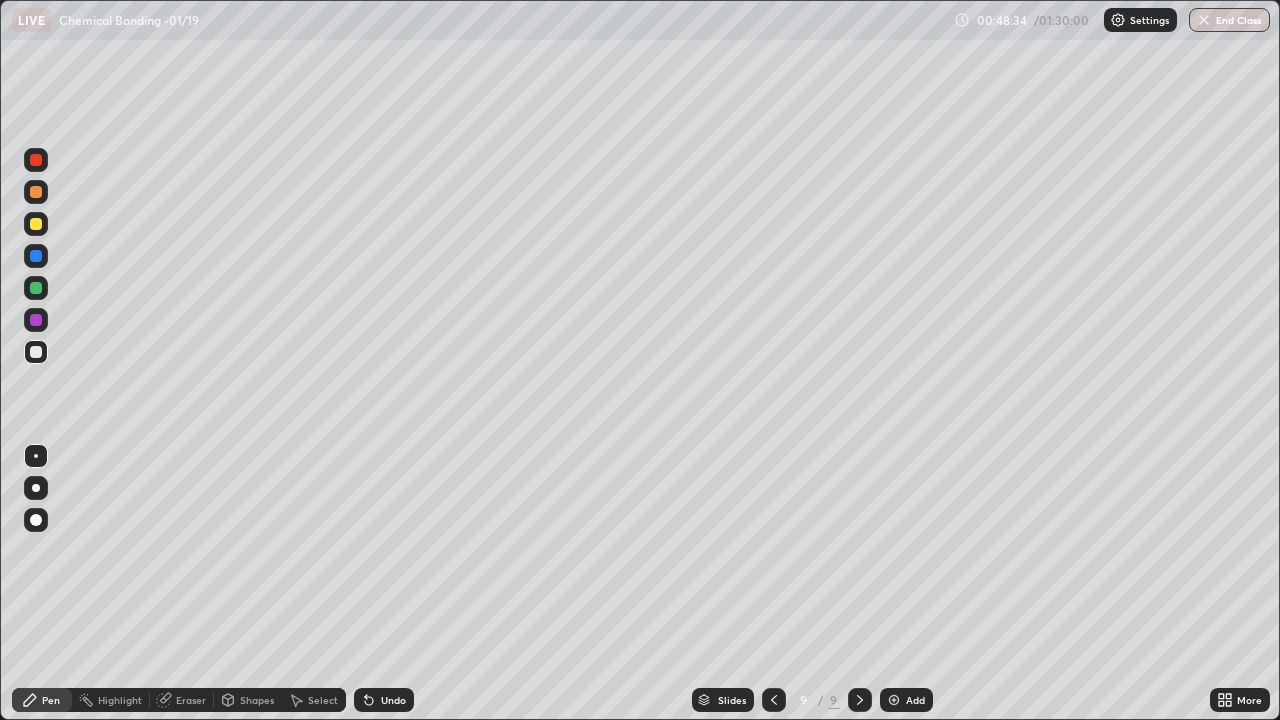click on "Shapes" at bounding box center (257, 700) 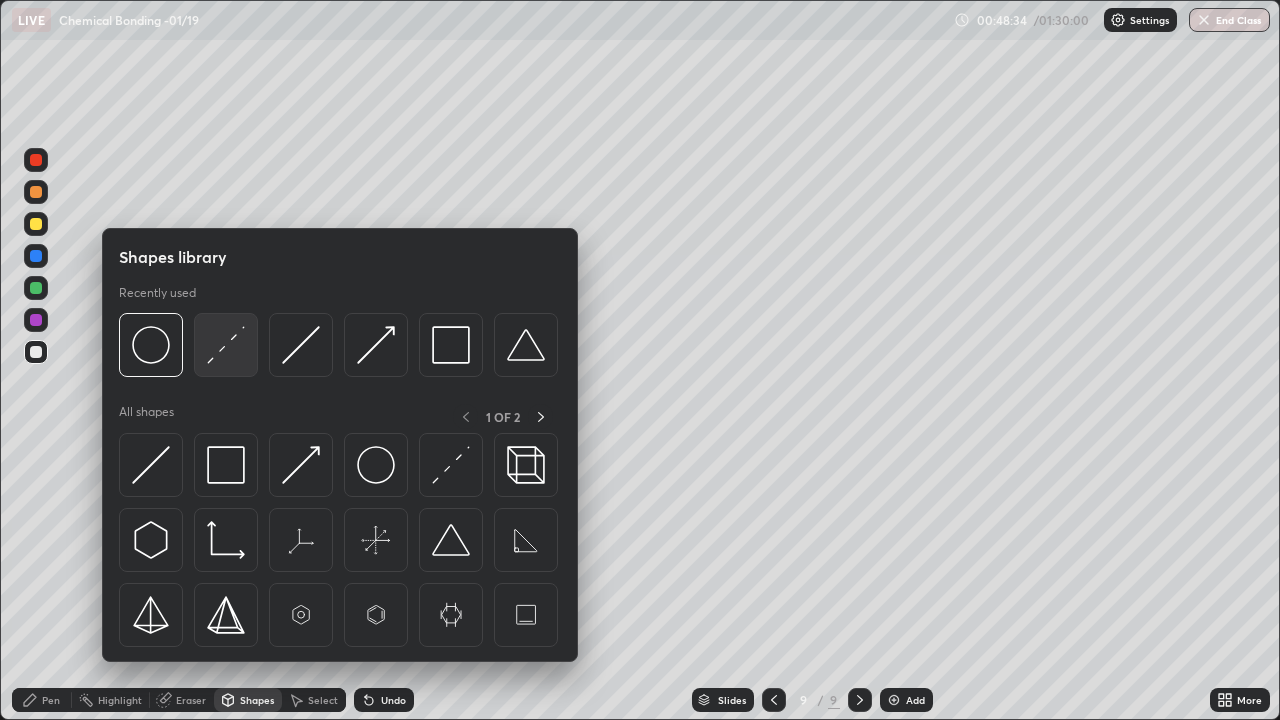 click at bounding box center [226, 345] 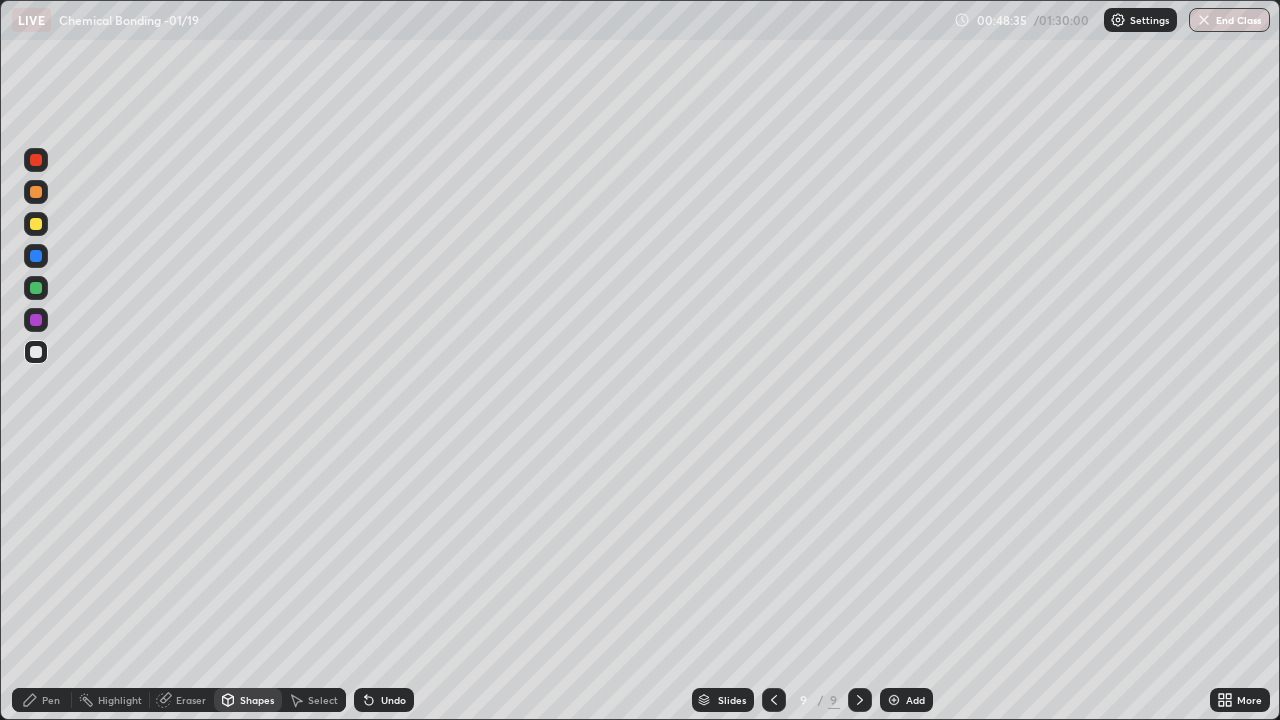 click at bounding box center (36, 320) 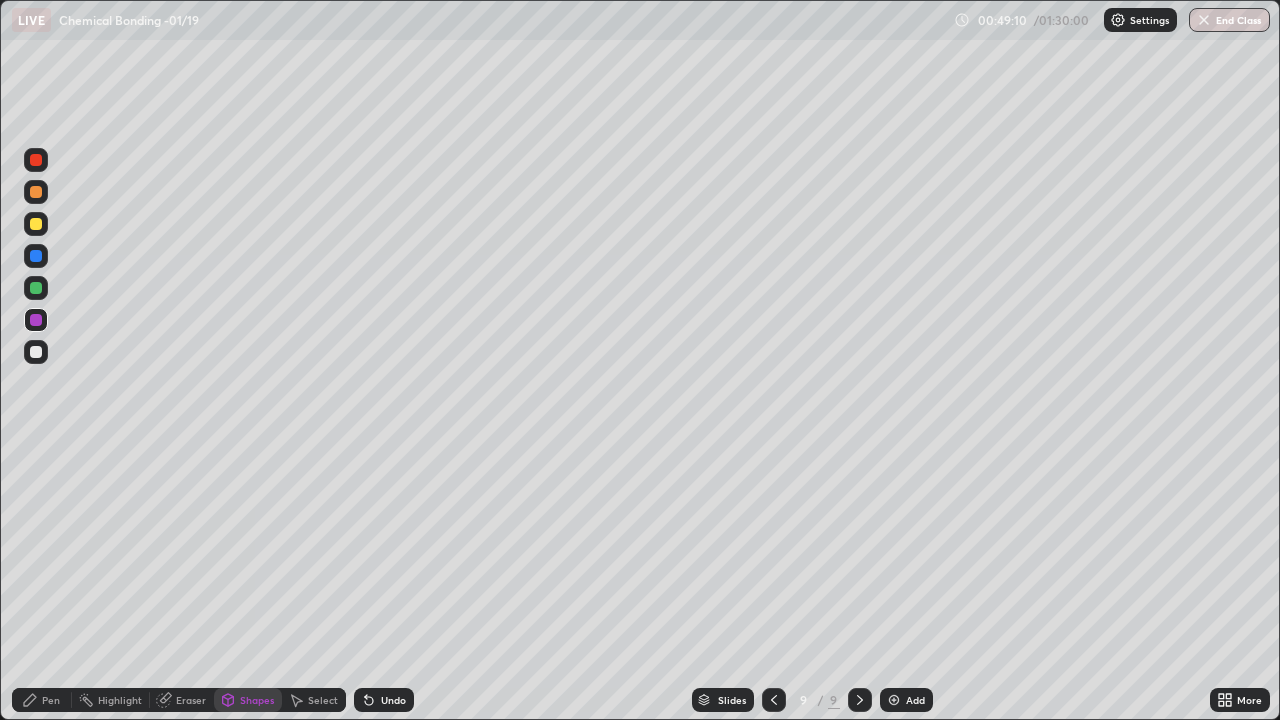 click on "Undo" at bounding box center [393, 700] 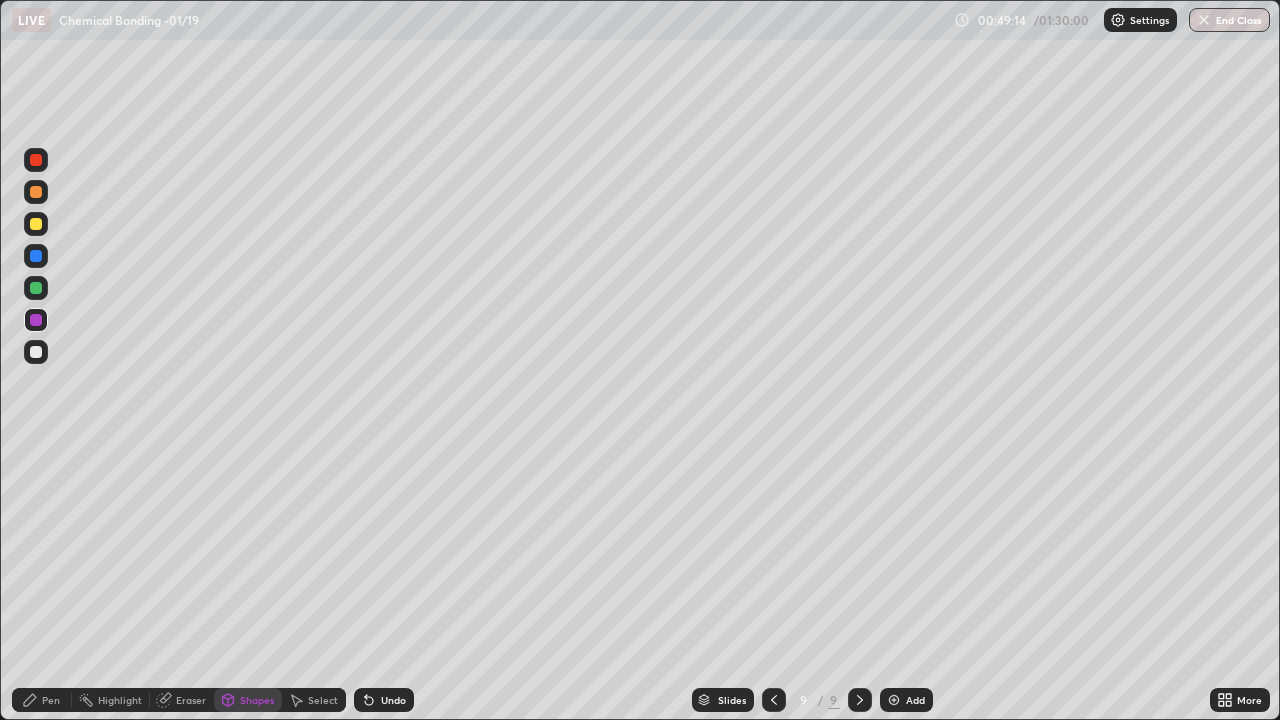 click on "Pen" at bounding box center (51, 700) 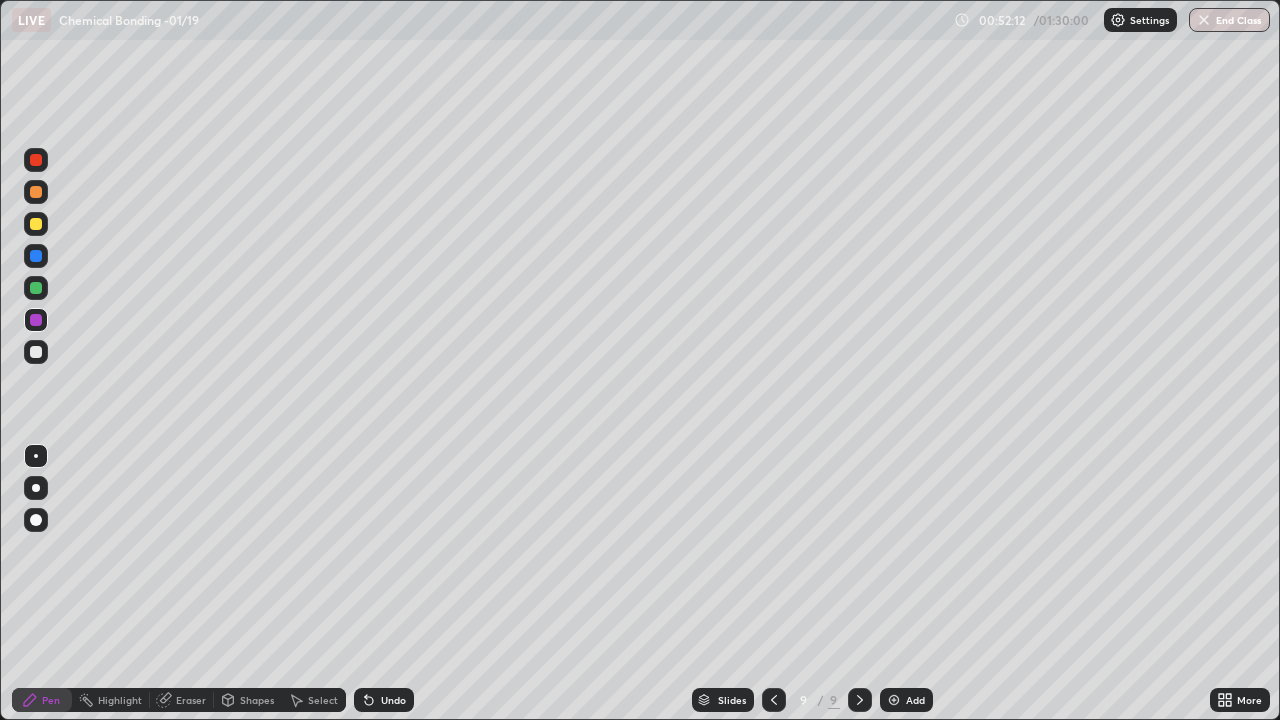 click at bounding box center [36, 352] 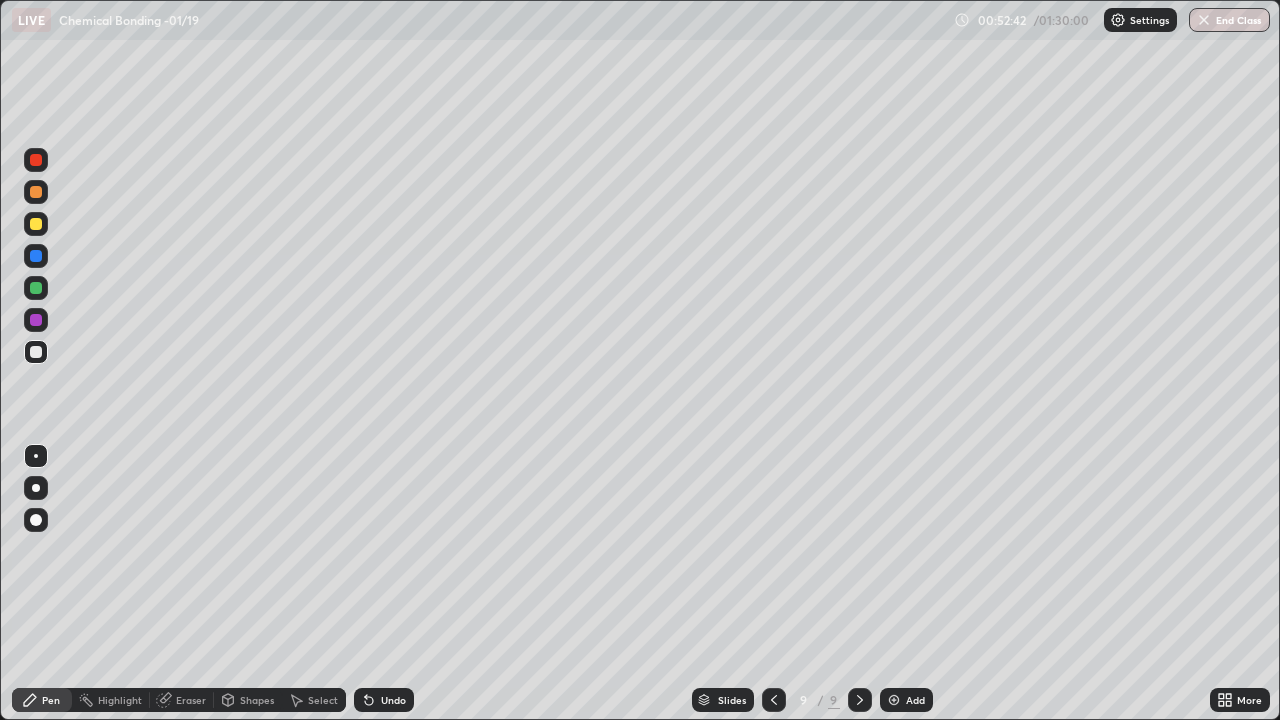 click at bounding box center (894, 700) 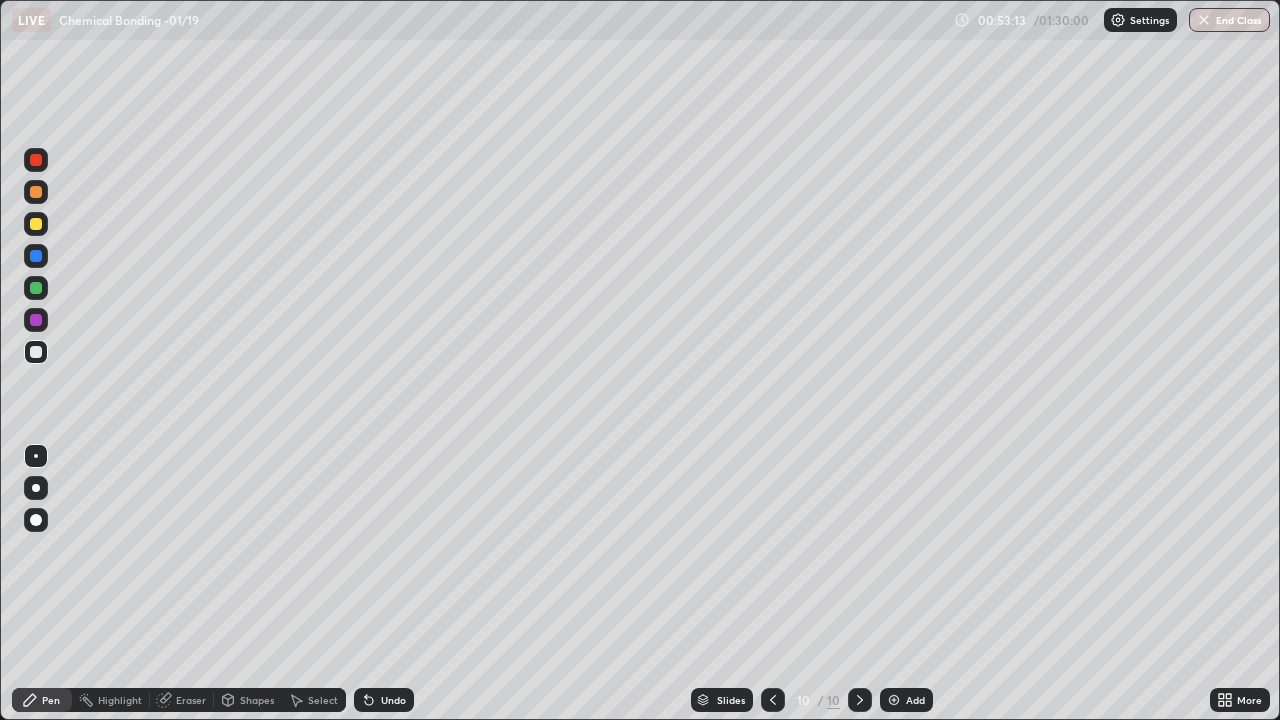 click on "Shapes" at bounding box center [248, 700] 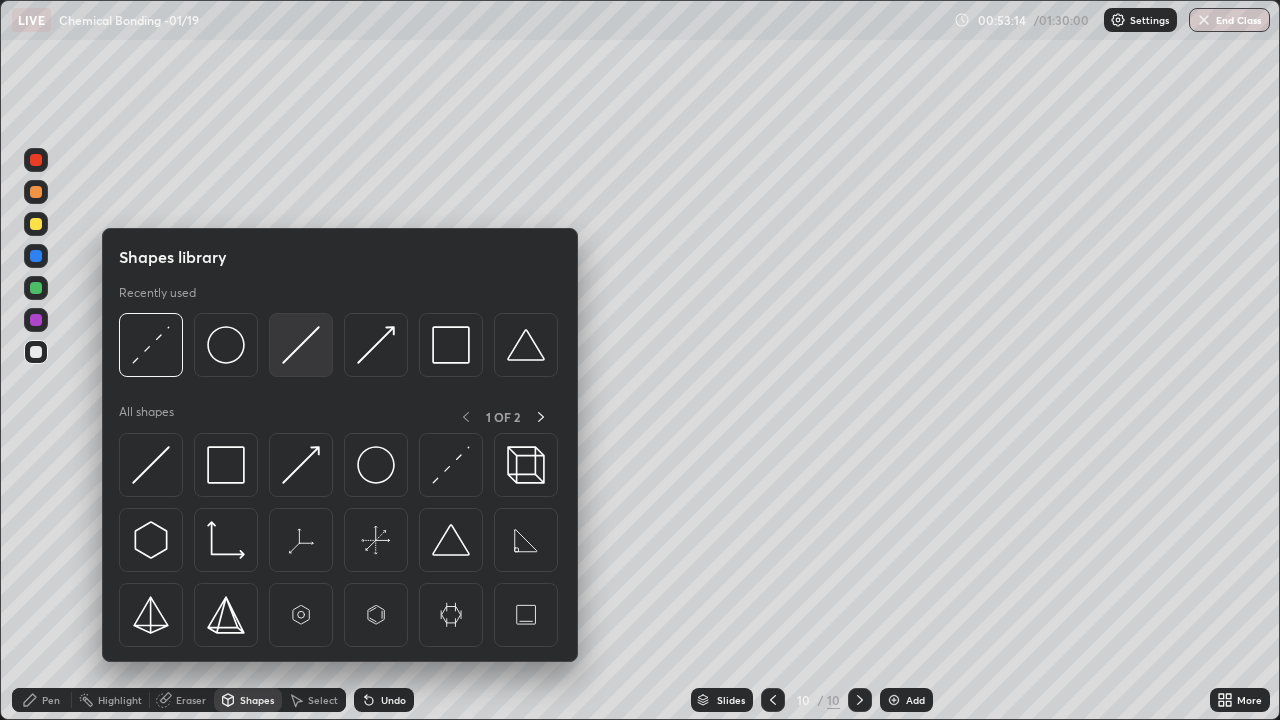 click at bounding box center [301, 345] 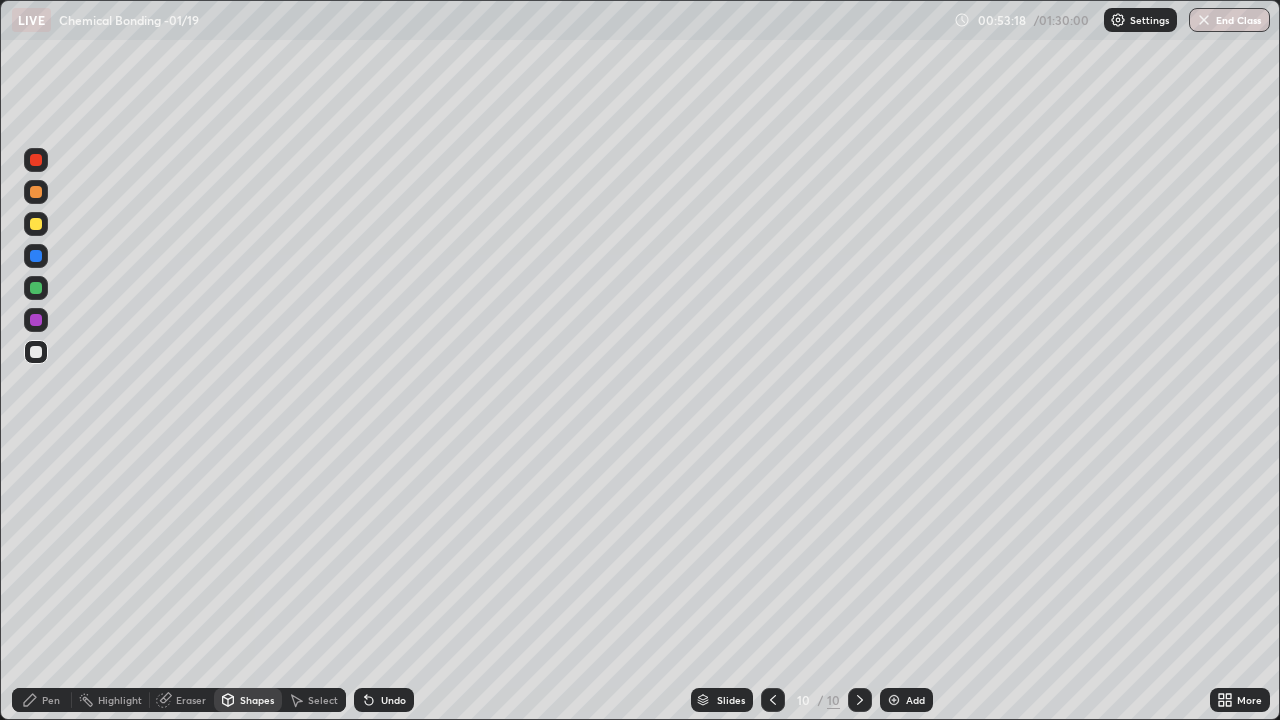 click on "Pen" at bounding box center (51, 700) 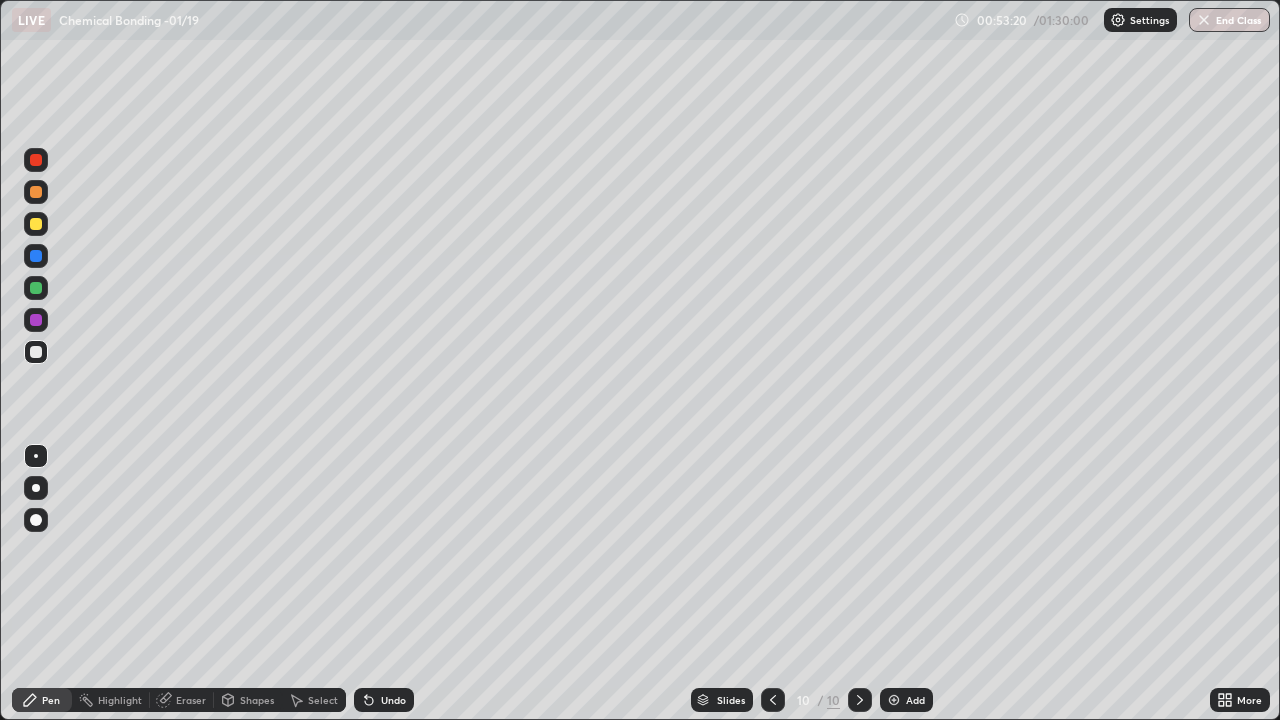 click at bounding box center [36, 288] 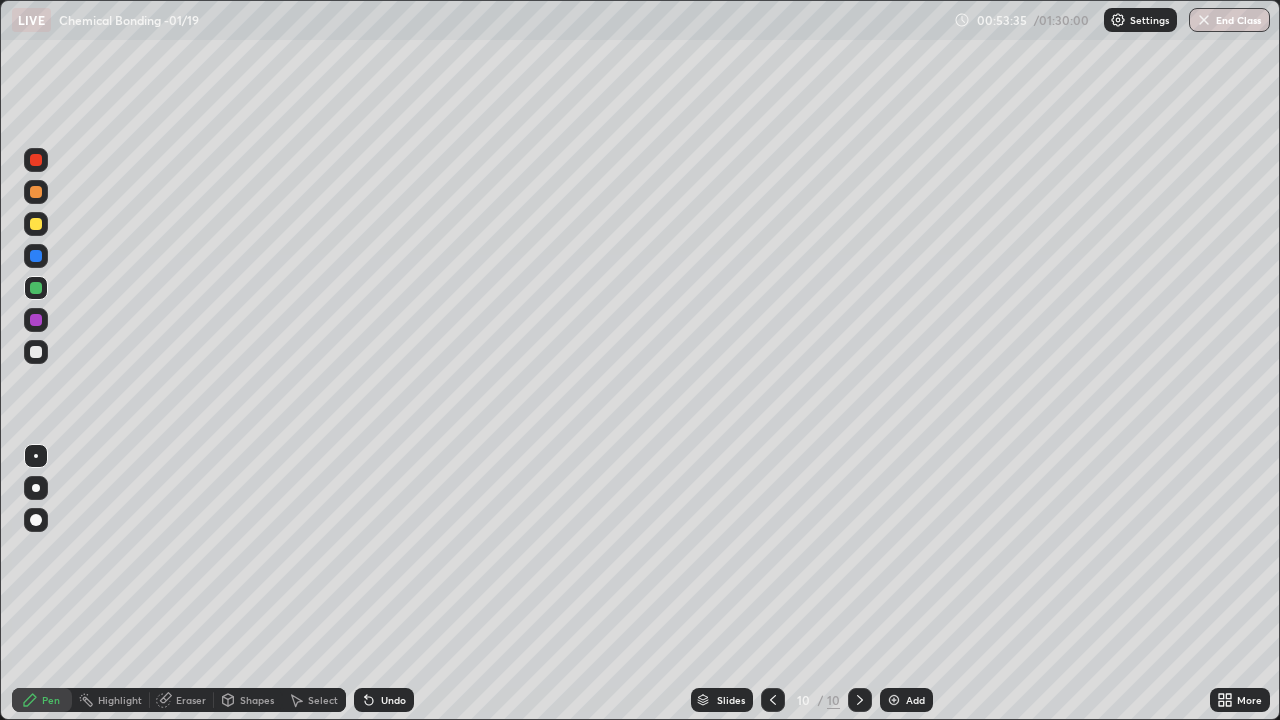 click on "Shapes" at bounding box center [257, 700] 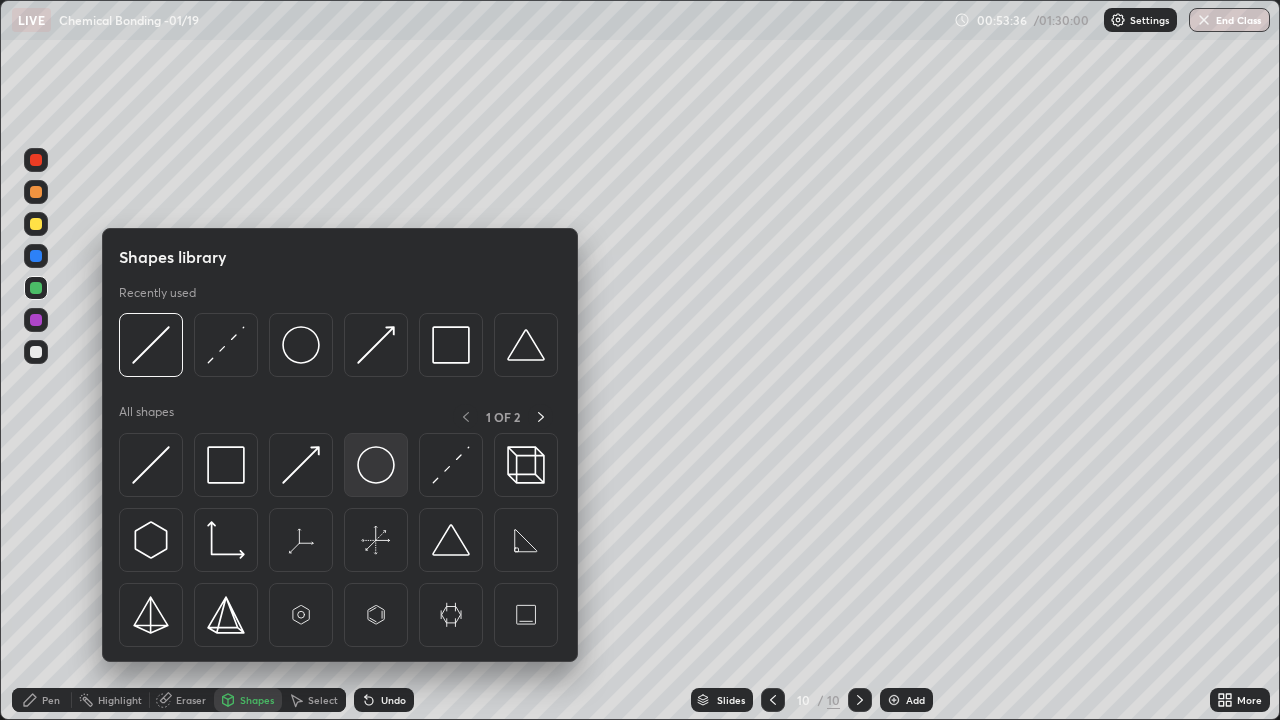 click at bounding box center [376, 465] 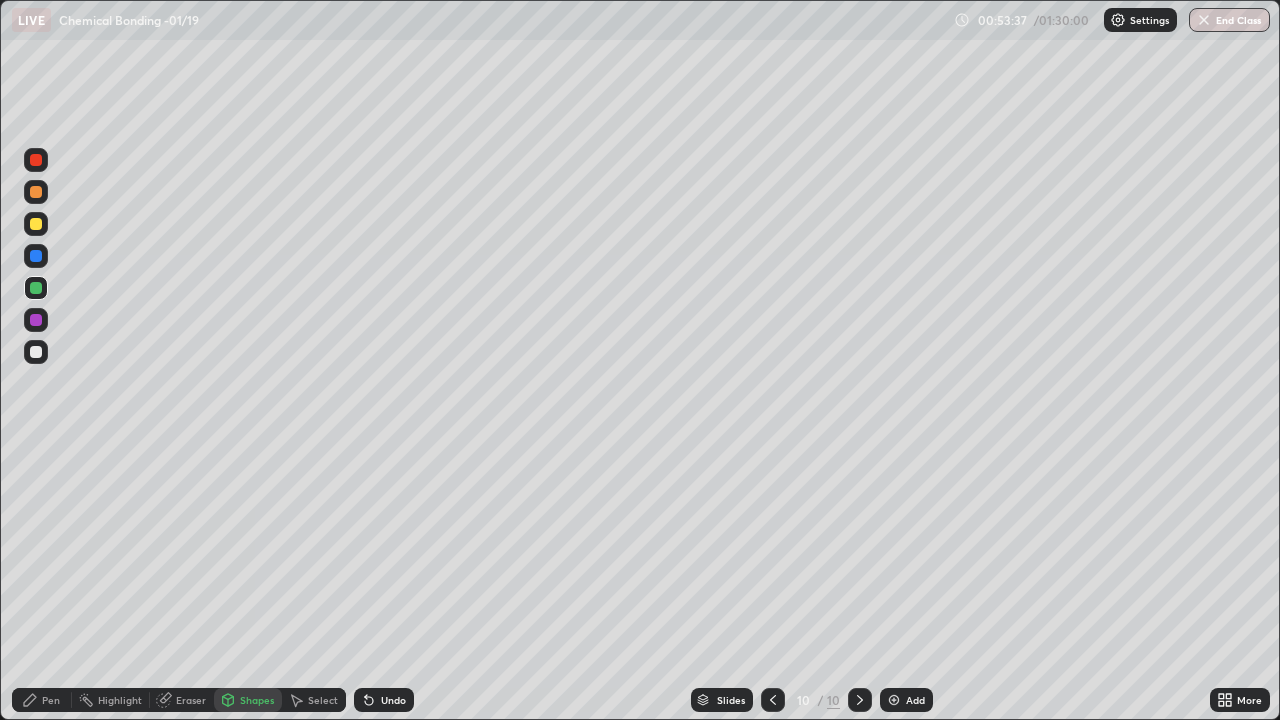click at bounding box center (36, 352) 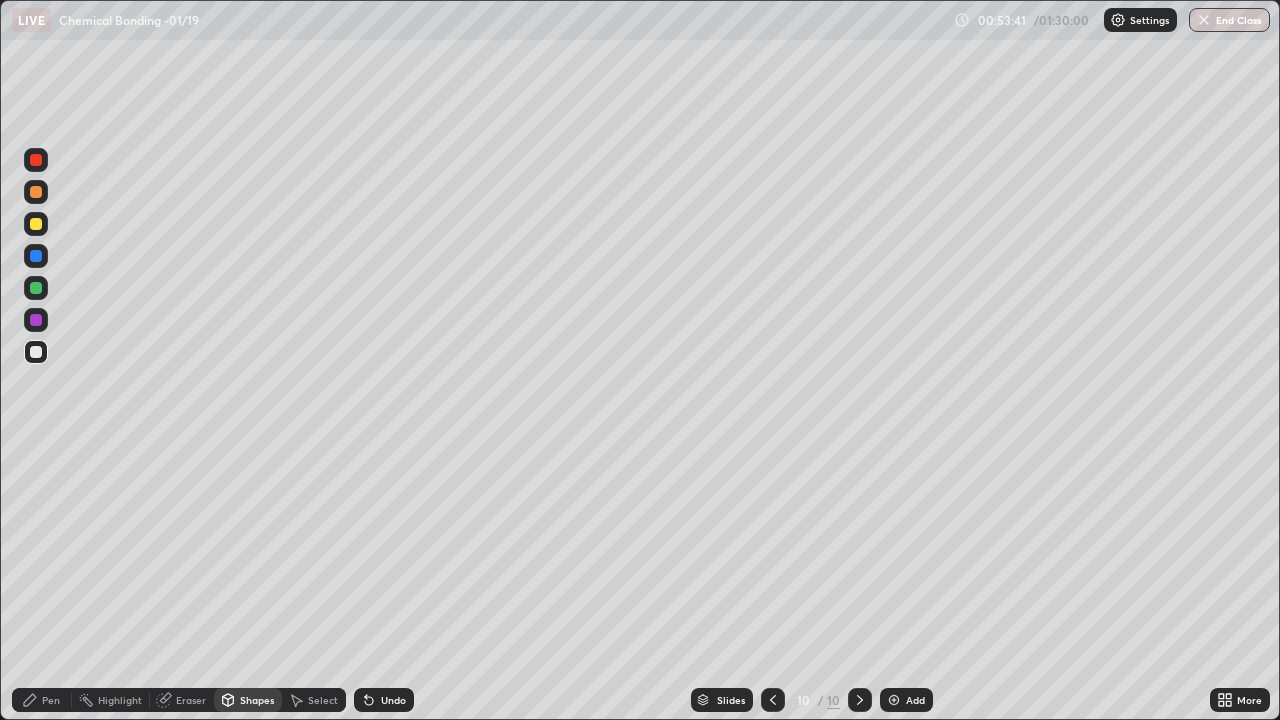 click on "Pen" at bounding box center (42, 700) 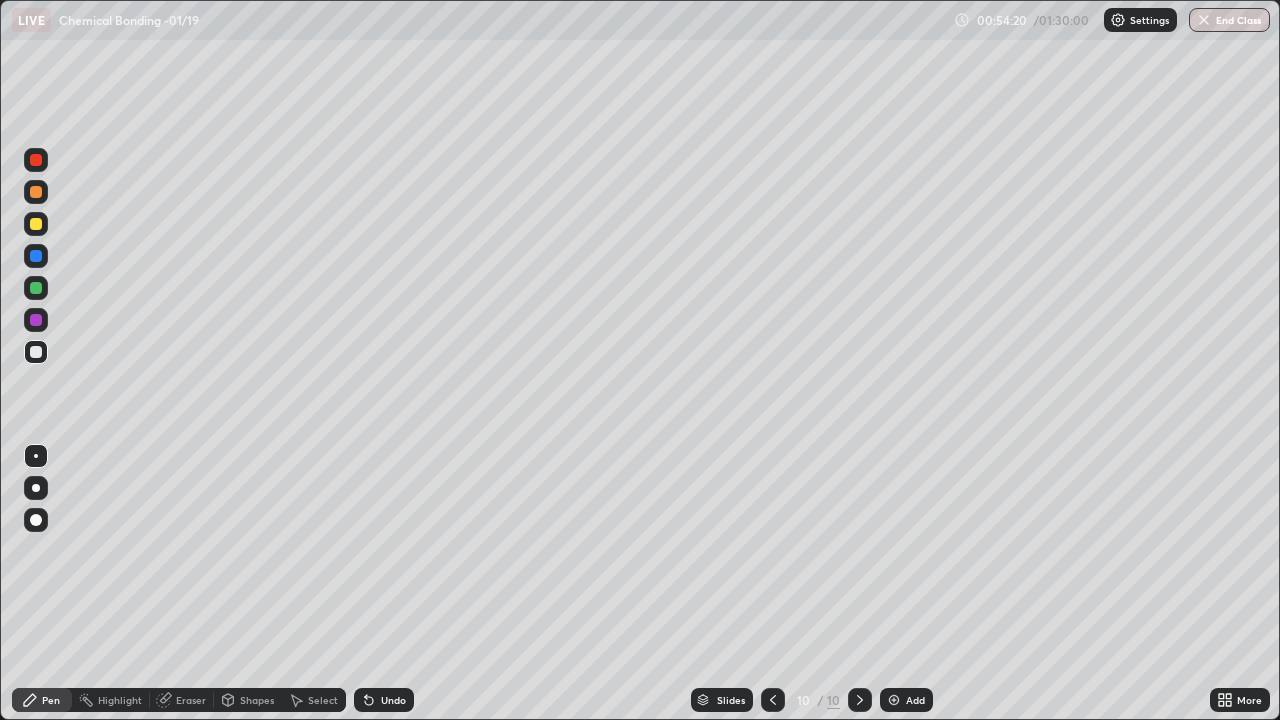 click on "Shapes" at bounding box center [257, 700] 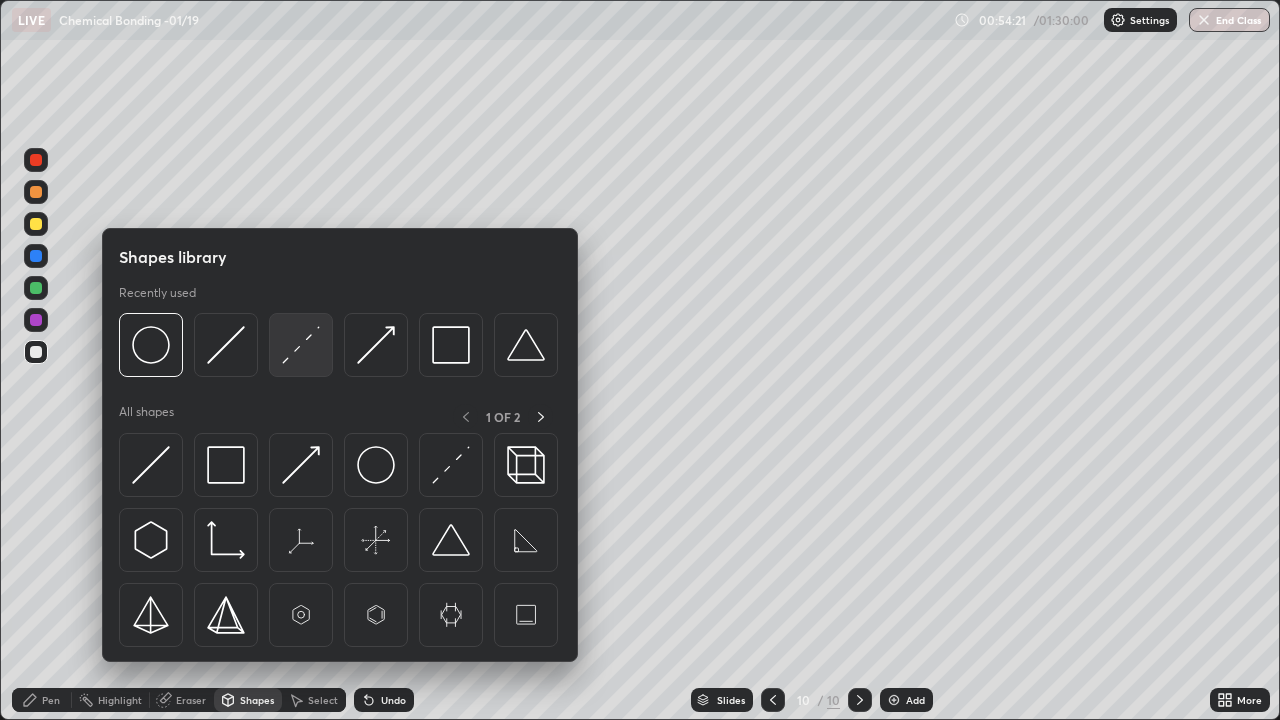 click at bounding box center (301, 345) 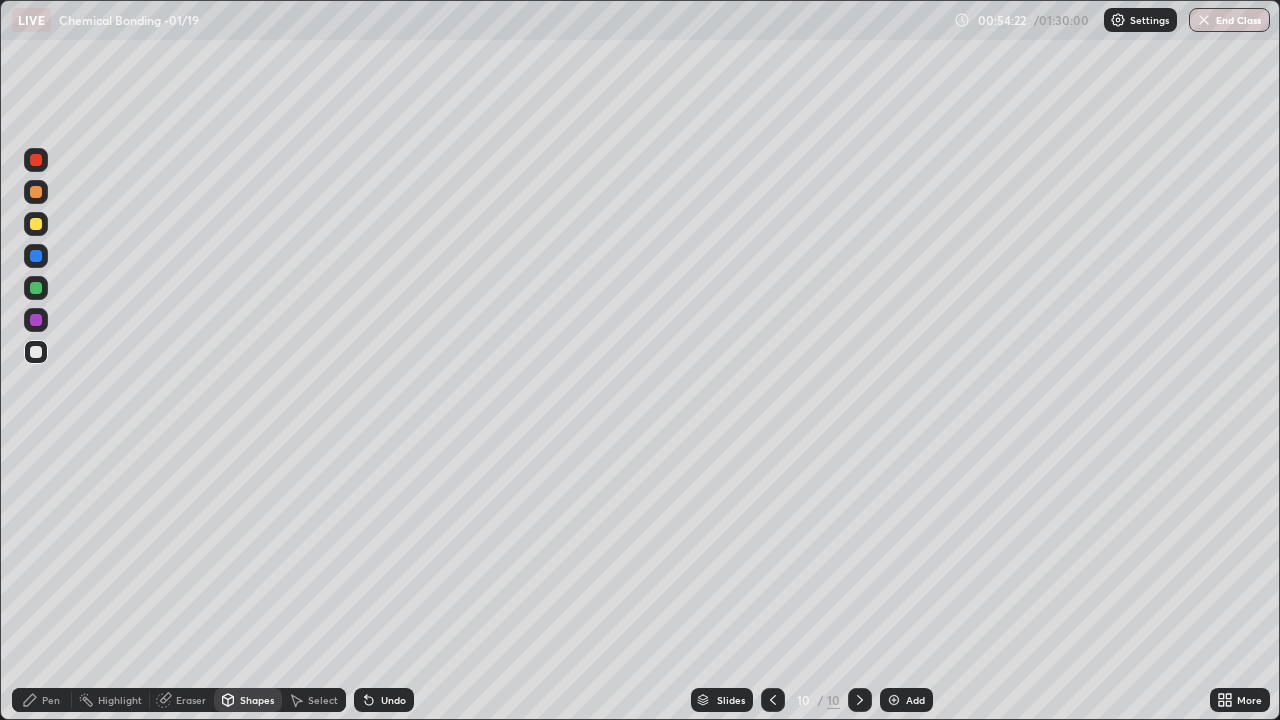 click at bounding box center (36, 288) 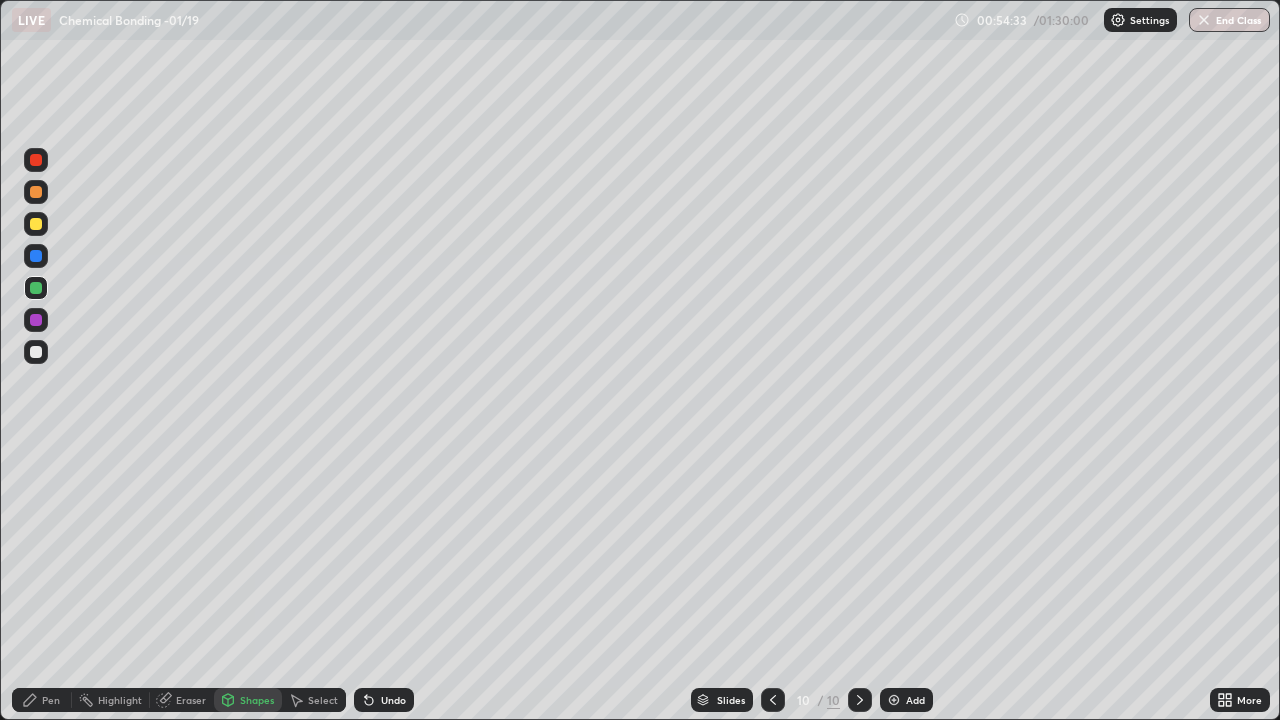click on "Pen" at bounding box center (51, 700) 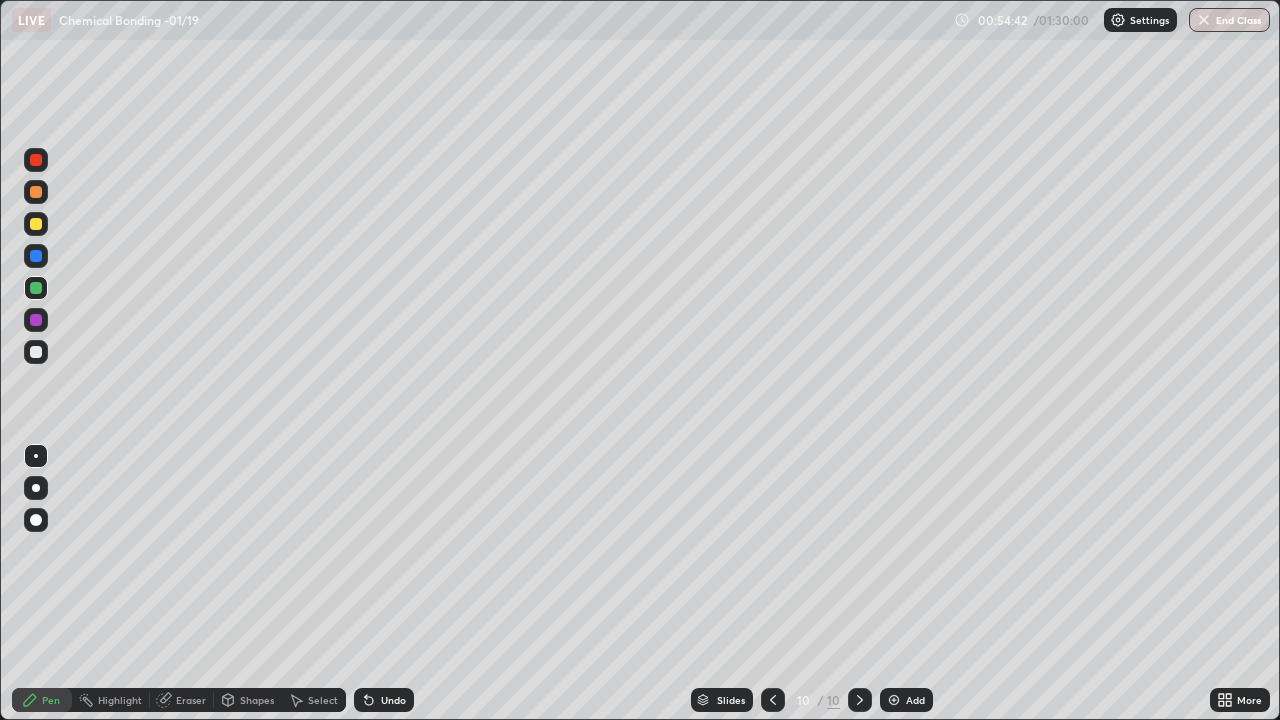 click on "Undo" at bounding box center (393, 700) 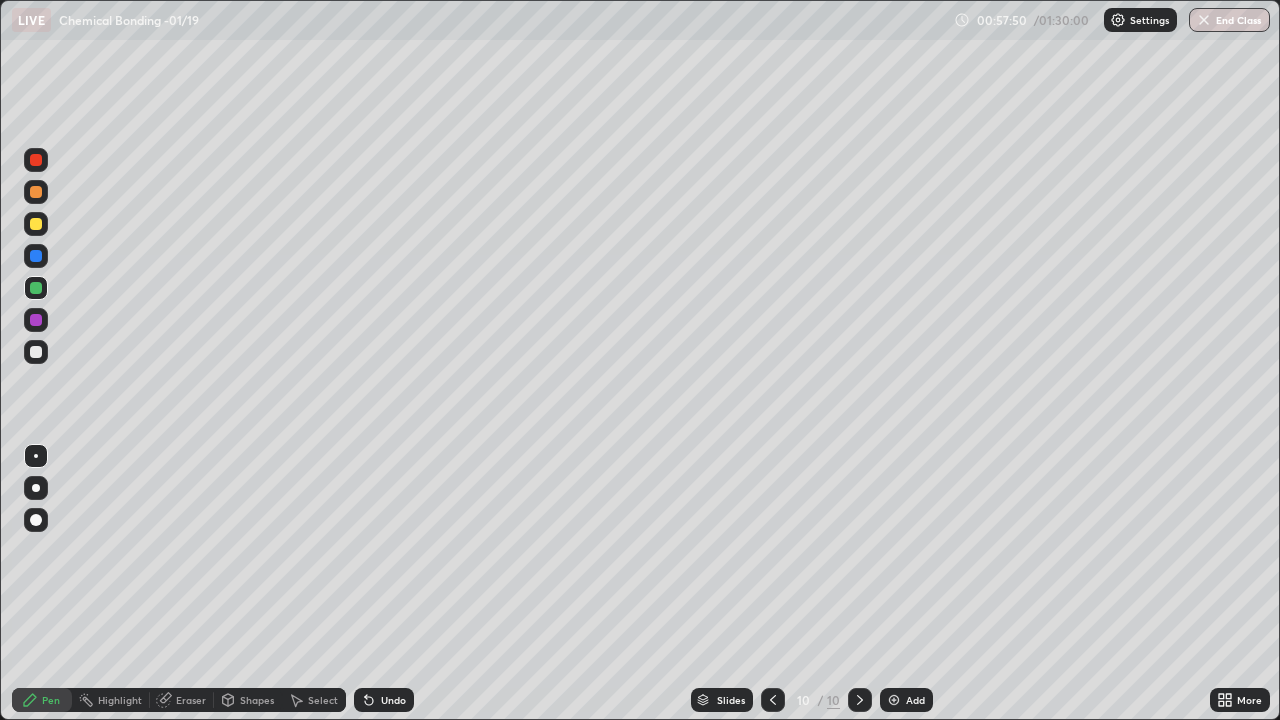 click on "Add" at bounding box center [915, 700] 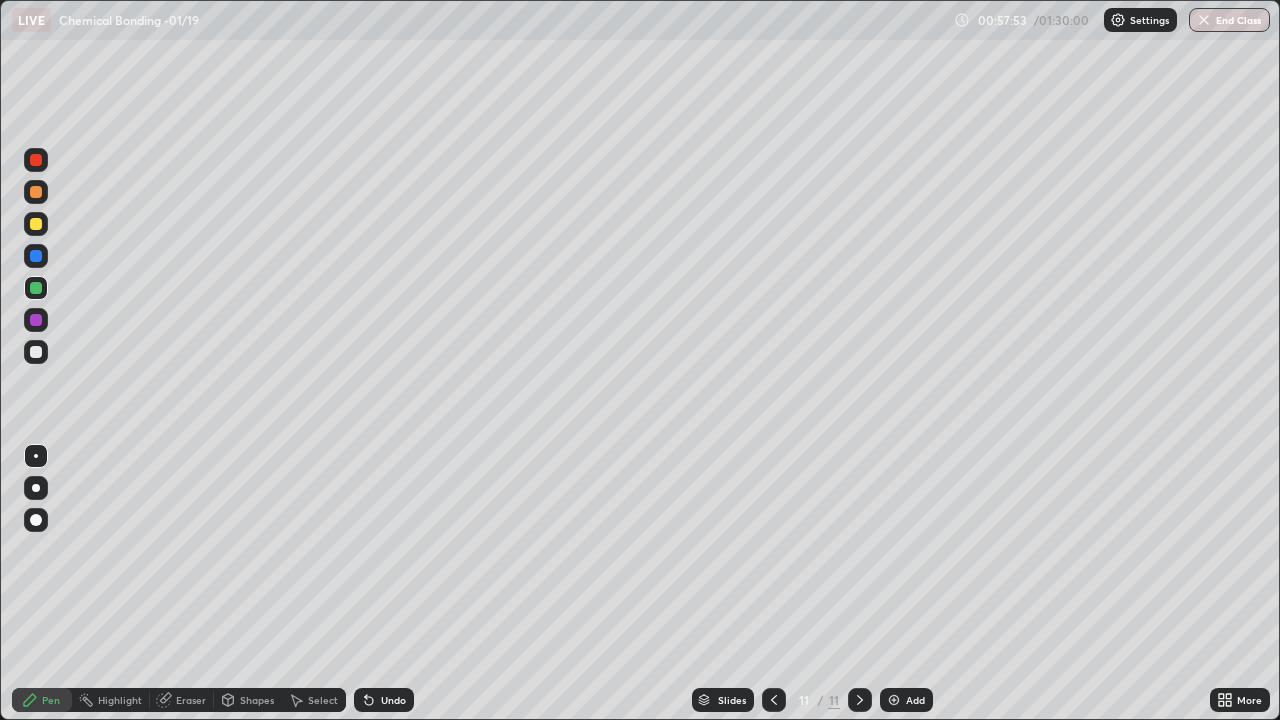 click at bounding box center (36, 352) 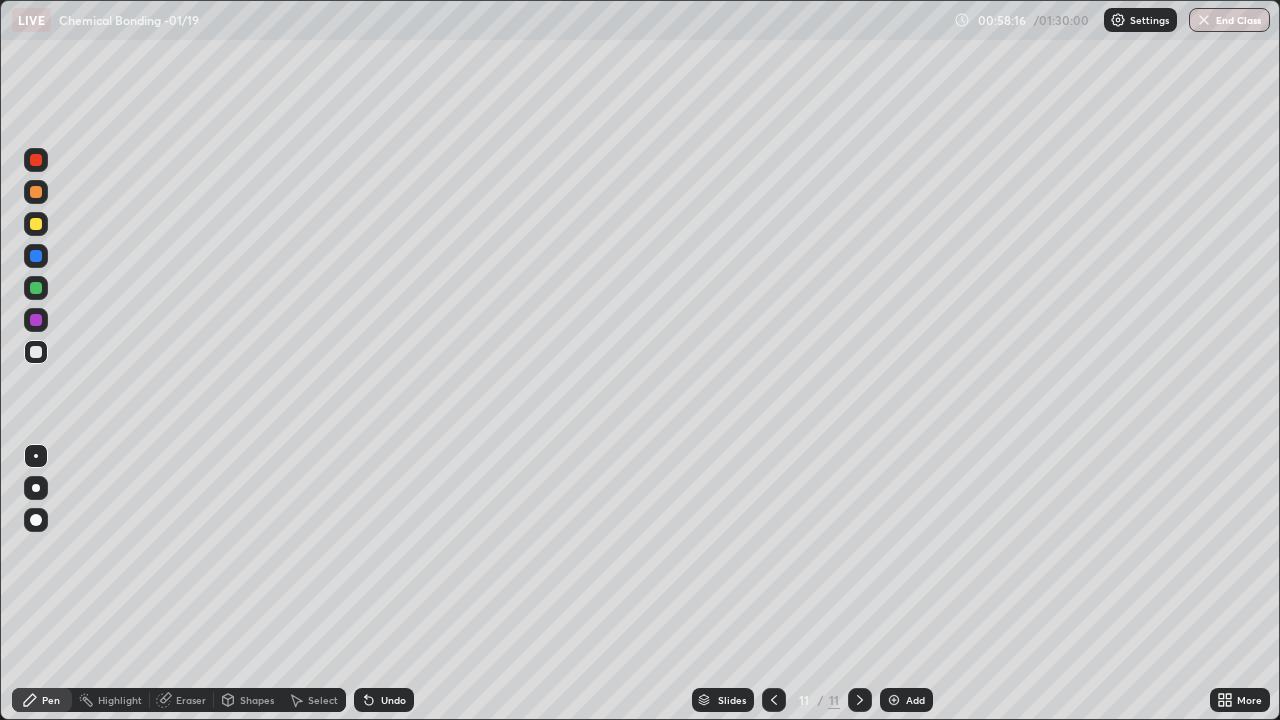 click on "Undo" at bounding box center (393, 700) 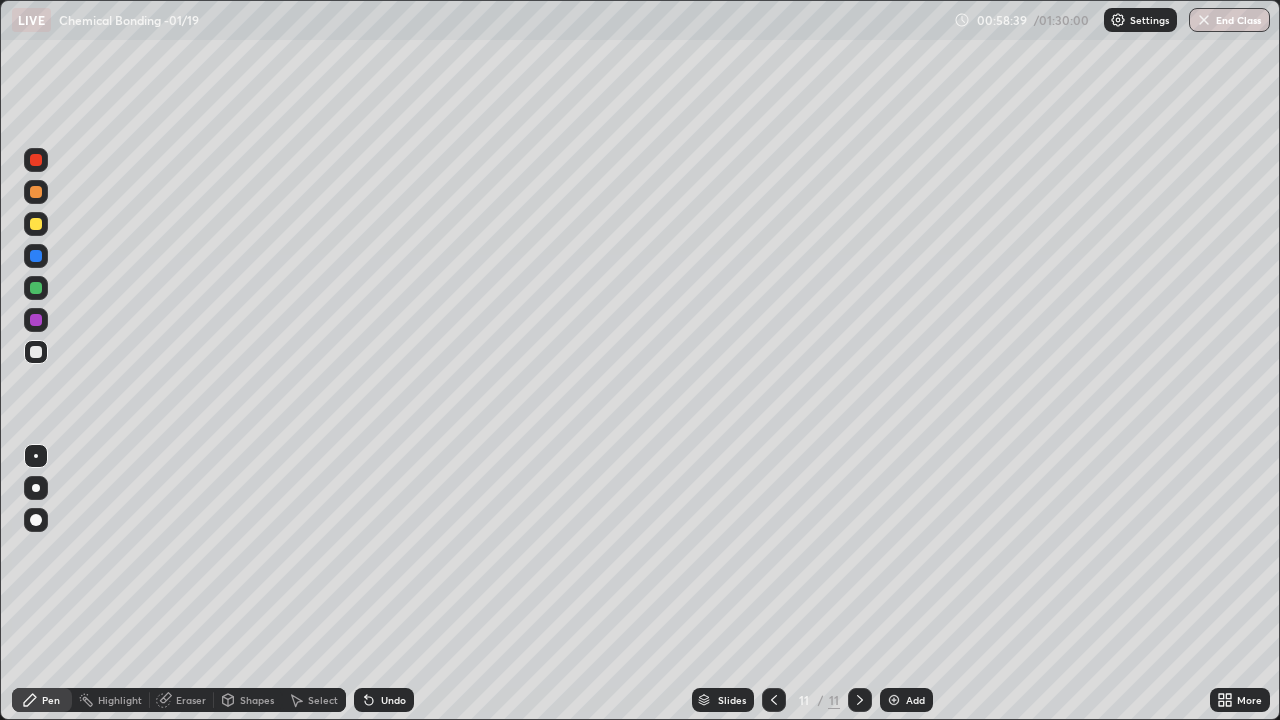 click on "Shapes" at bounding box center [257, 700] 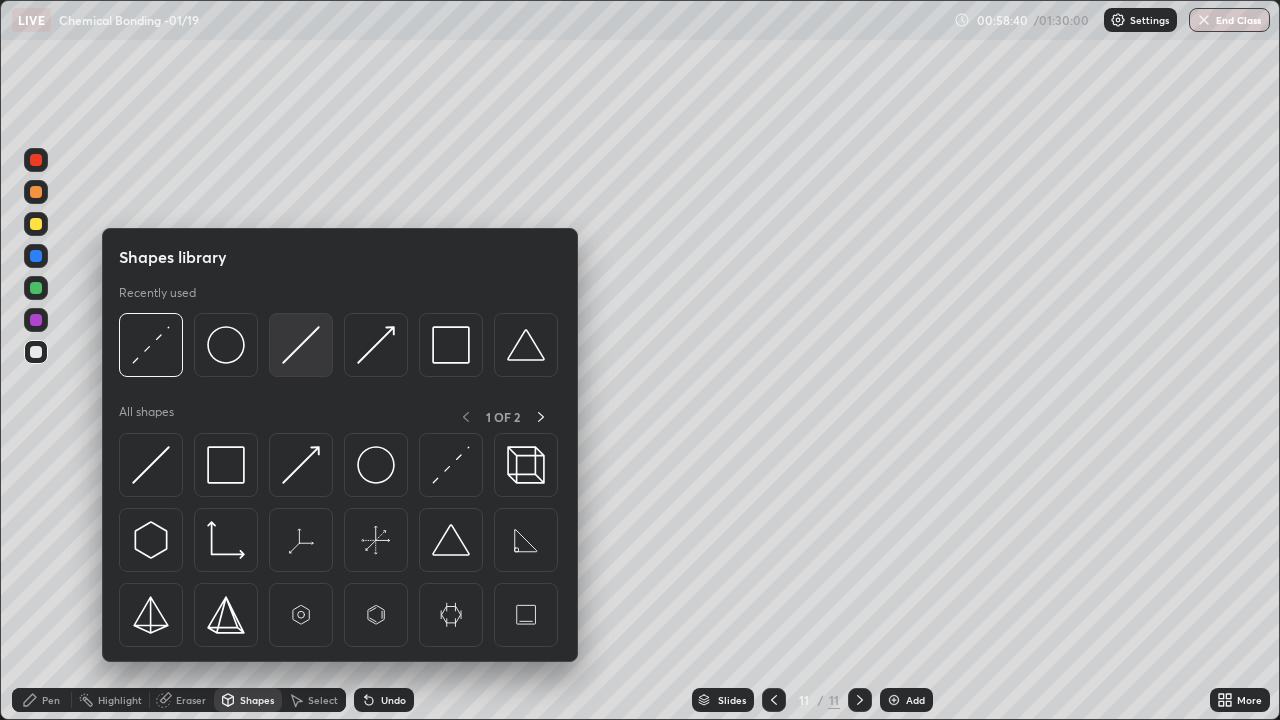 click at bounding box center [301, 345] 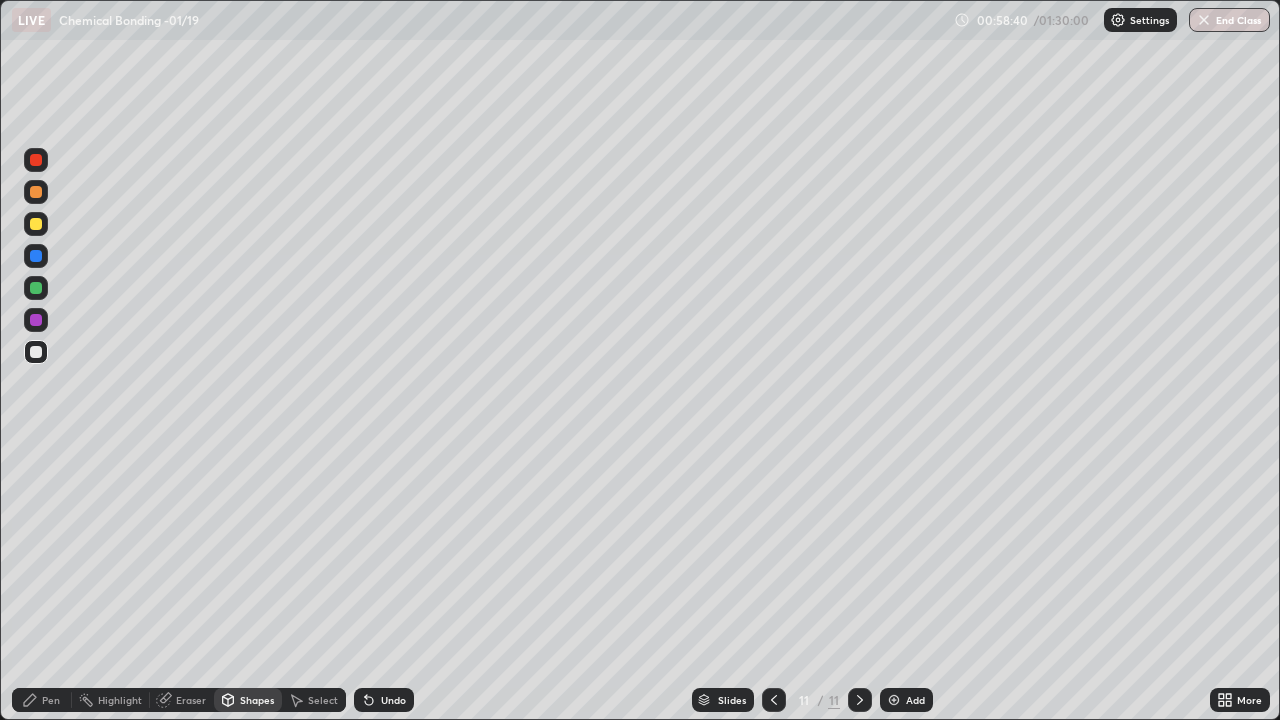 click at bounding box center (36, 288) 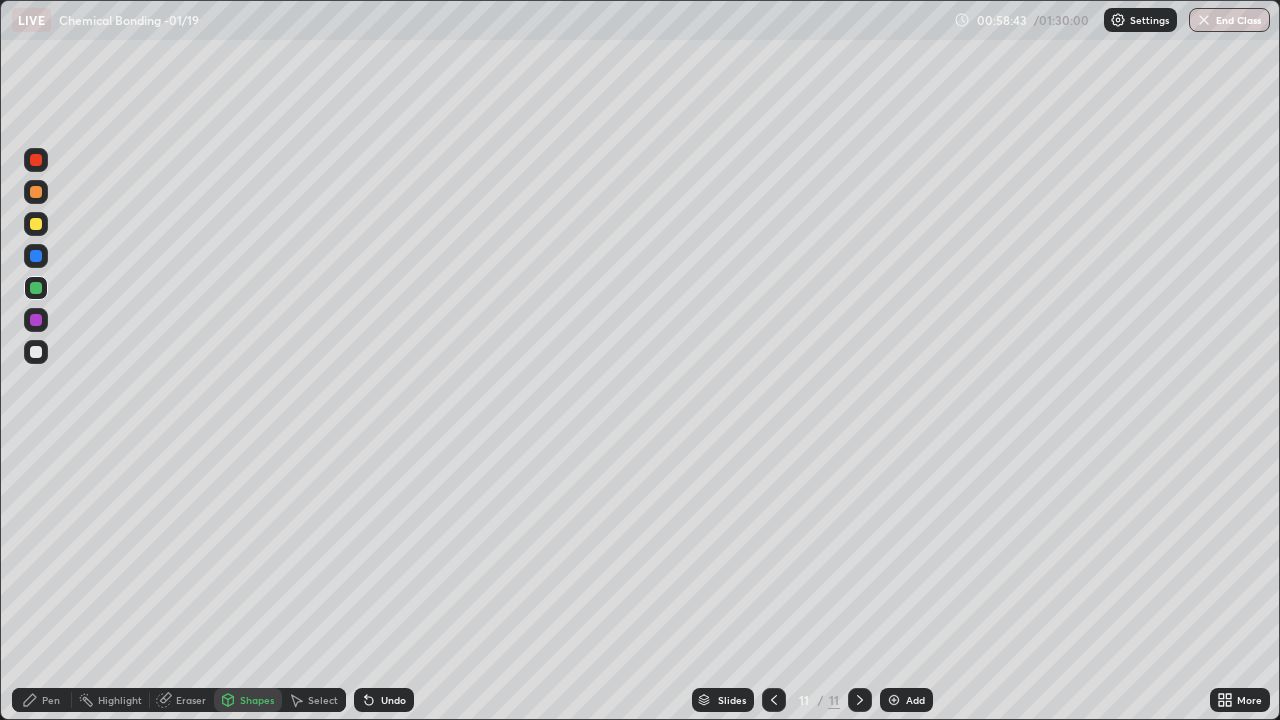 click on "Pen" at bounding box center [42, 700] 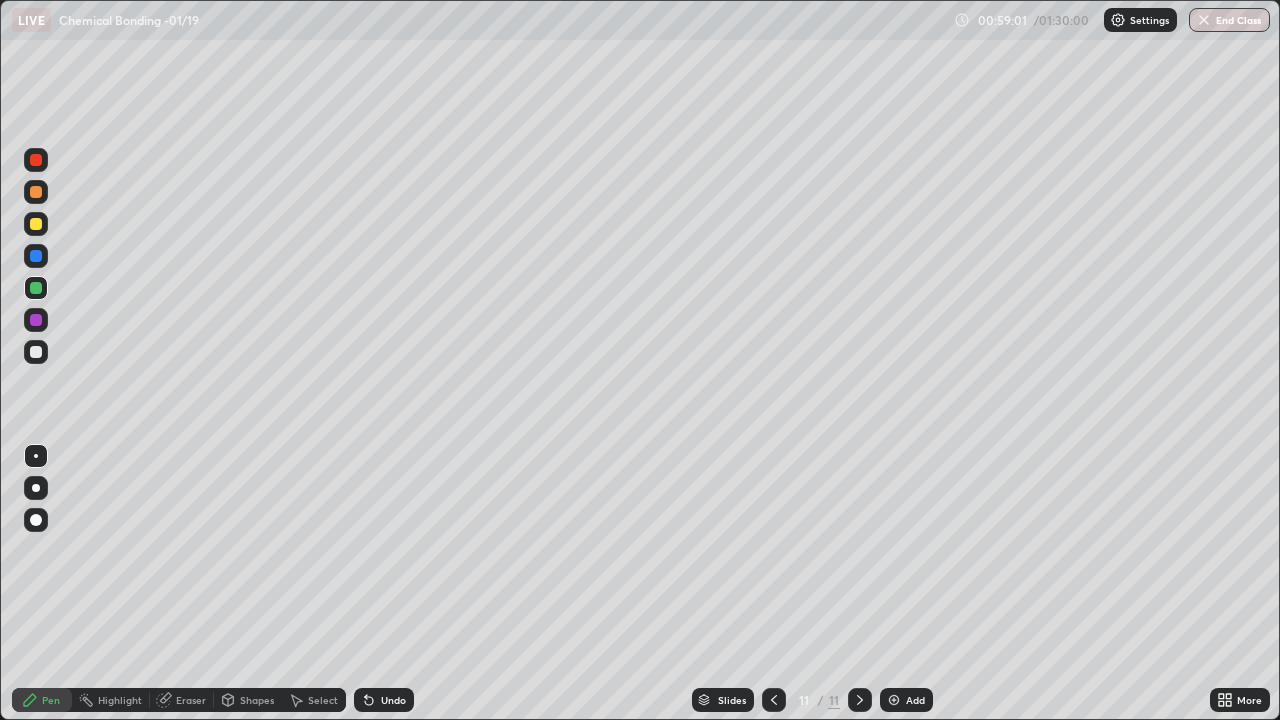 click on "Shapes" at bounding box center [257, 700] 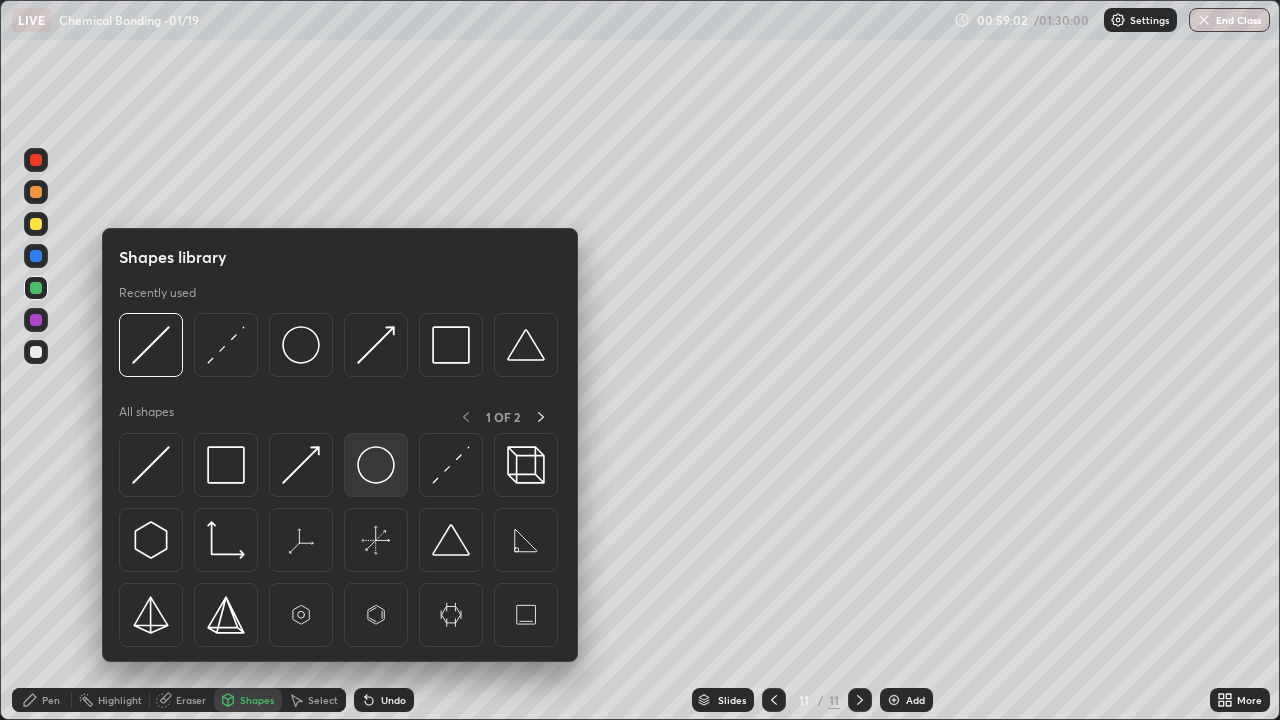 click at bounding box center (376, 465) 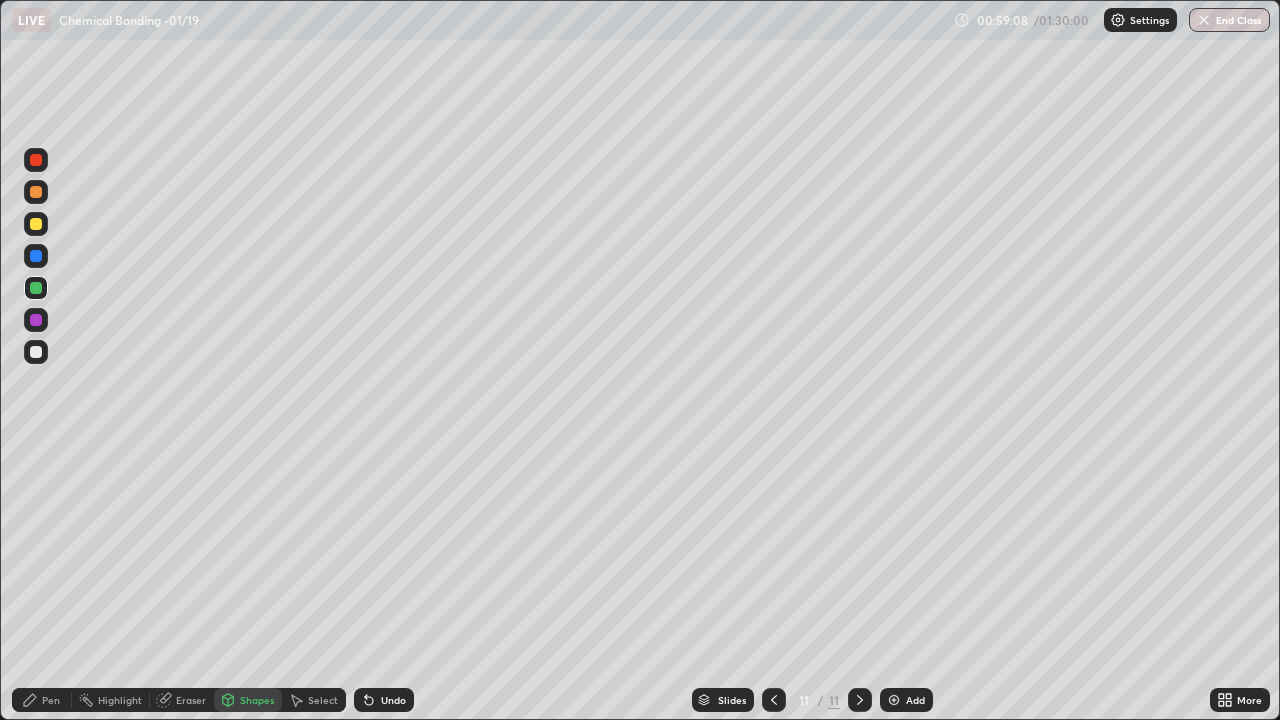 click on "Undo" at bounding box center (384, 700) 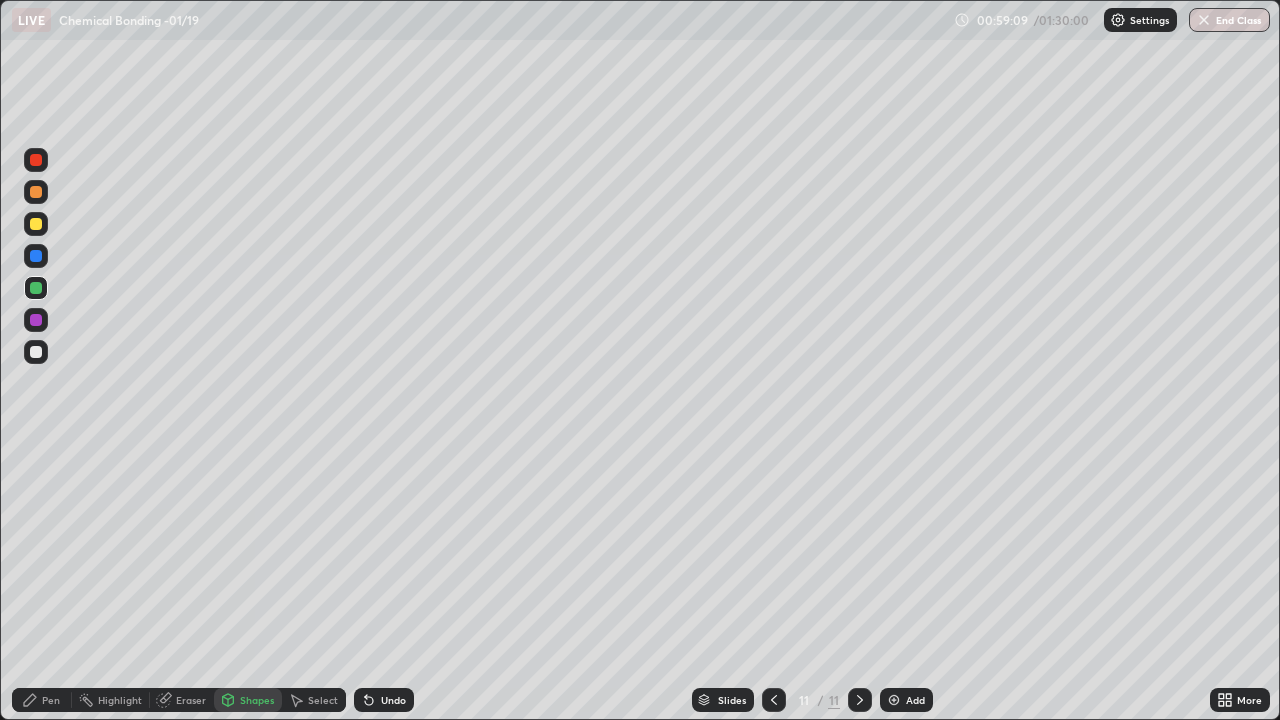 click on "Select" at bounding box center [314, 700] 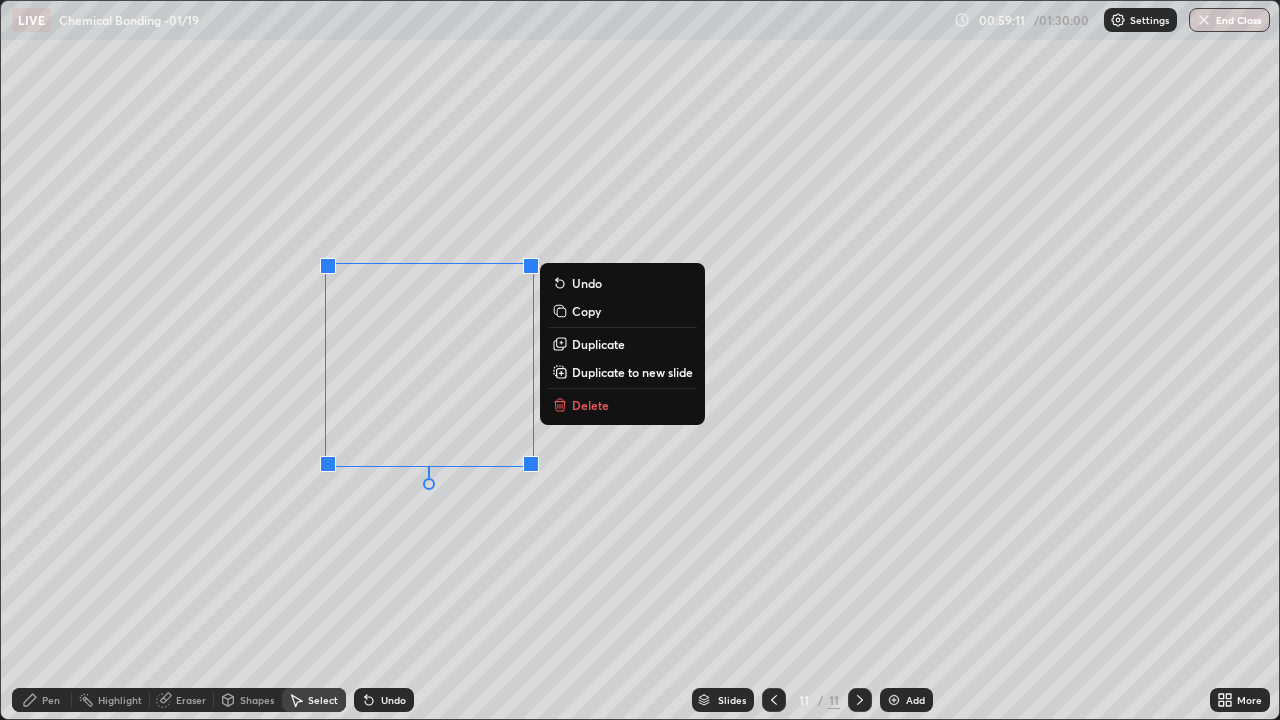 click on "Duplicate" at bounding box center (598, 344) 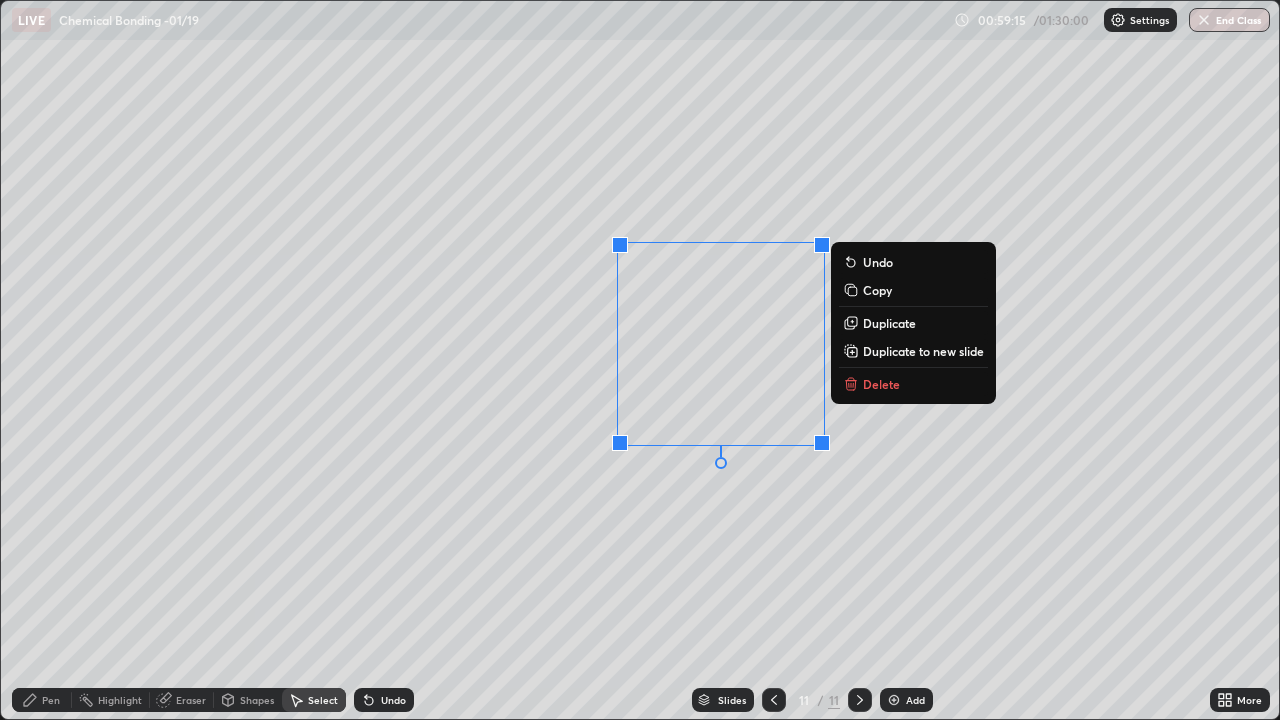 click on "0 ° Undo Copy Duplicate Duplicate to new slide Delete" at bounding box center (640, 360) 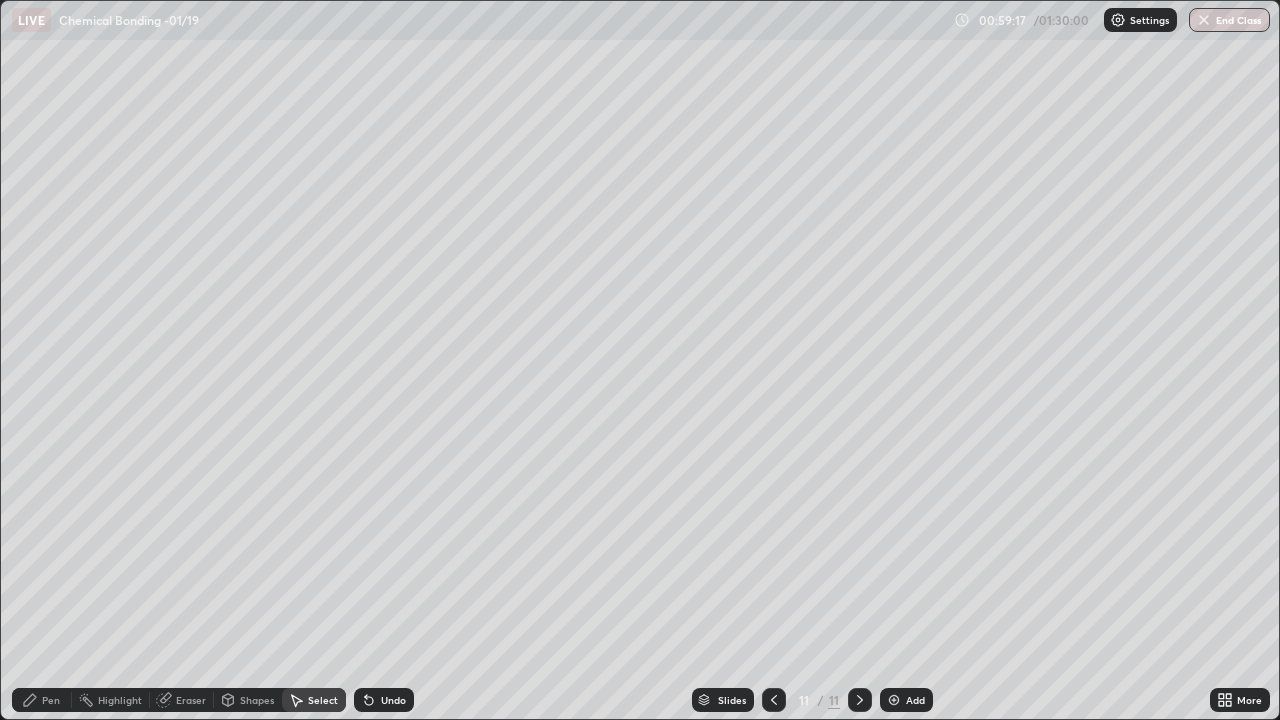 click 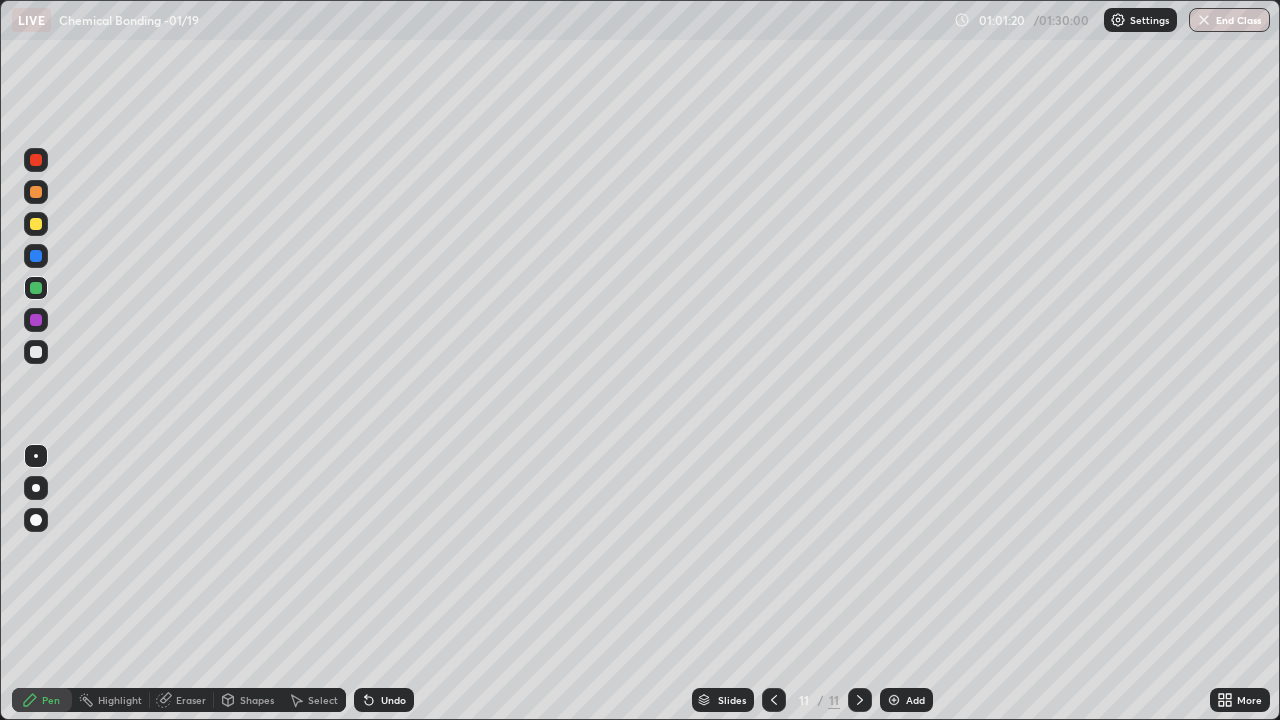 click at bounding box center [36, 224] 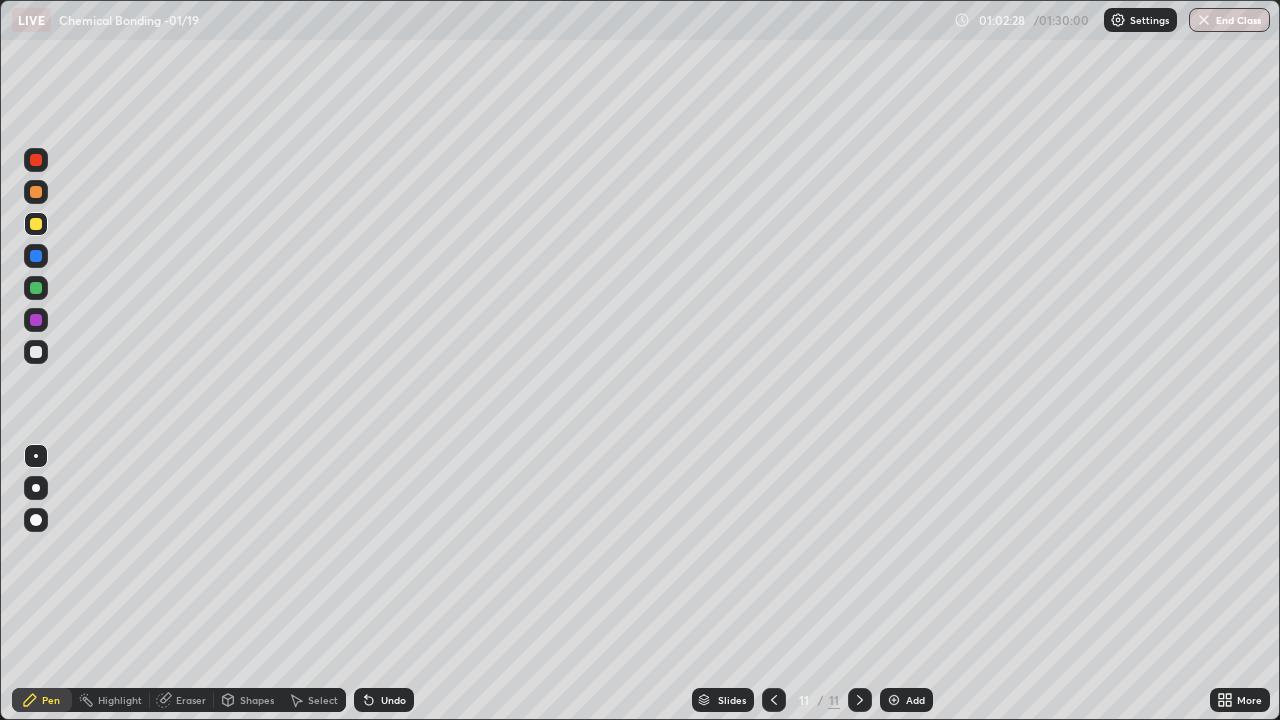 click on "Shapes" at bounding box center [248, 700] 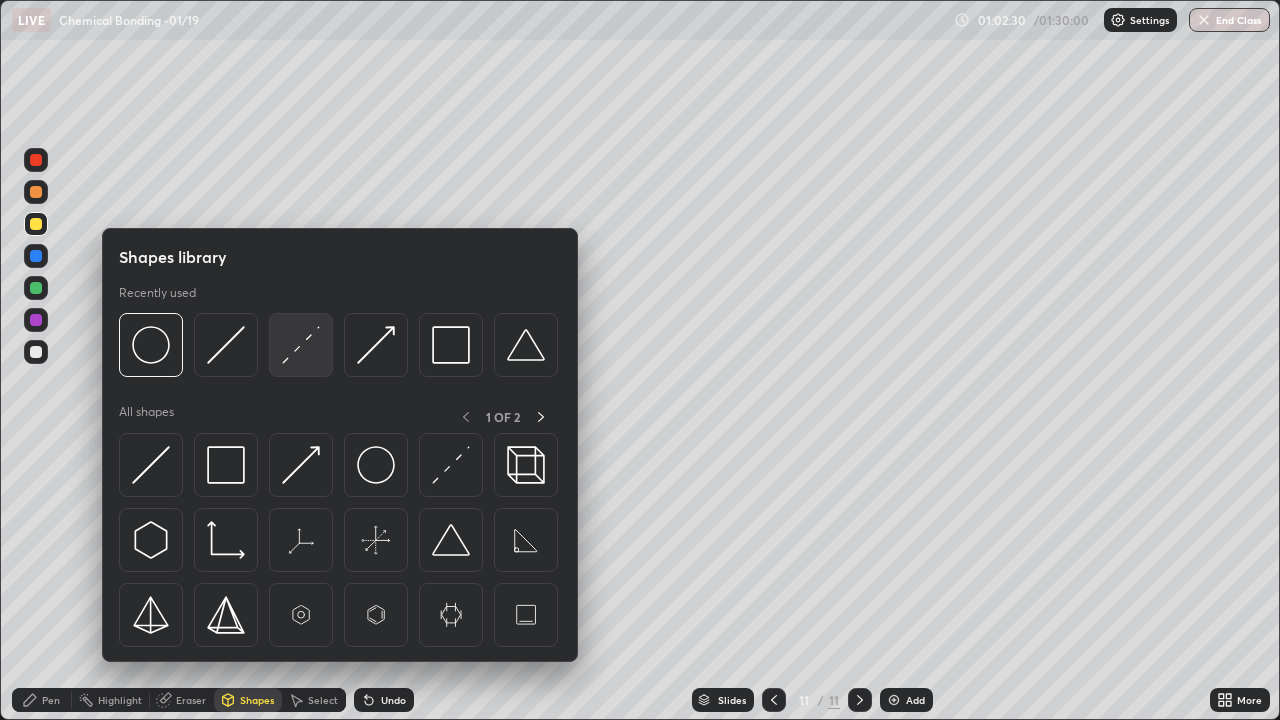 click at bounding box center [301, 345] 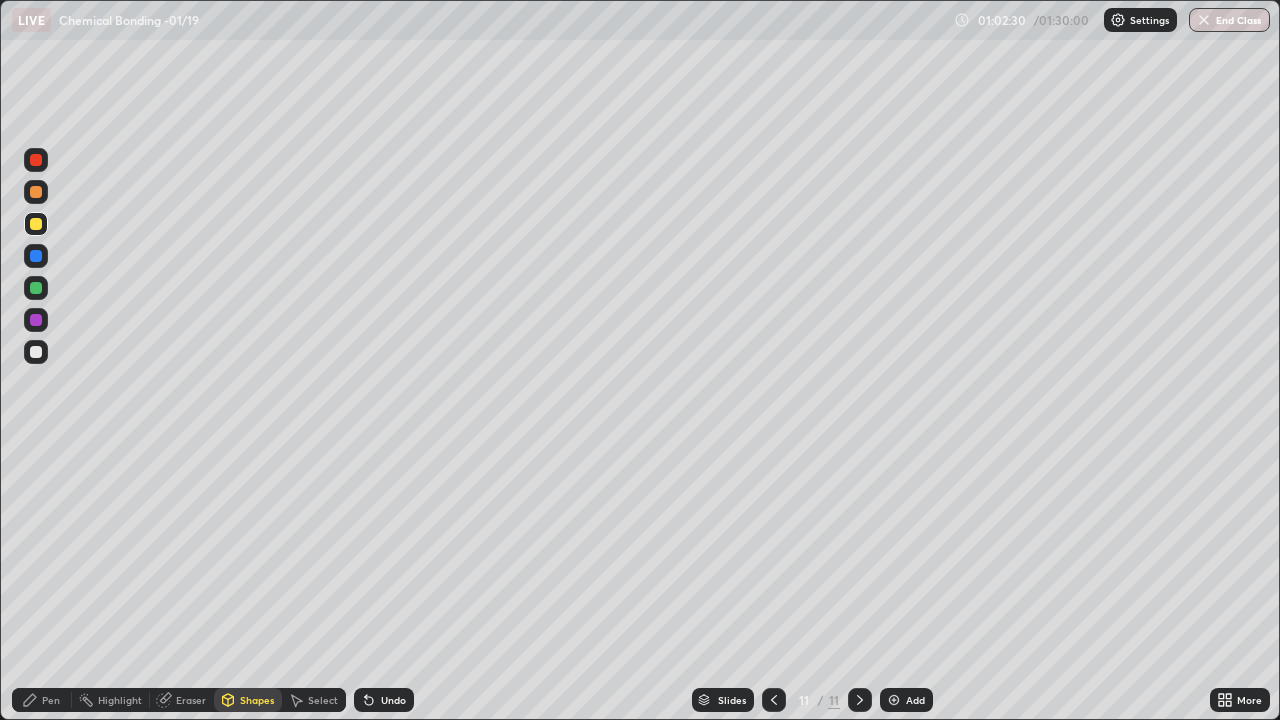 click at bounding box center [36, 288] 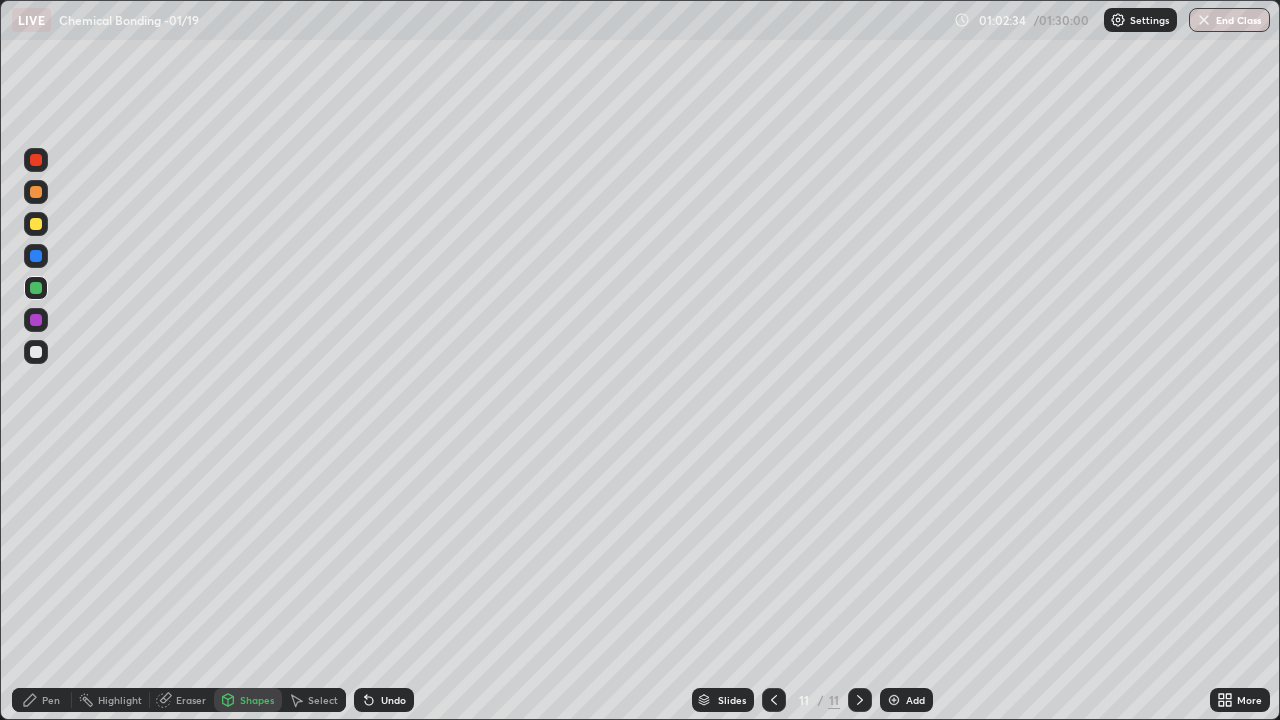 click on "Undo" at bounding box center [393, 700] 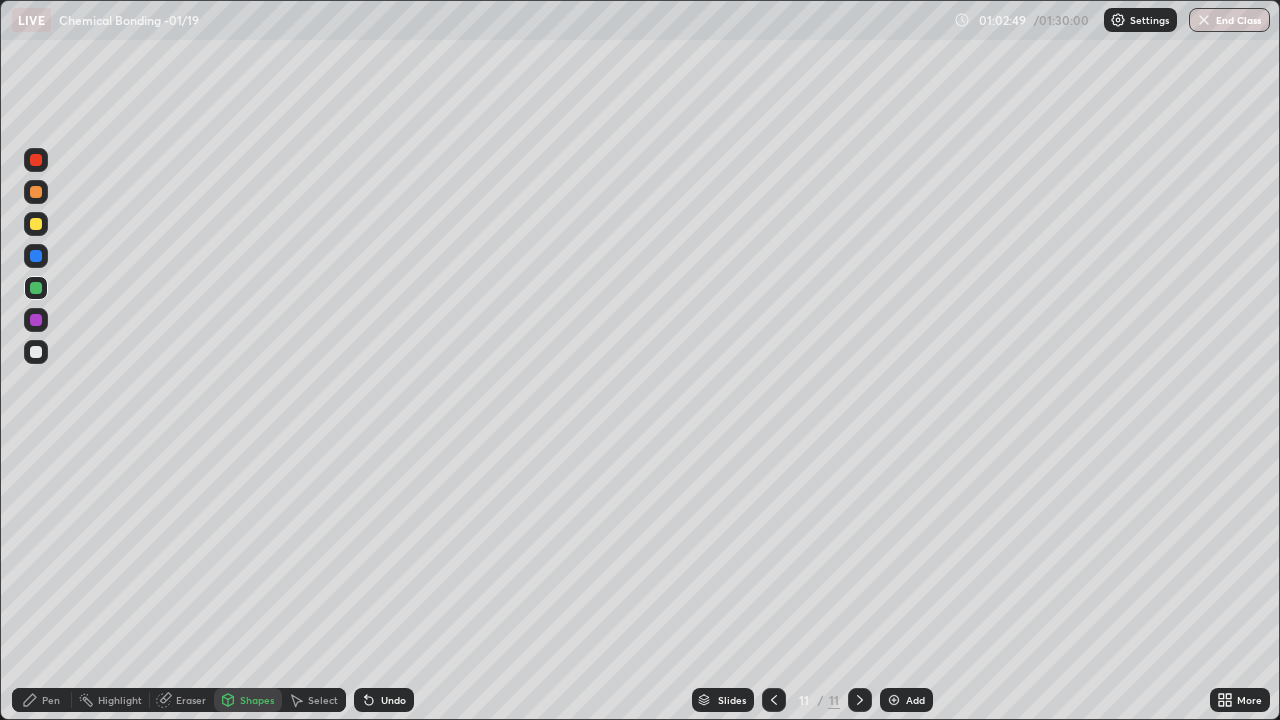 click on "Pen" at bounding box center [42, 700] 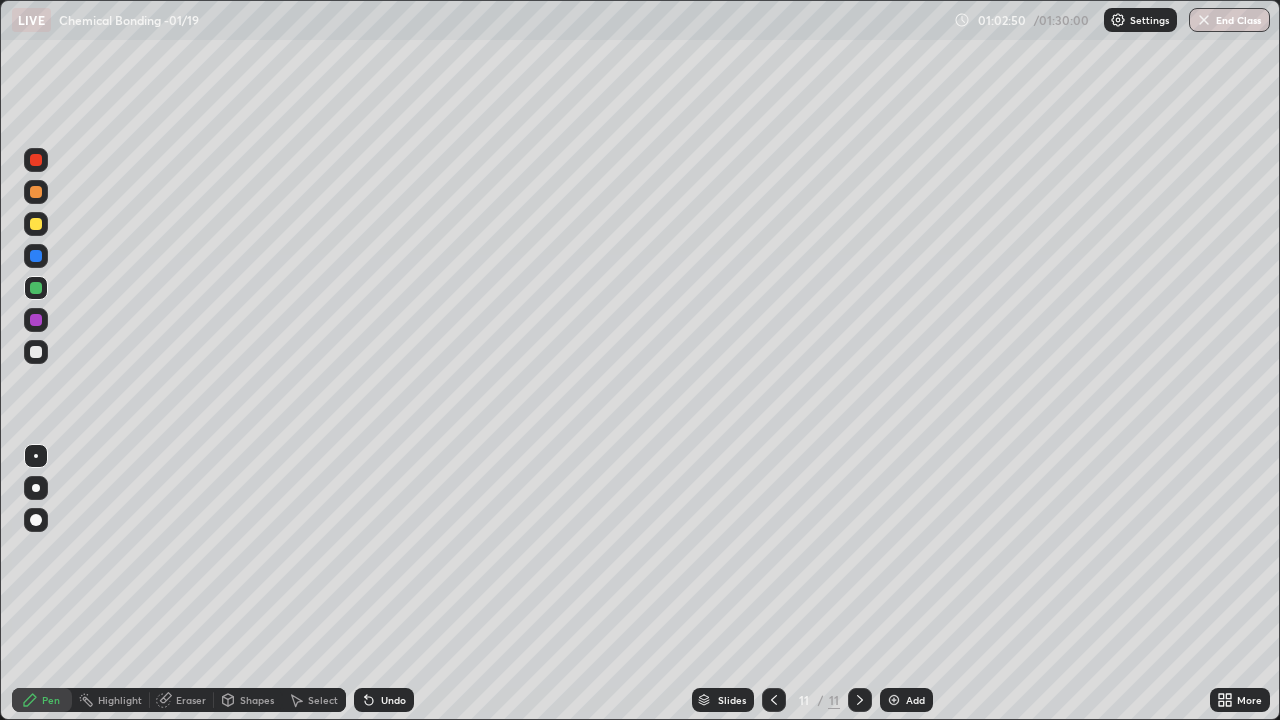 click at bounding box center (36, 352) 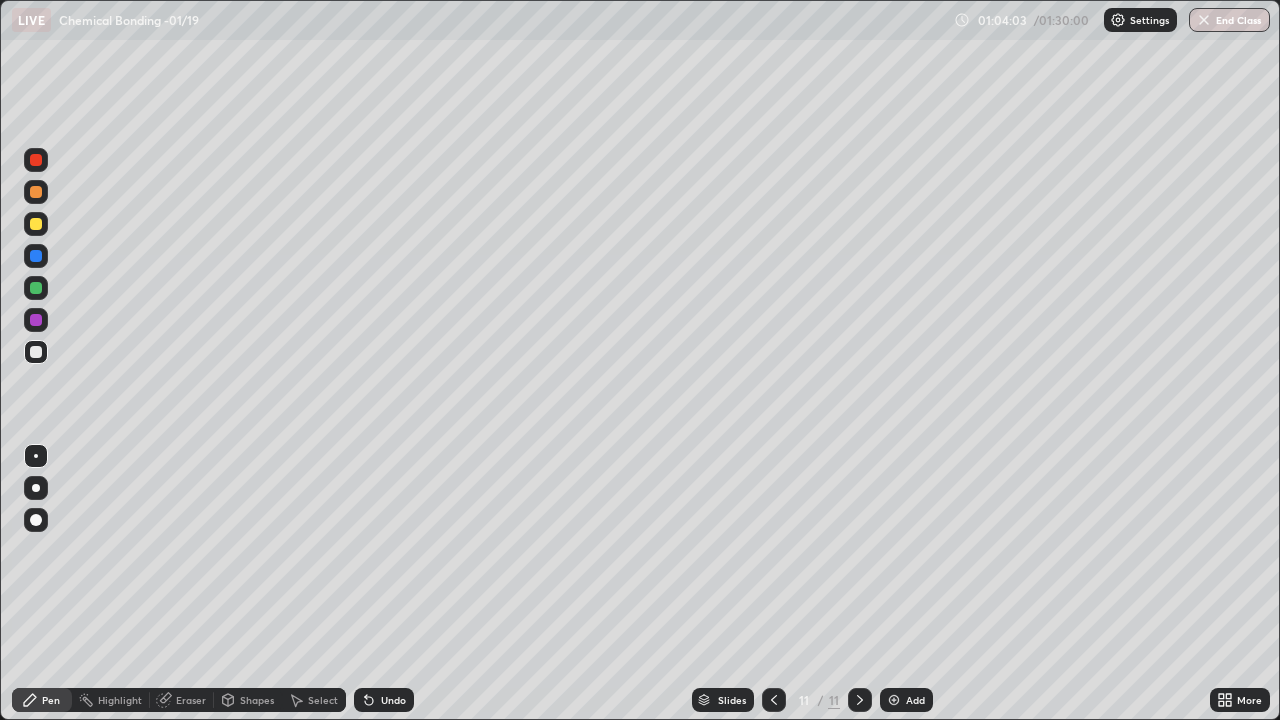 click on "Shapes" at bounding box center [257, 700] 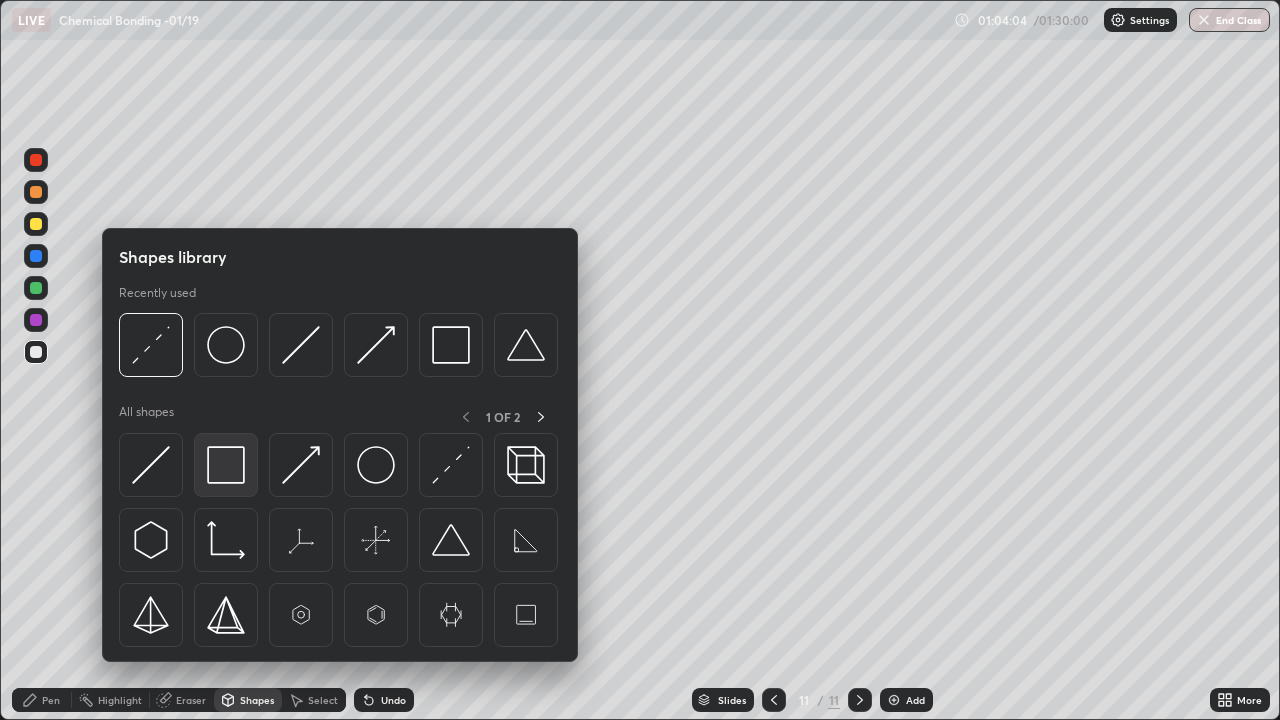 click at bounding box center [226, 465] 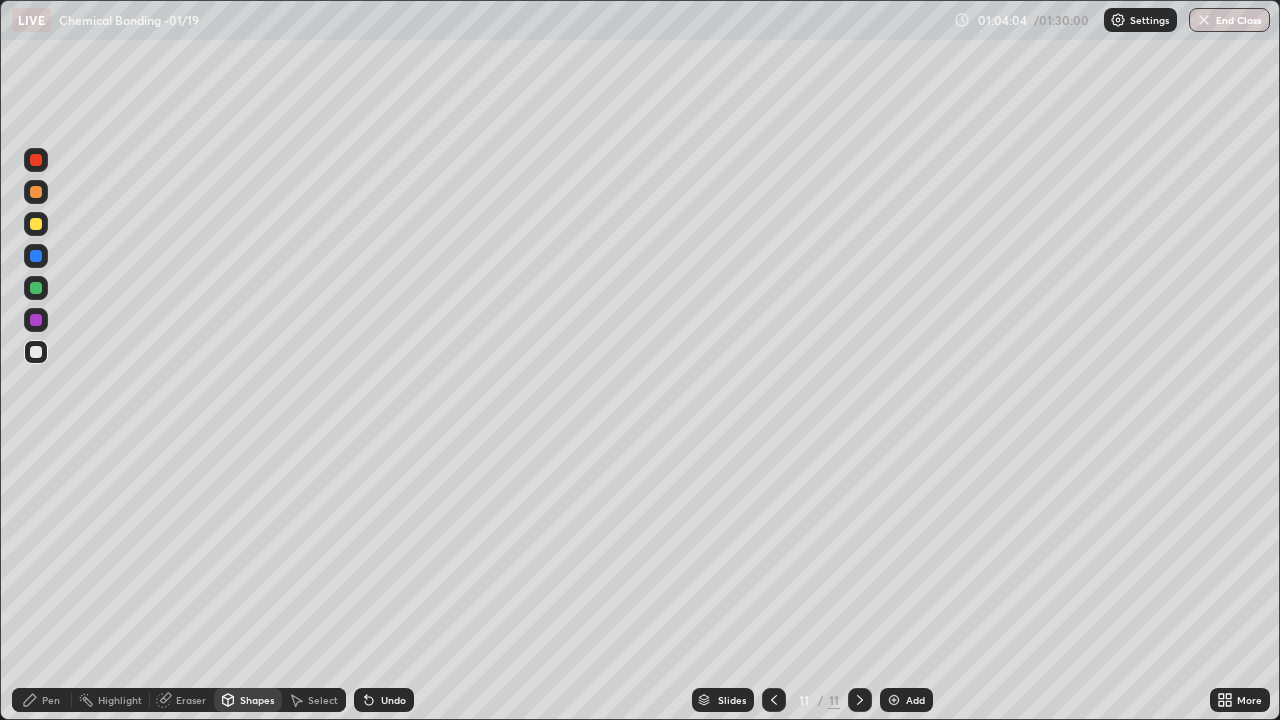 click at bounding box center [36, 288] 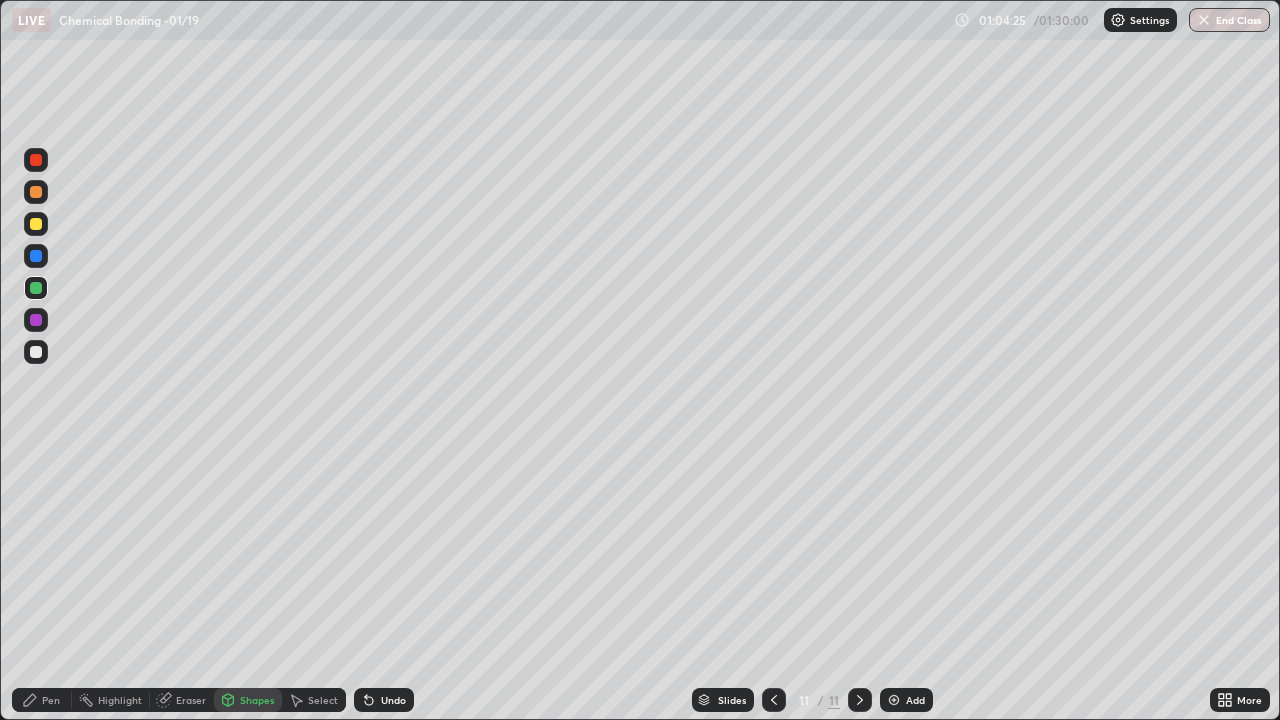 click 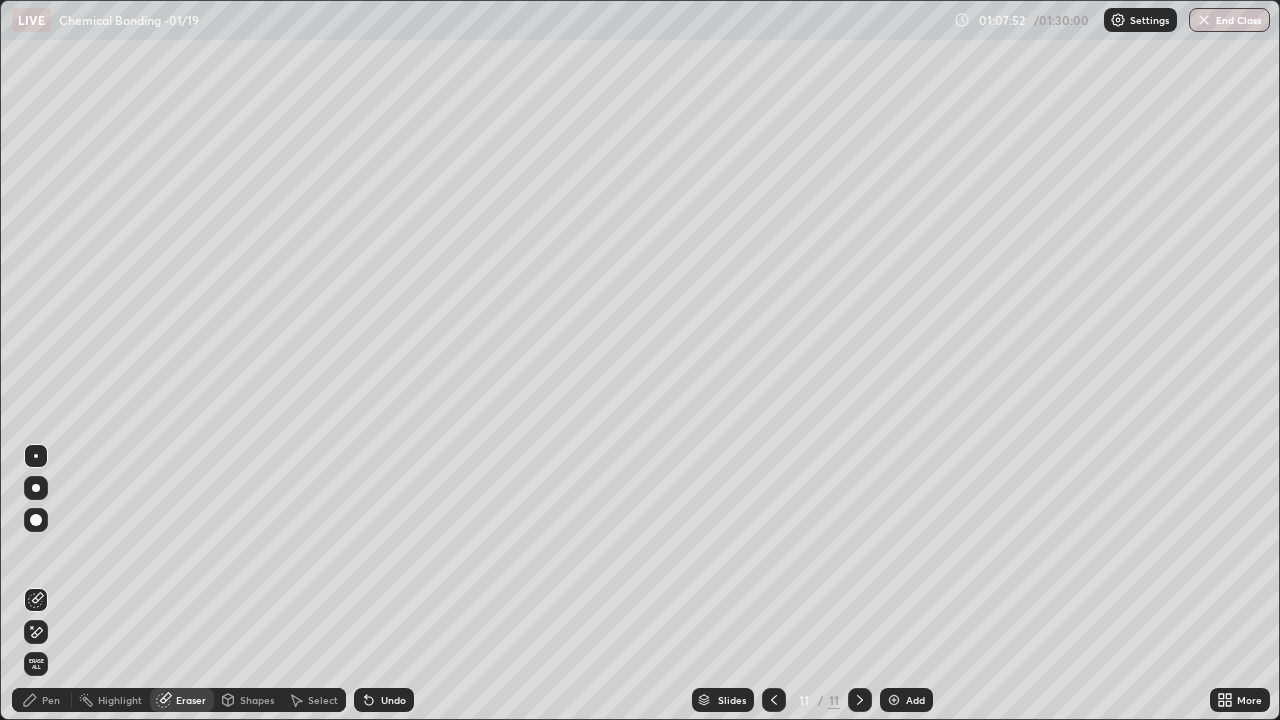click at bounding box center [894, 700] 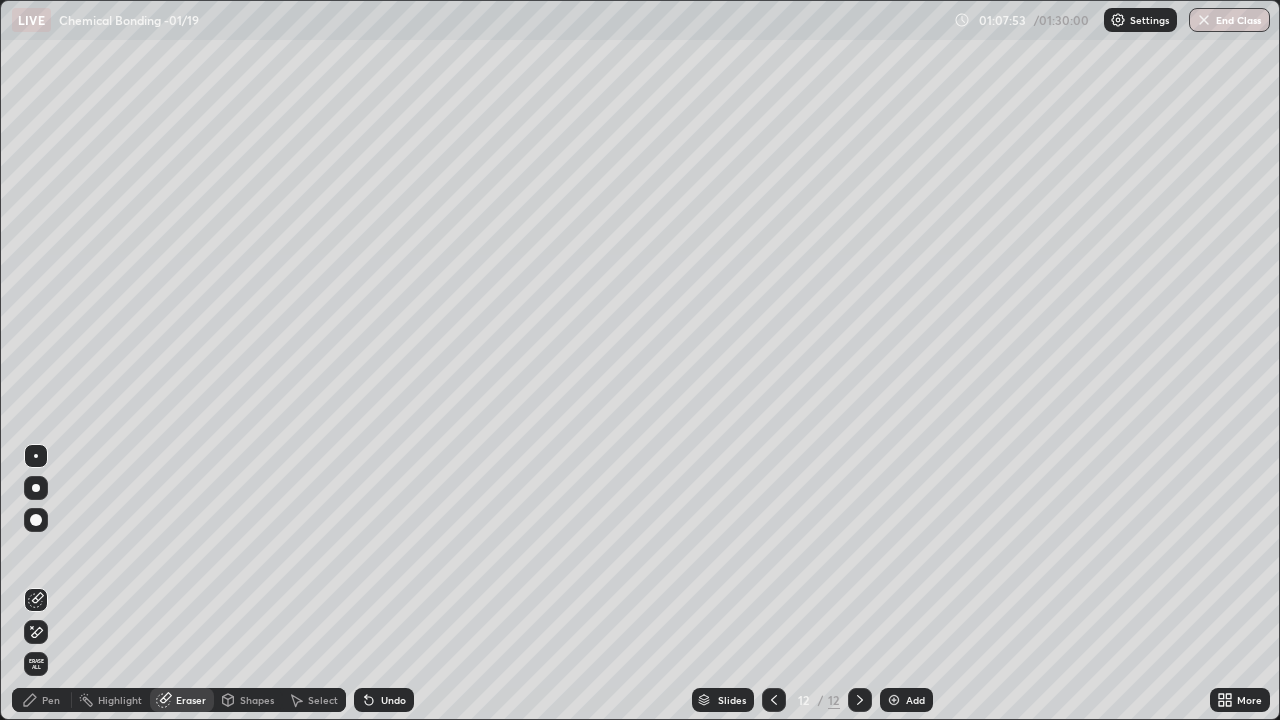 click at bounding box center (36, 520) 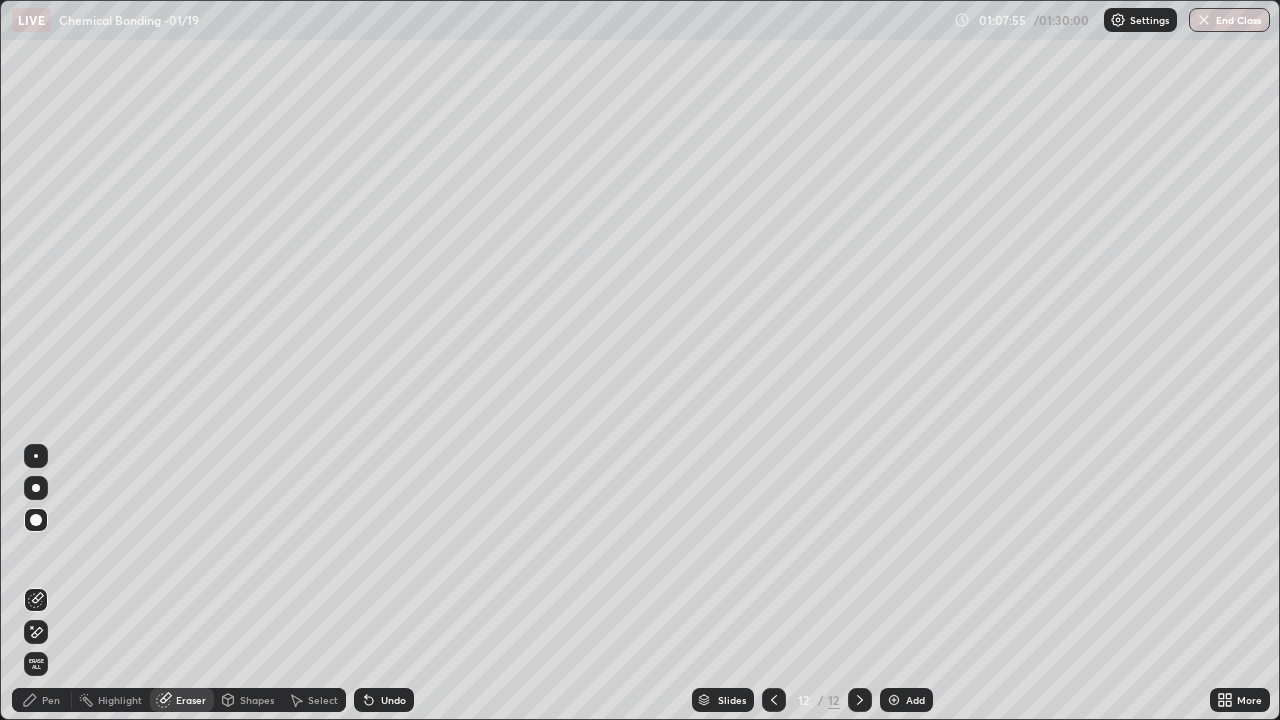 click at bounding box center (36, 456) 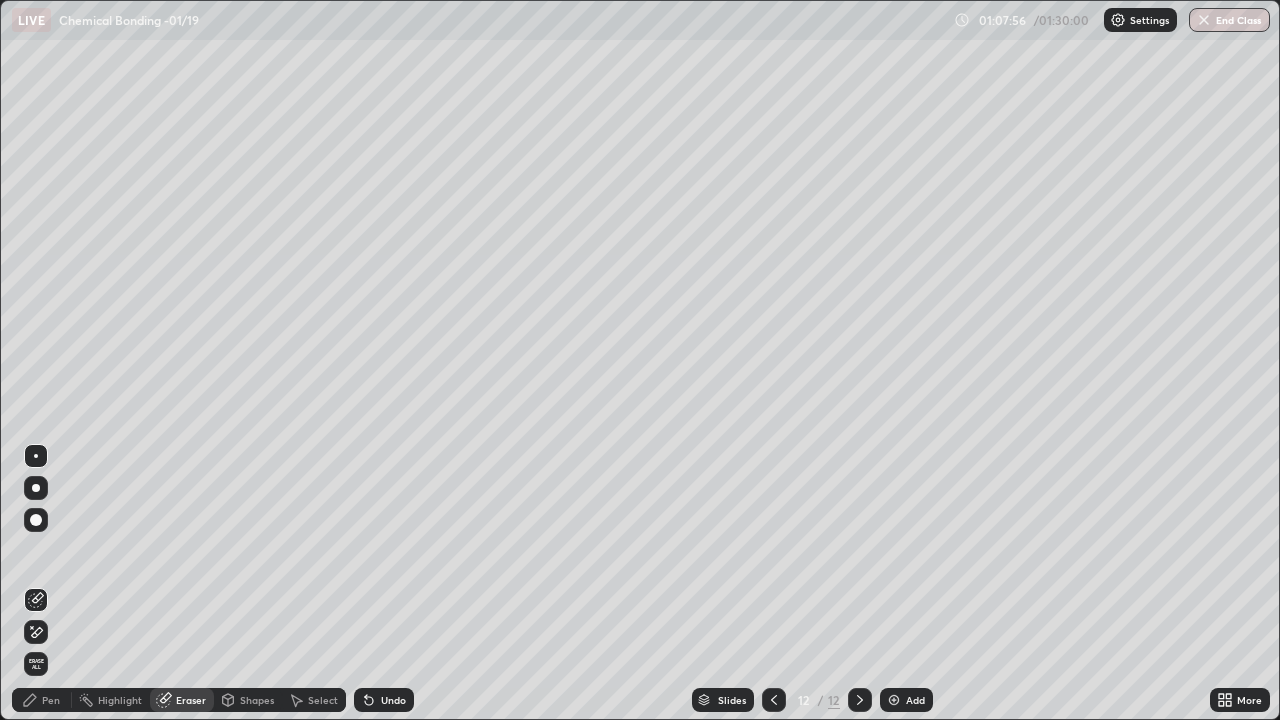 click on "Pen" at bounding box center (51, 700) 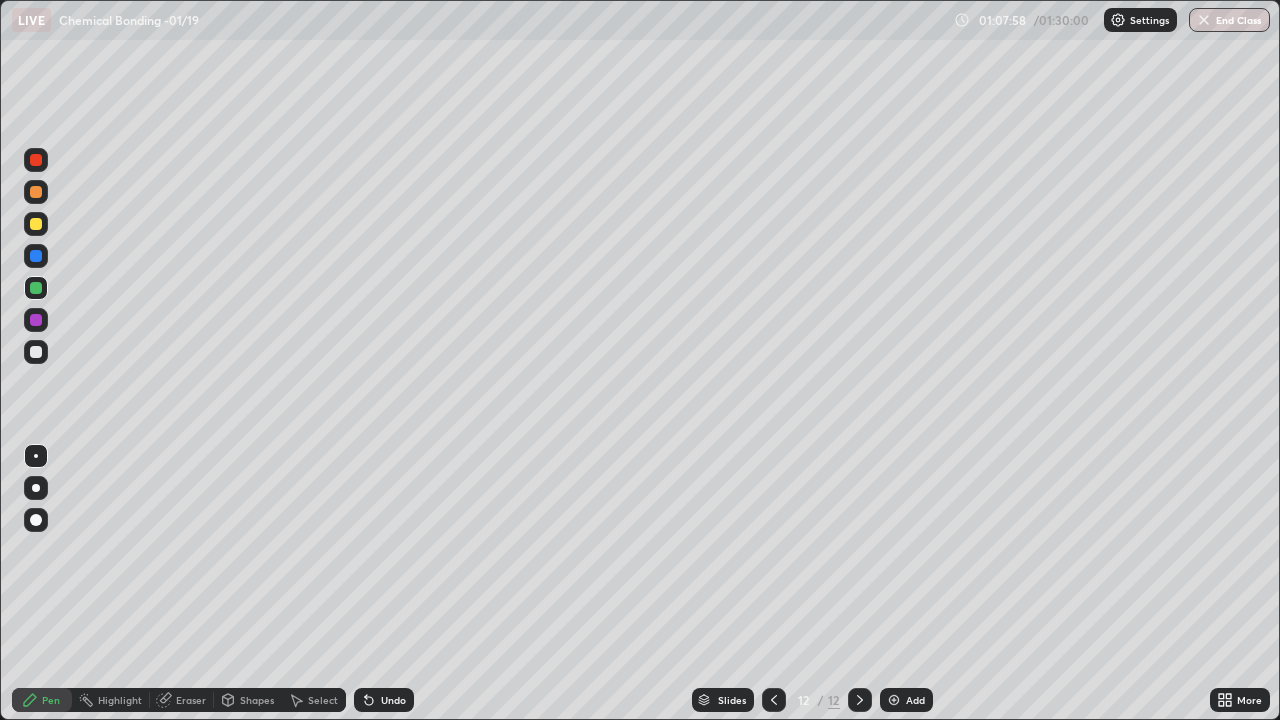 click at bounding box center (36, 224) 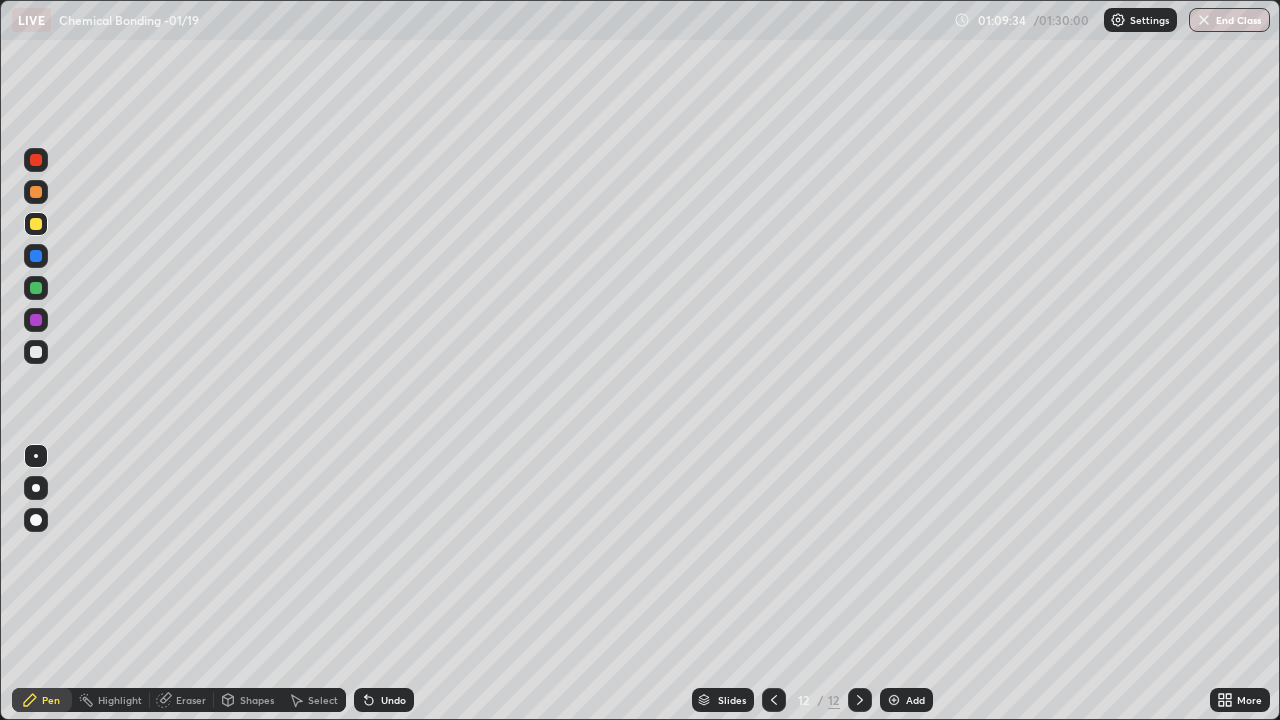 click at bounding box center (36, 352) 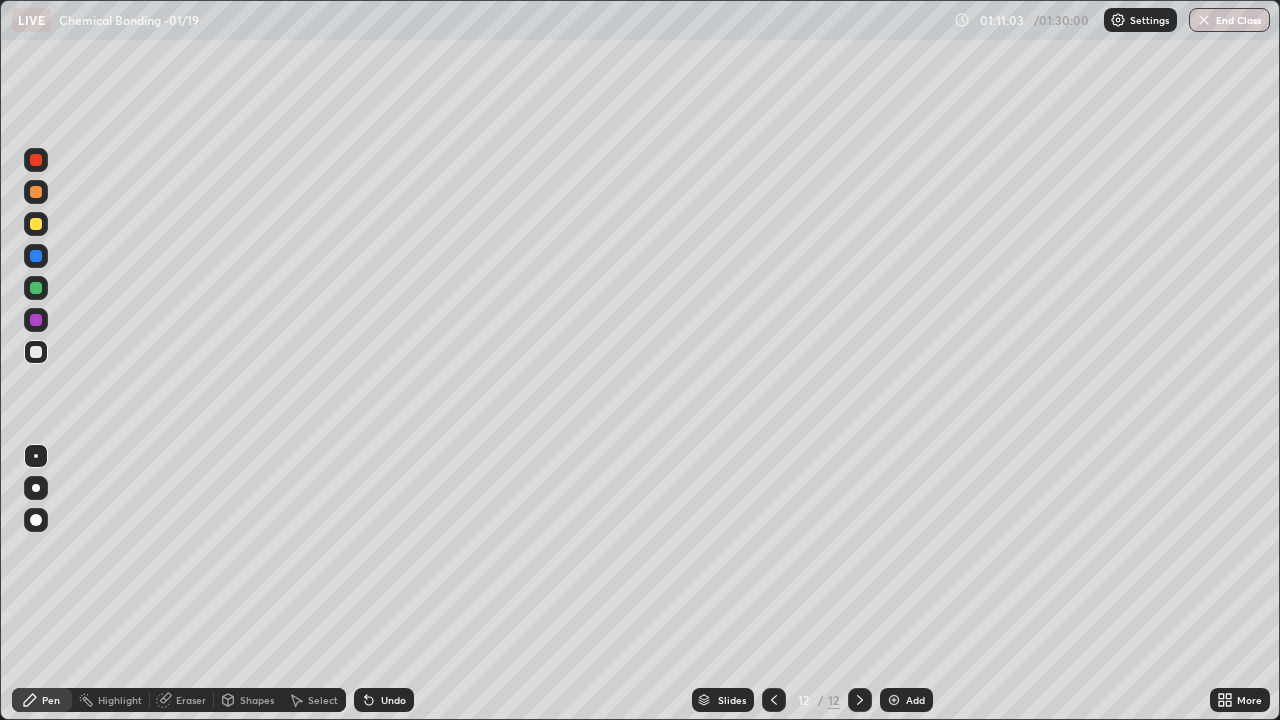 click on "Add" at bounding box center (906, 700) 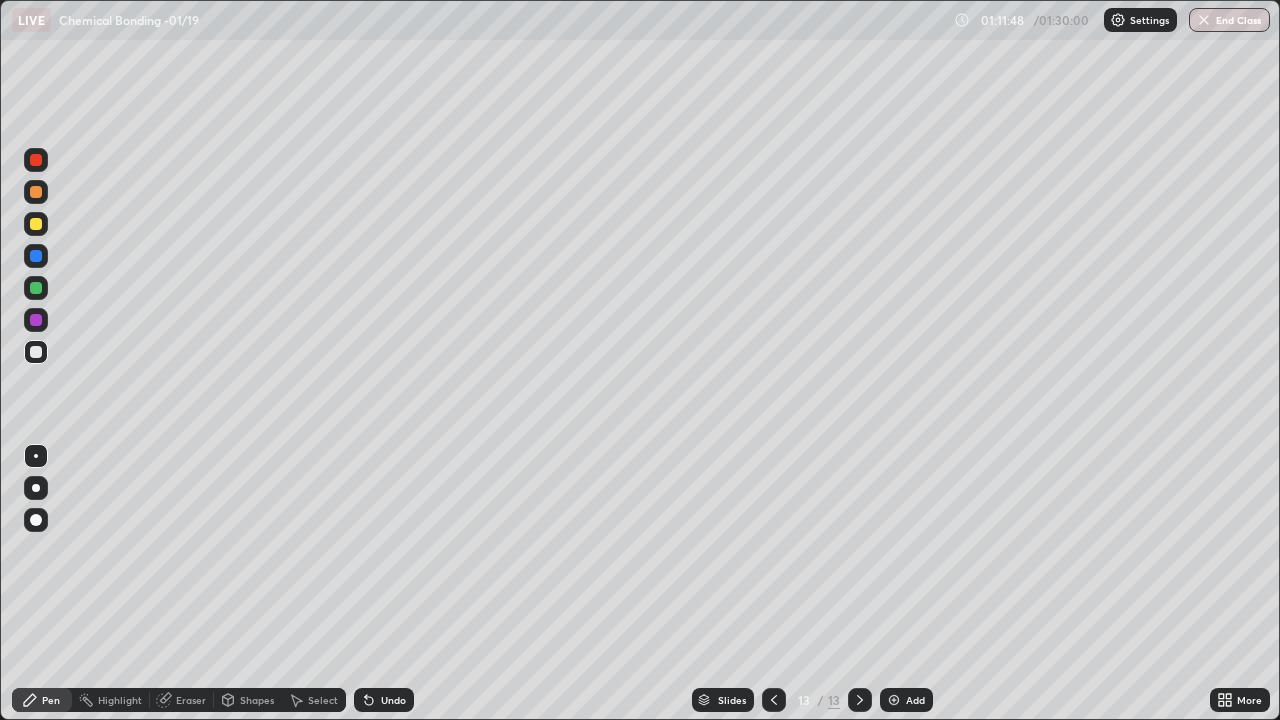 click at bounding box center [36, 224] 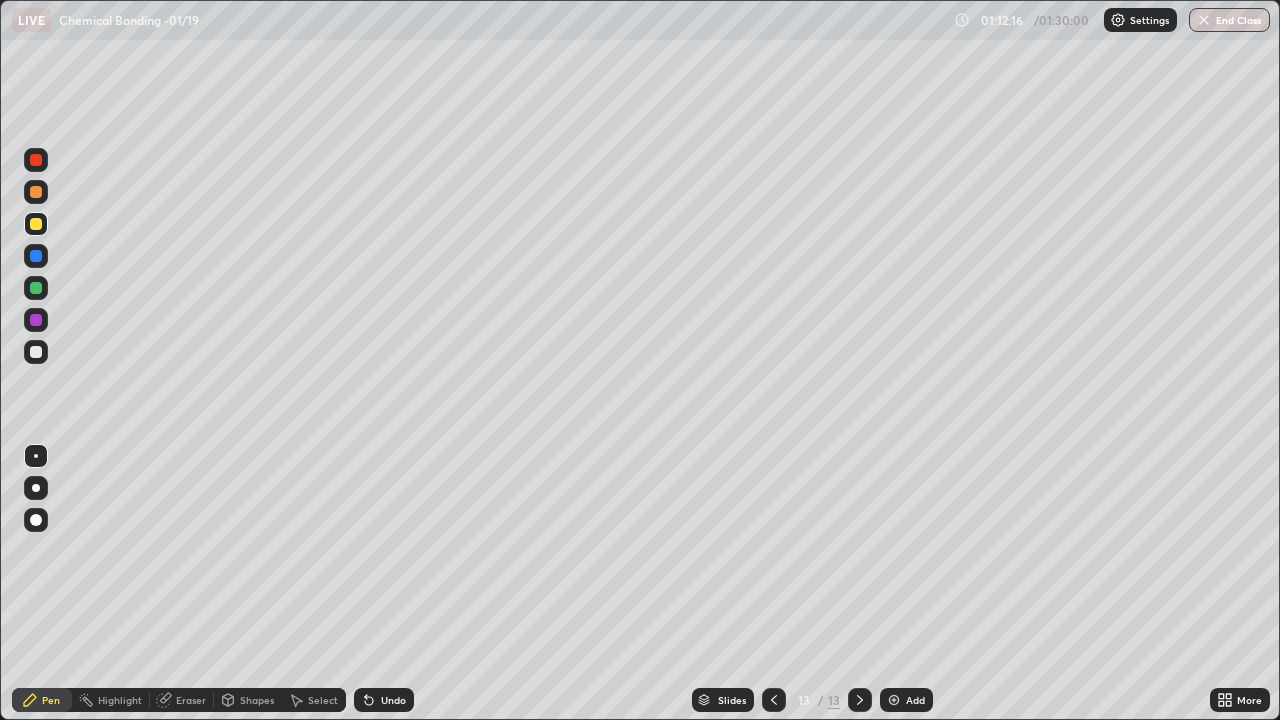 click on "Eraser" at bounding box center (191, 700) 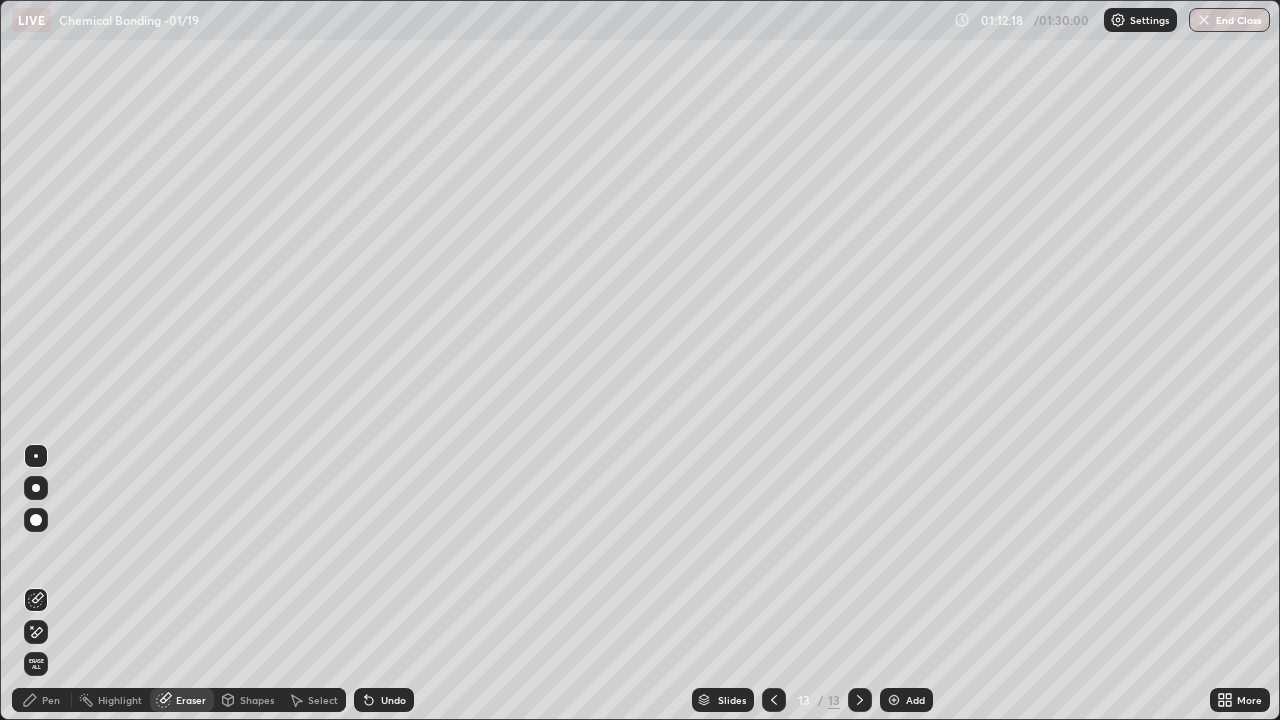 click 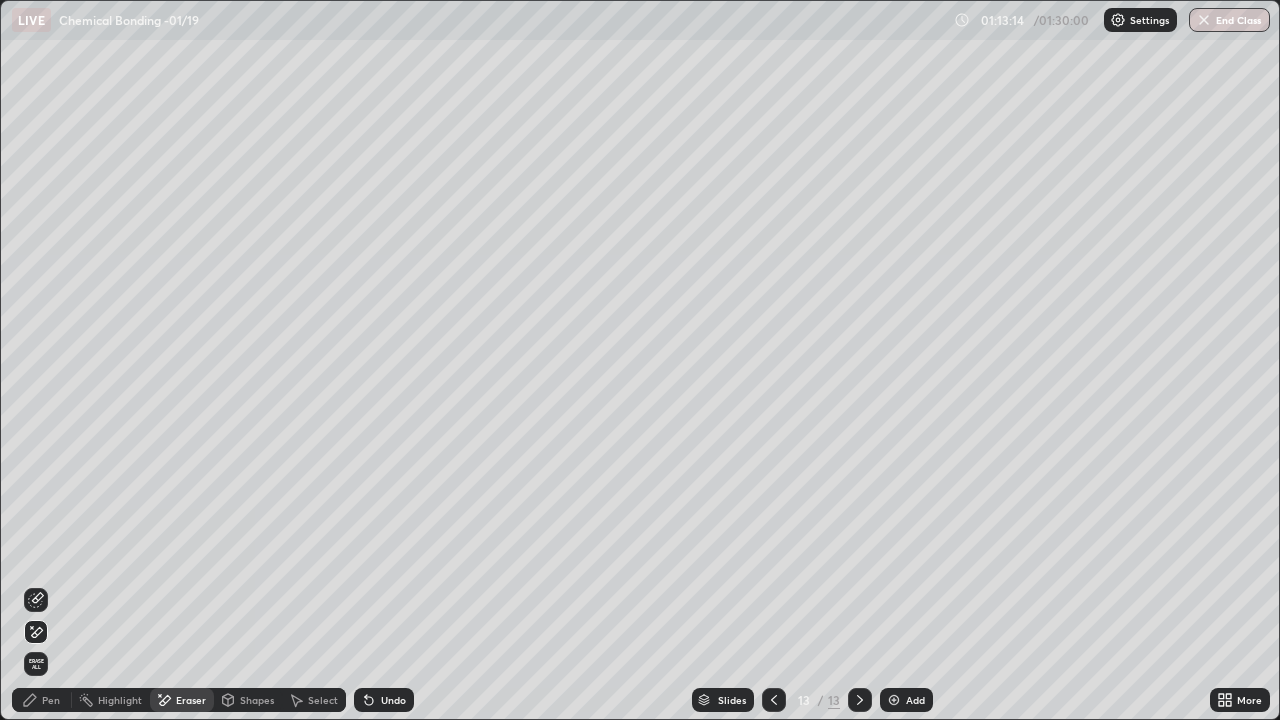 click on "Add" at bounding box center (915, 700) 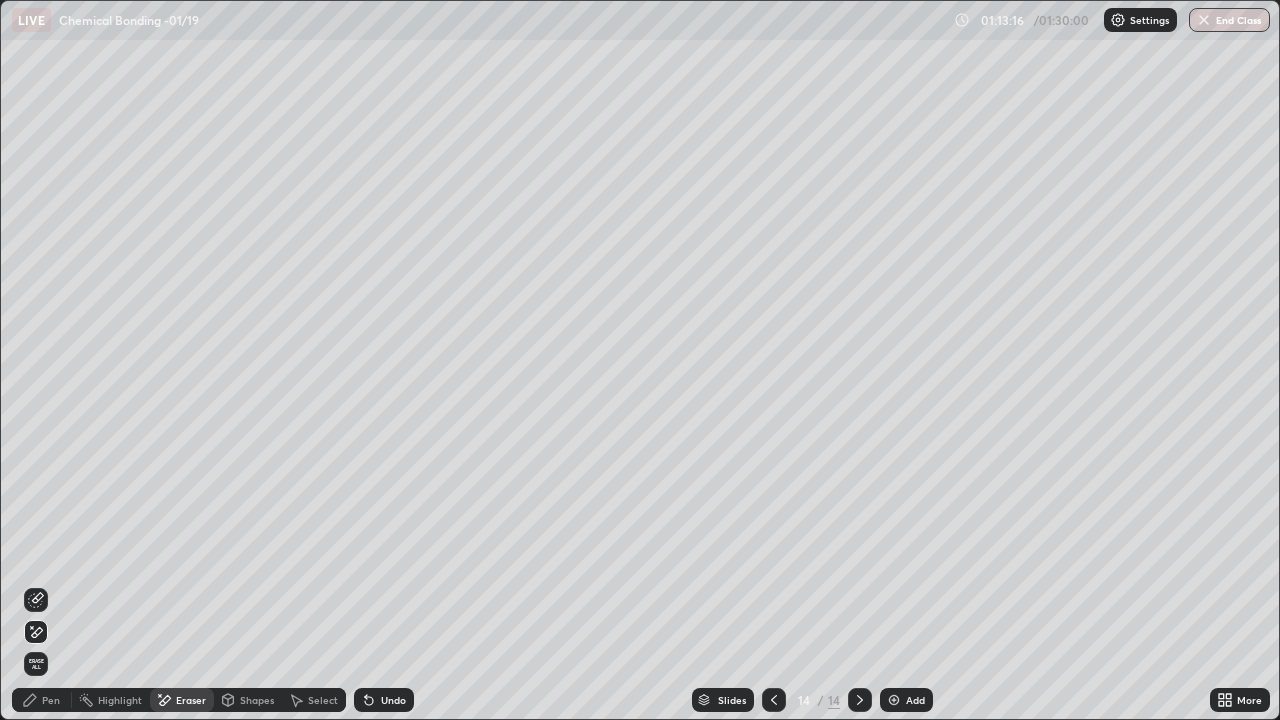 click on "Pen" at bounding box center (51, 700) 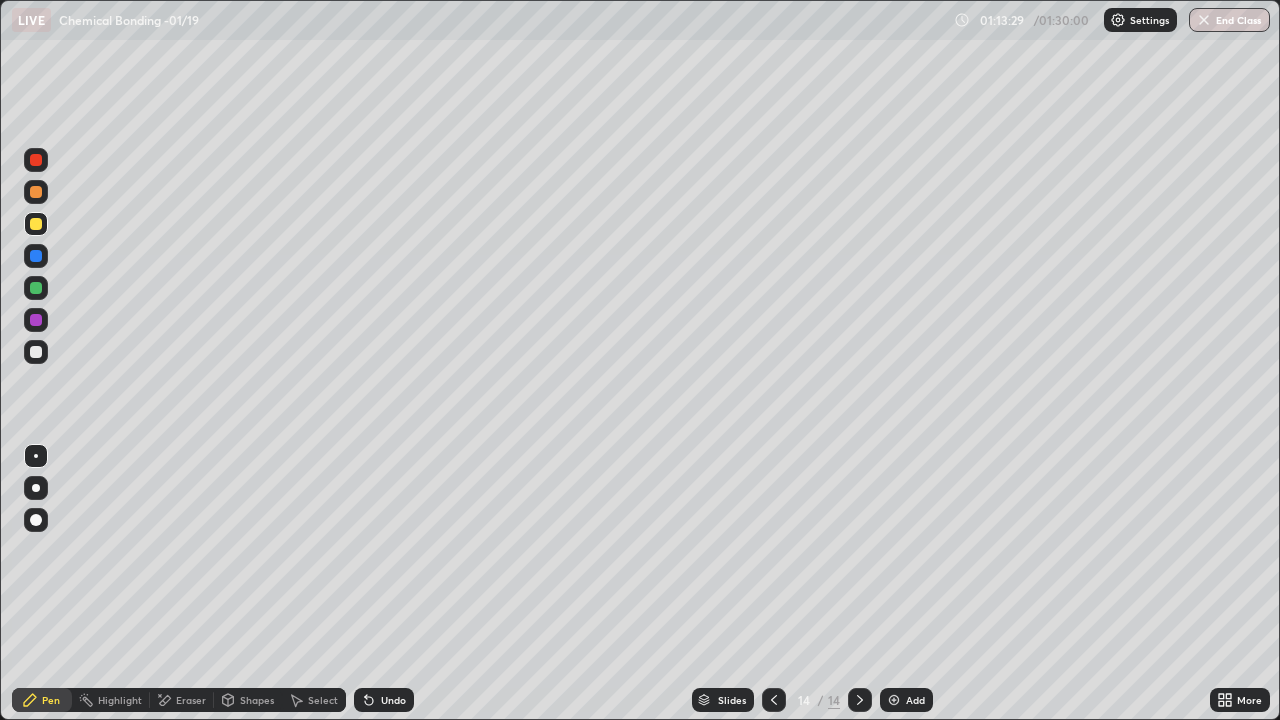 click on "Undo" at bounding box center (393, 700) 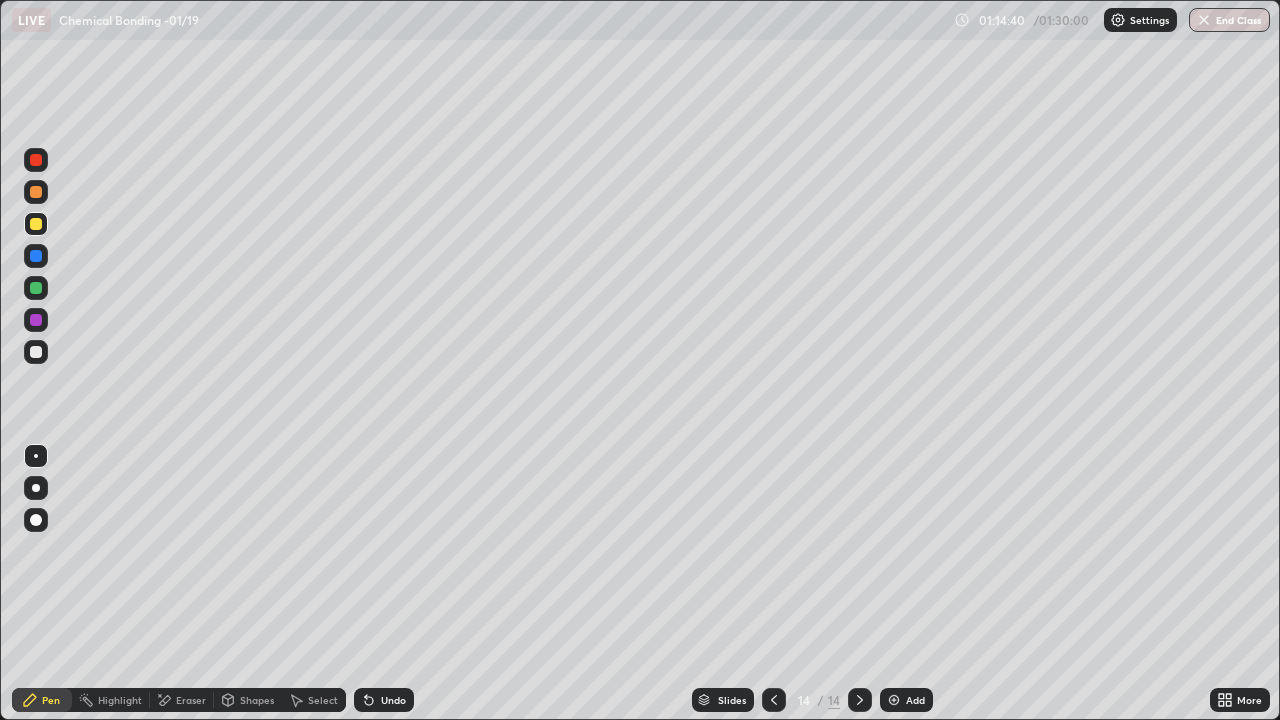 click at bounding box center [36, 352] 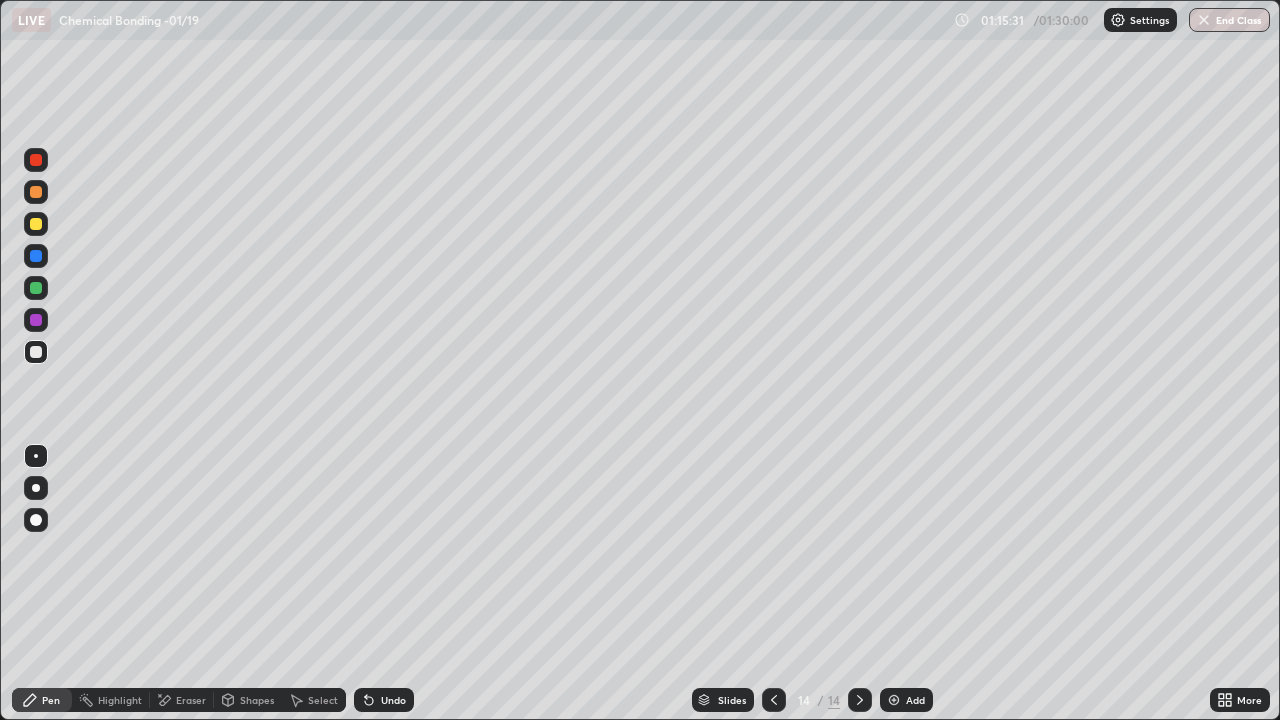 click at bounding box center [36, 288] 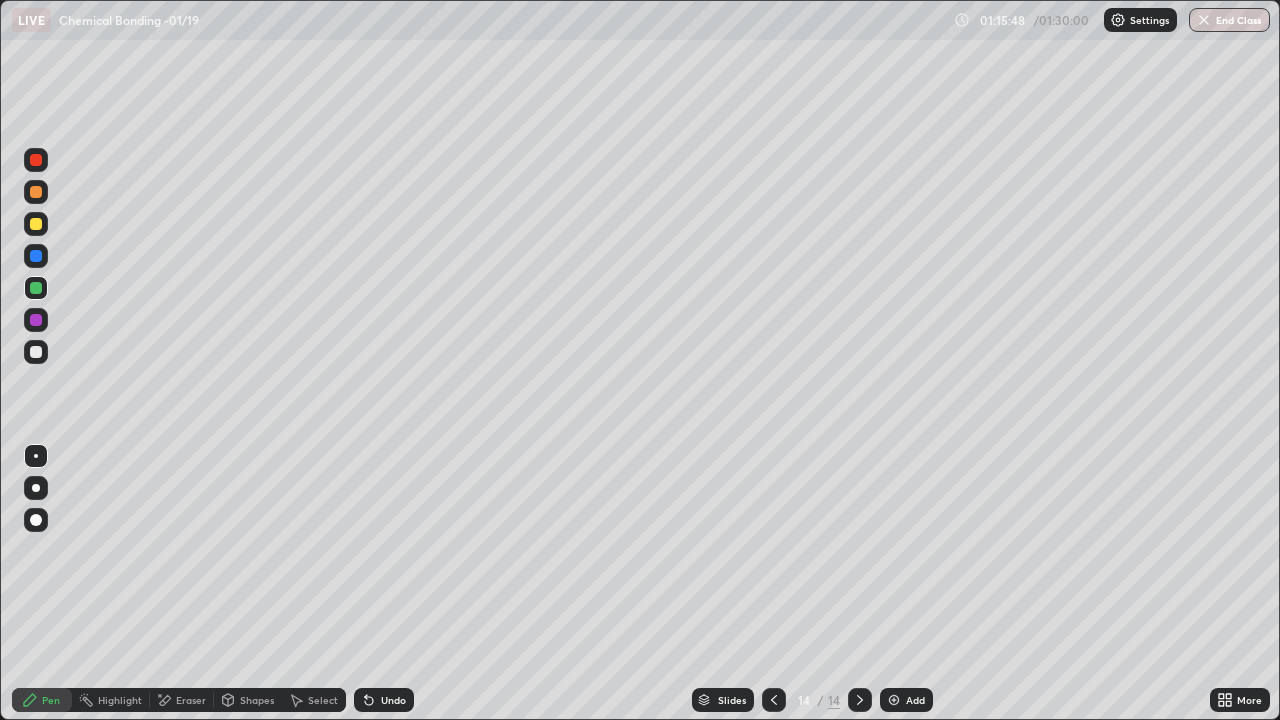 click on "Eraser" at bounding box center (182, 700) 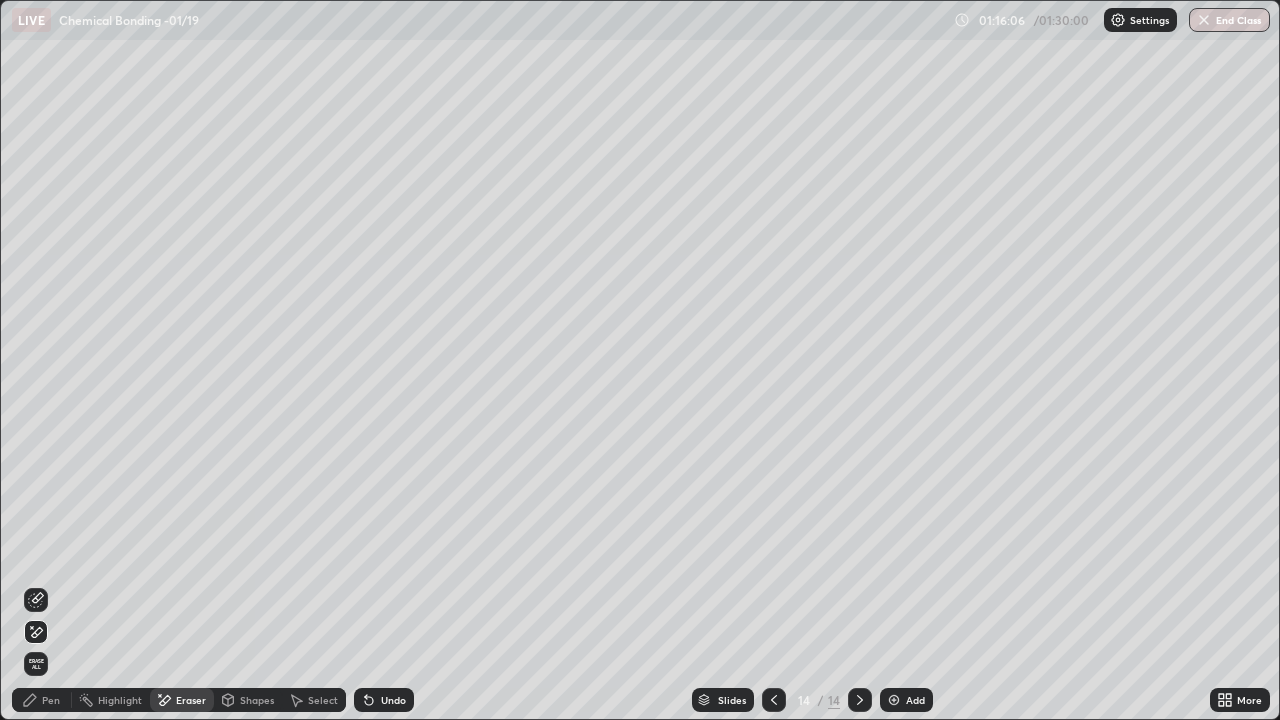 click on "Pen" at bounding box center (51, 700) 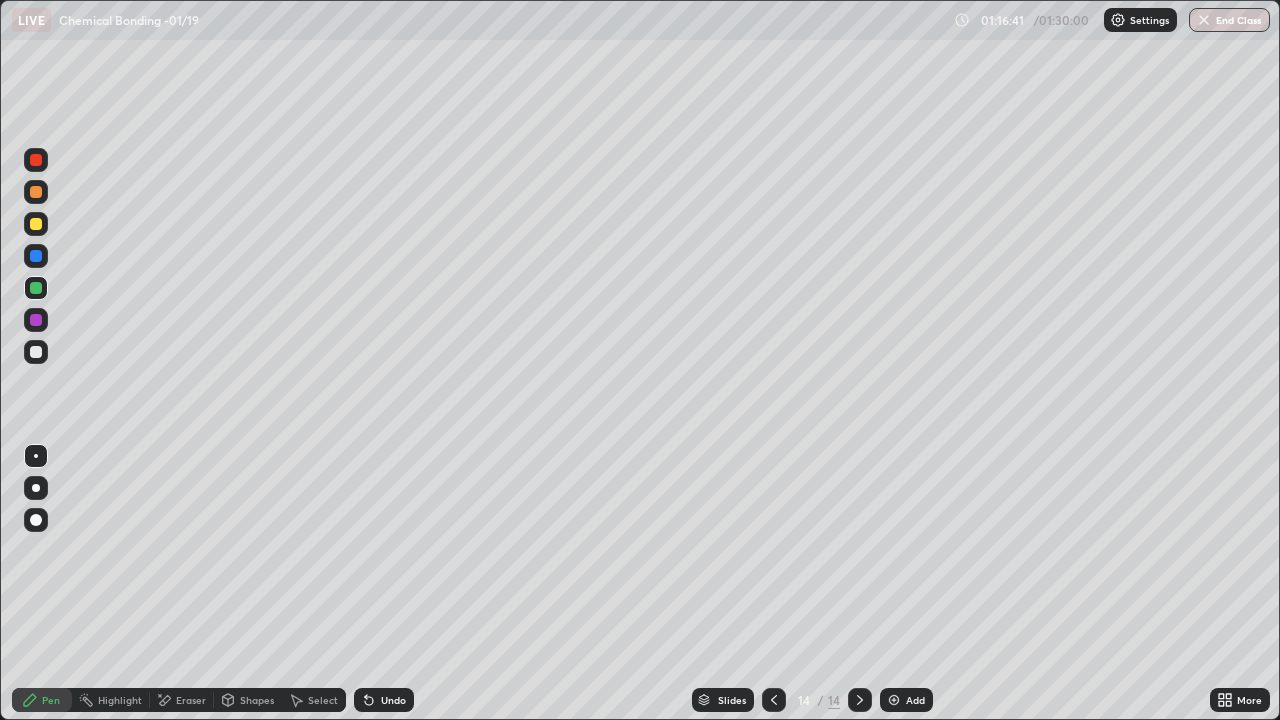 click on "Undo" at bounding box center (393, 700) 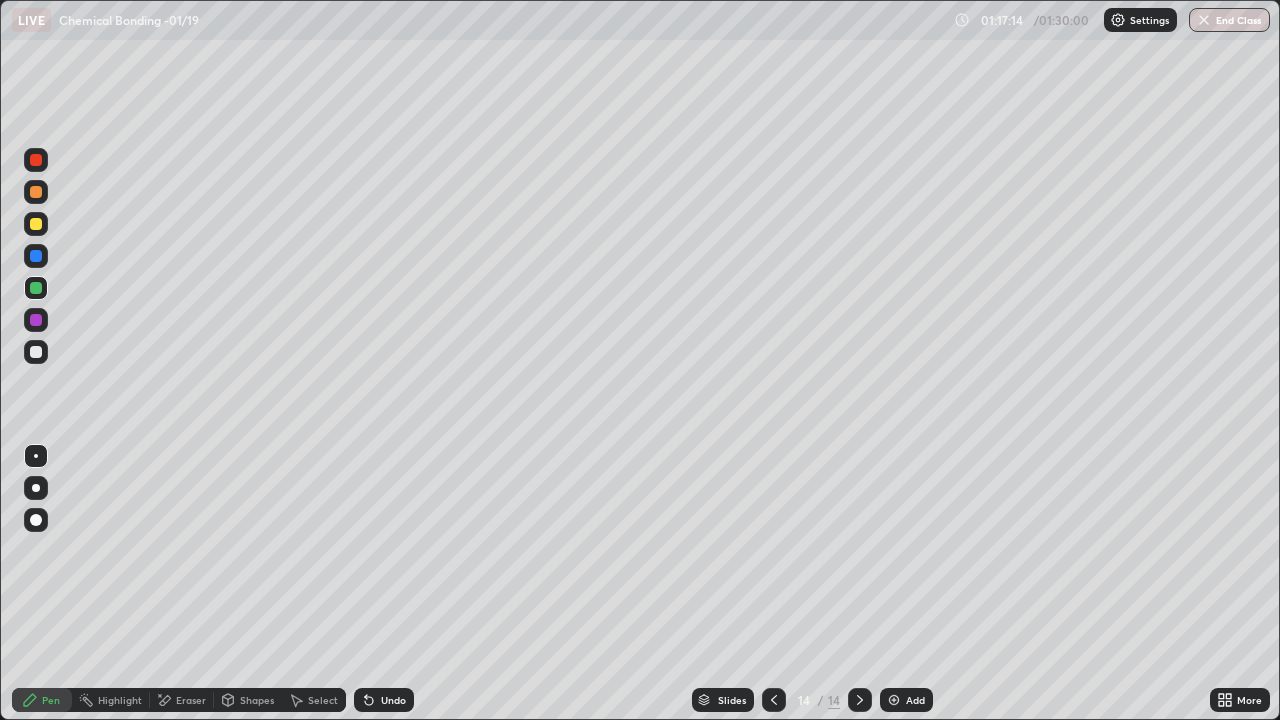 click on "Shapes" at bounding box center [257, 700] 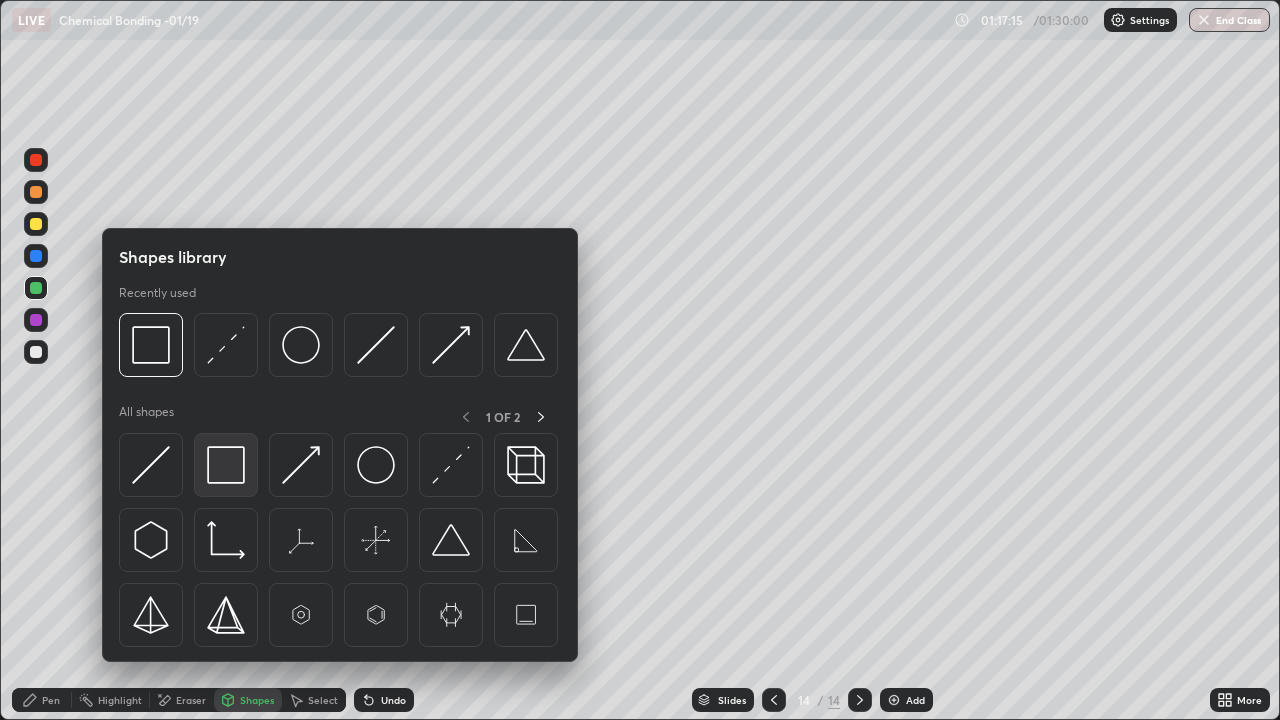 click at bounding box center [226, 465] 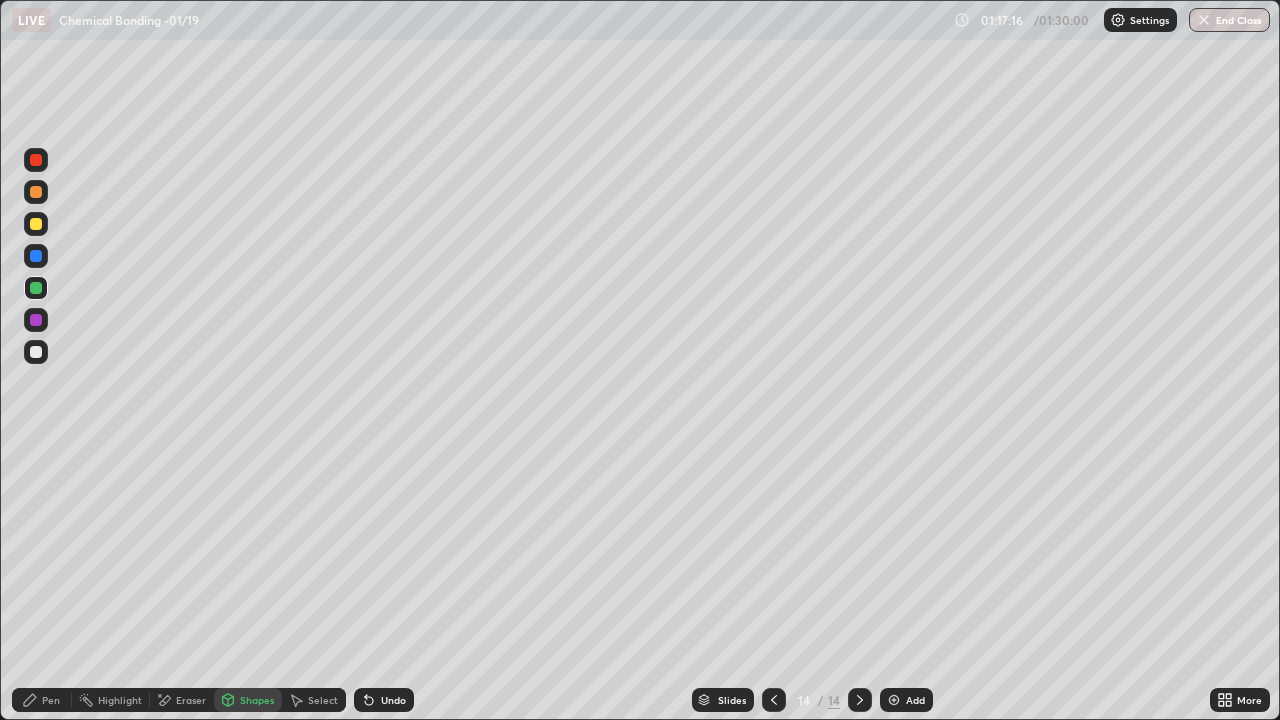 click at bounding box center (36, 224) 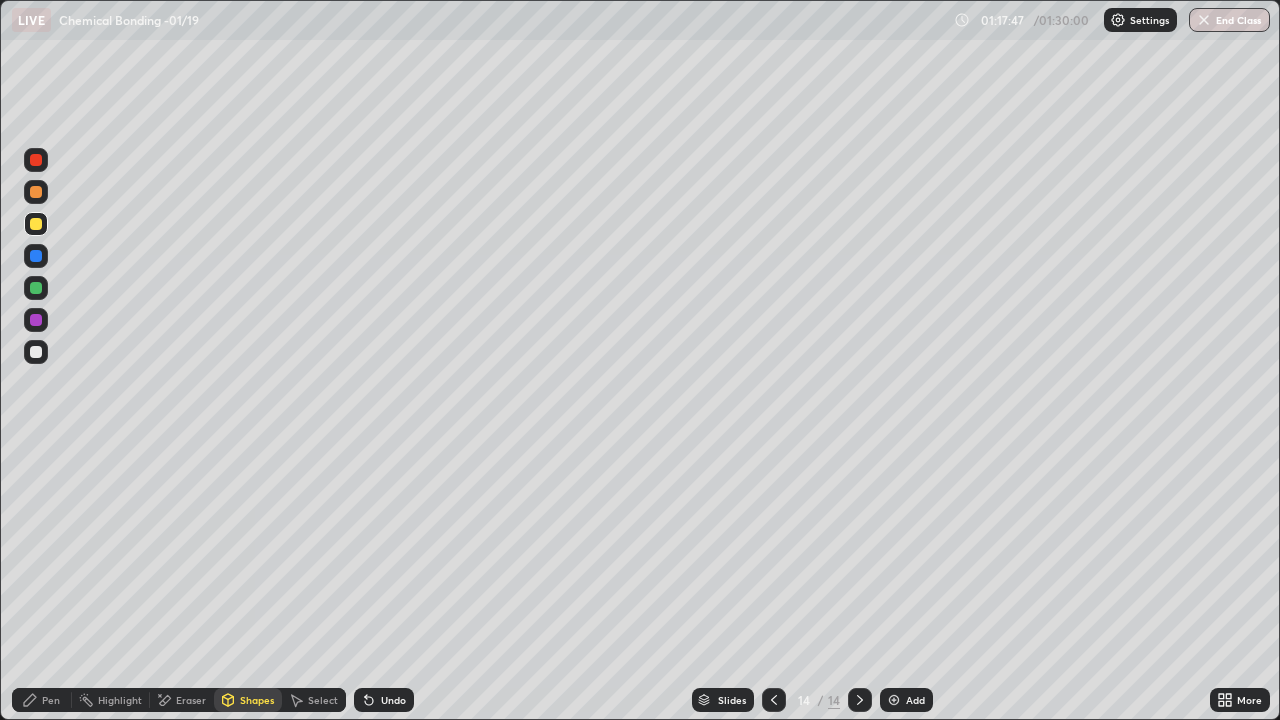 click 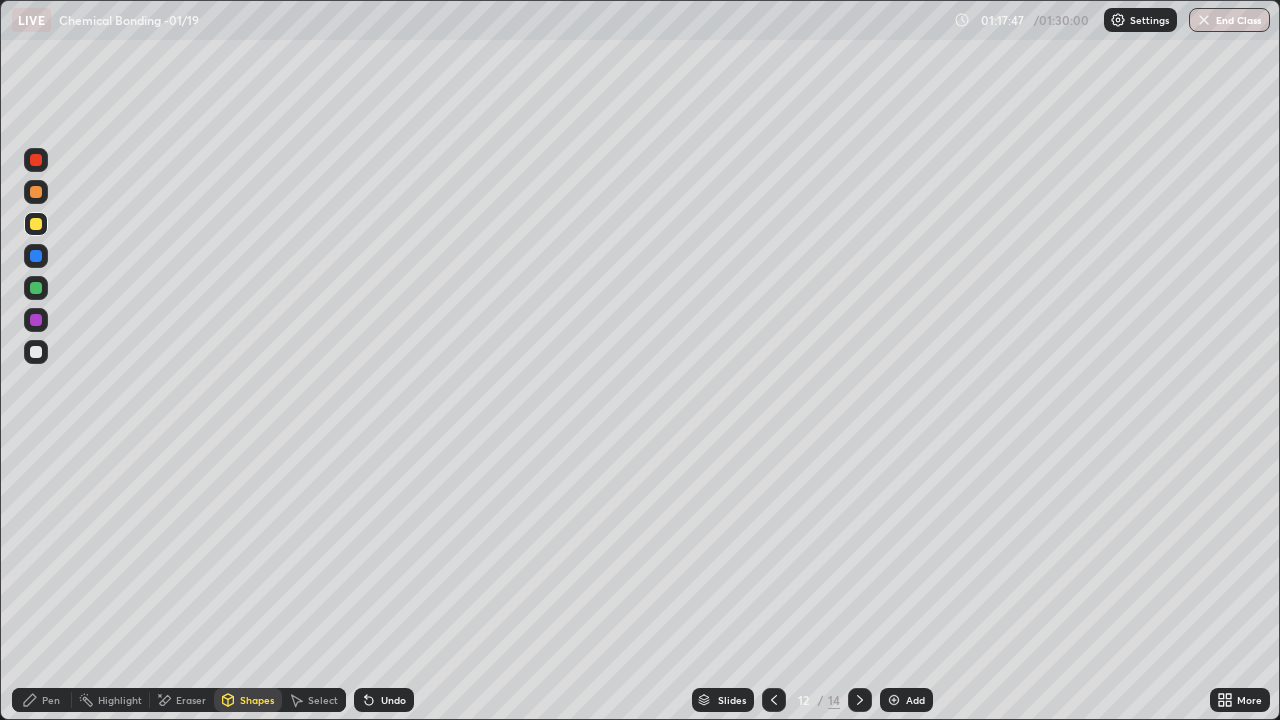 click 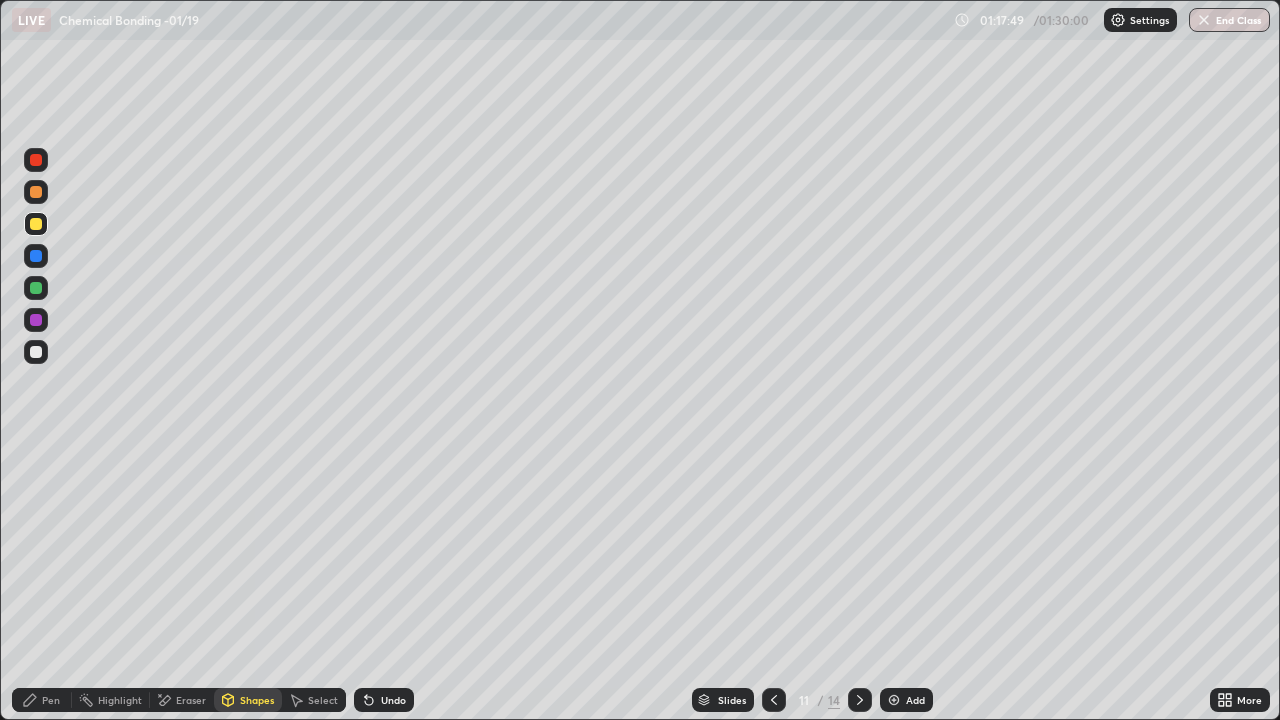 click 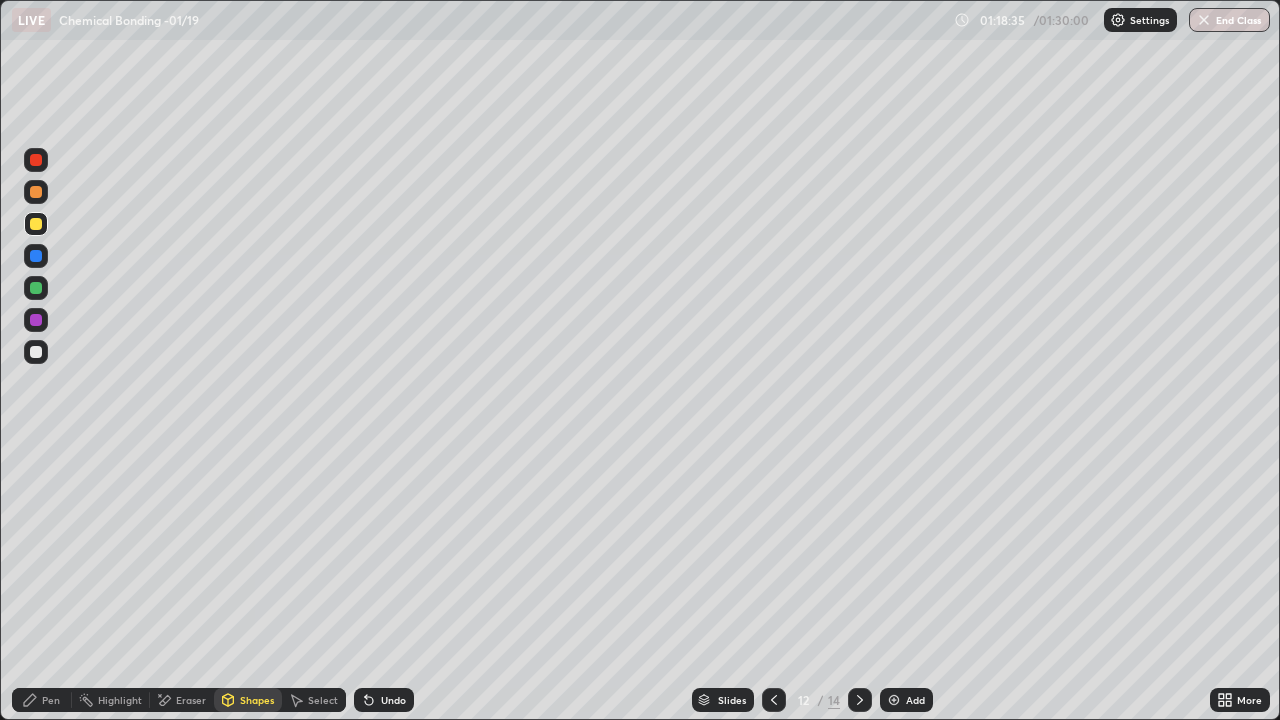 click 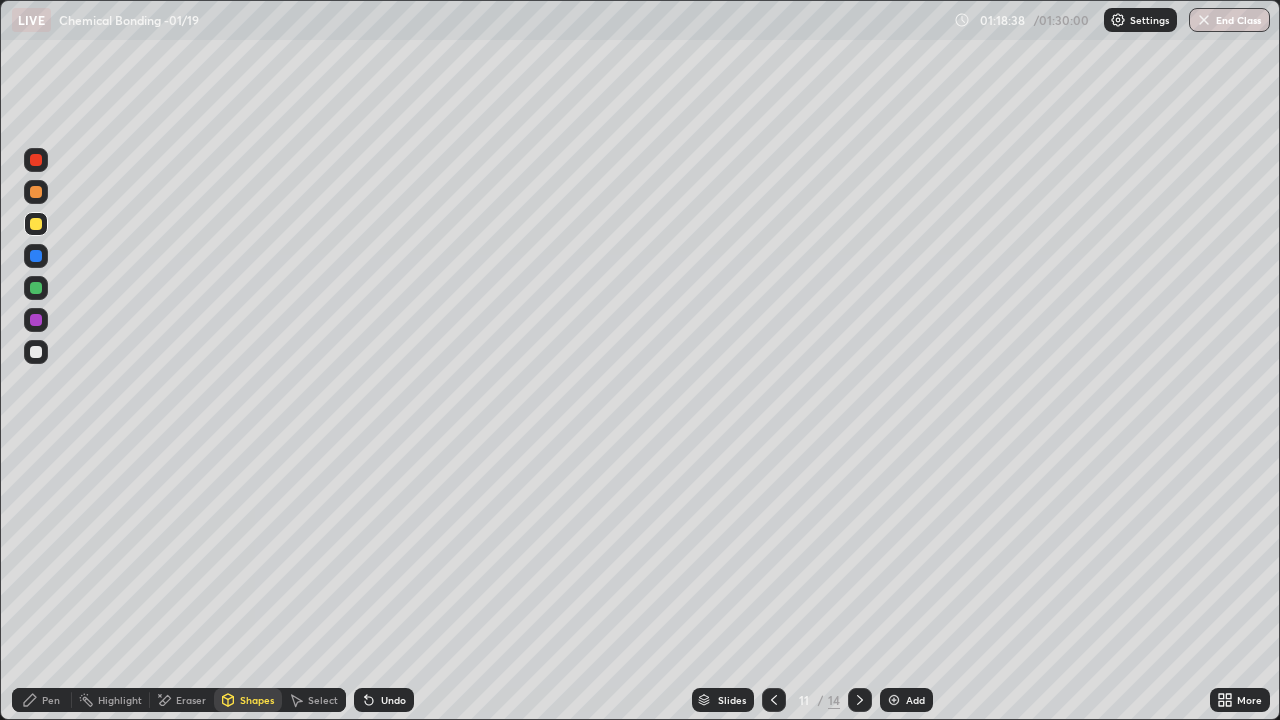 click 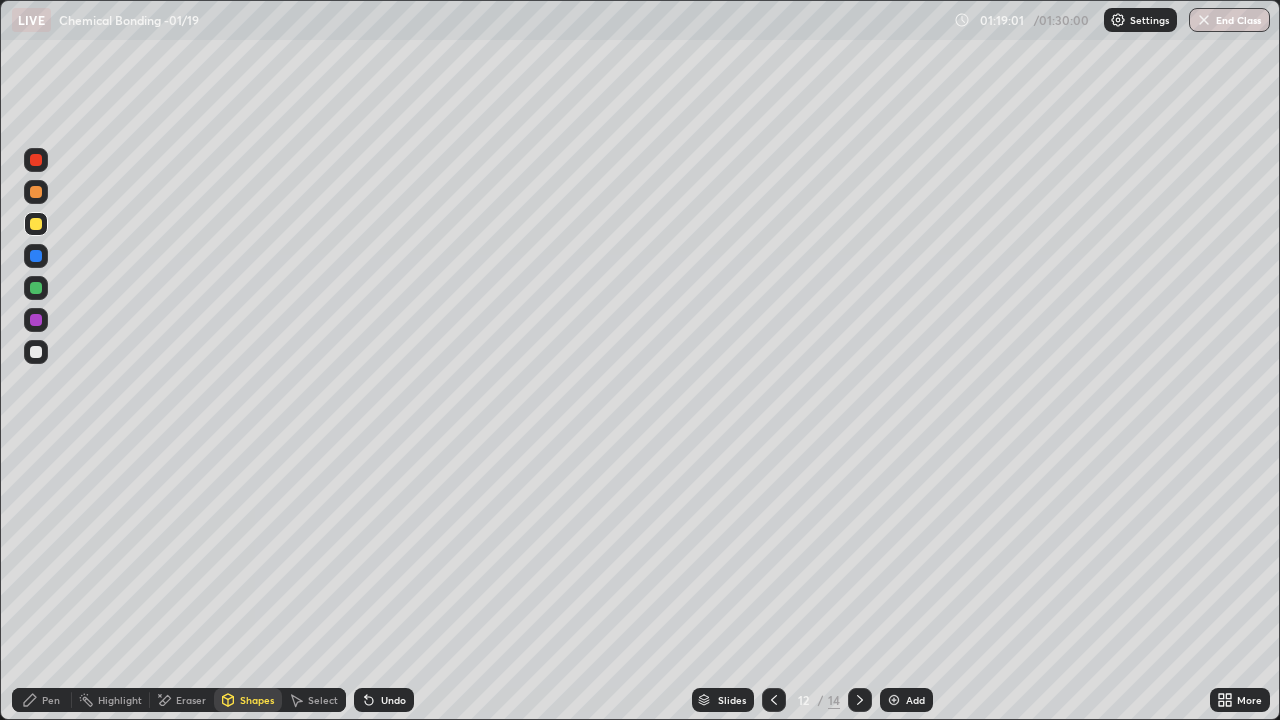 click at bounding box center (774, 700) 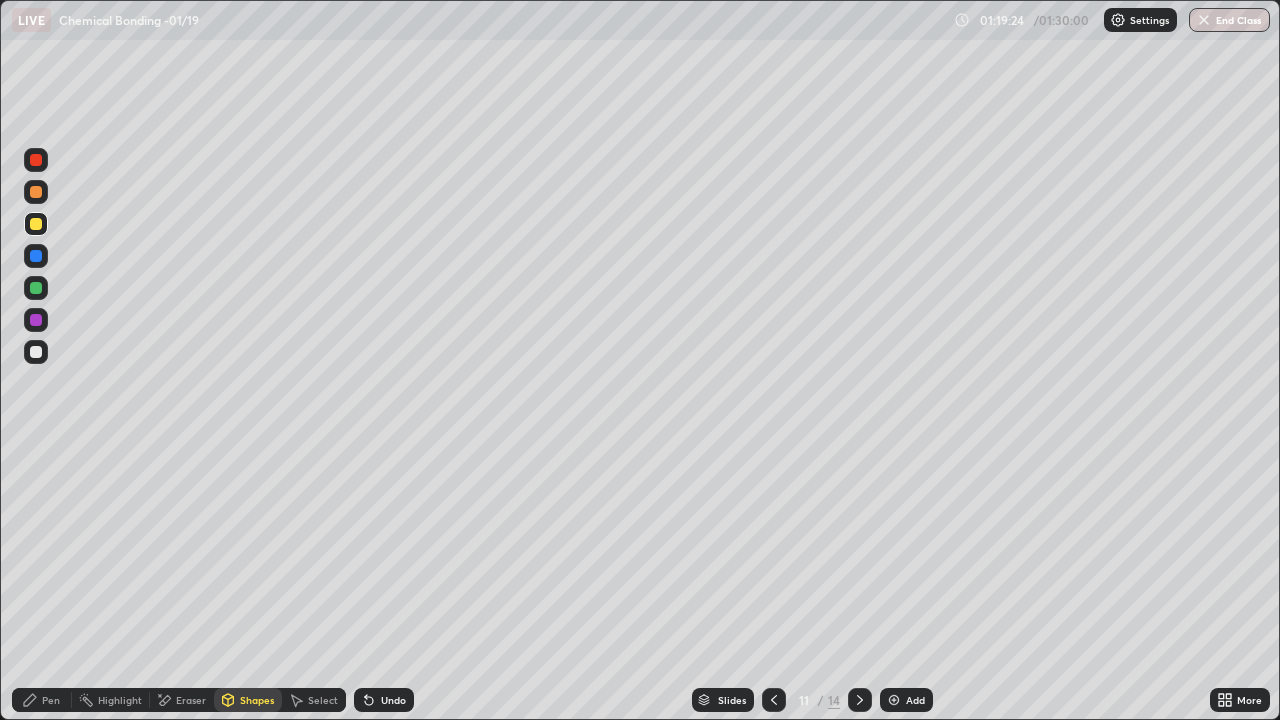 click at bounding box center [860, 700] 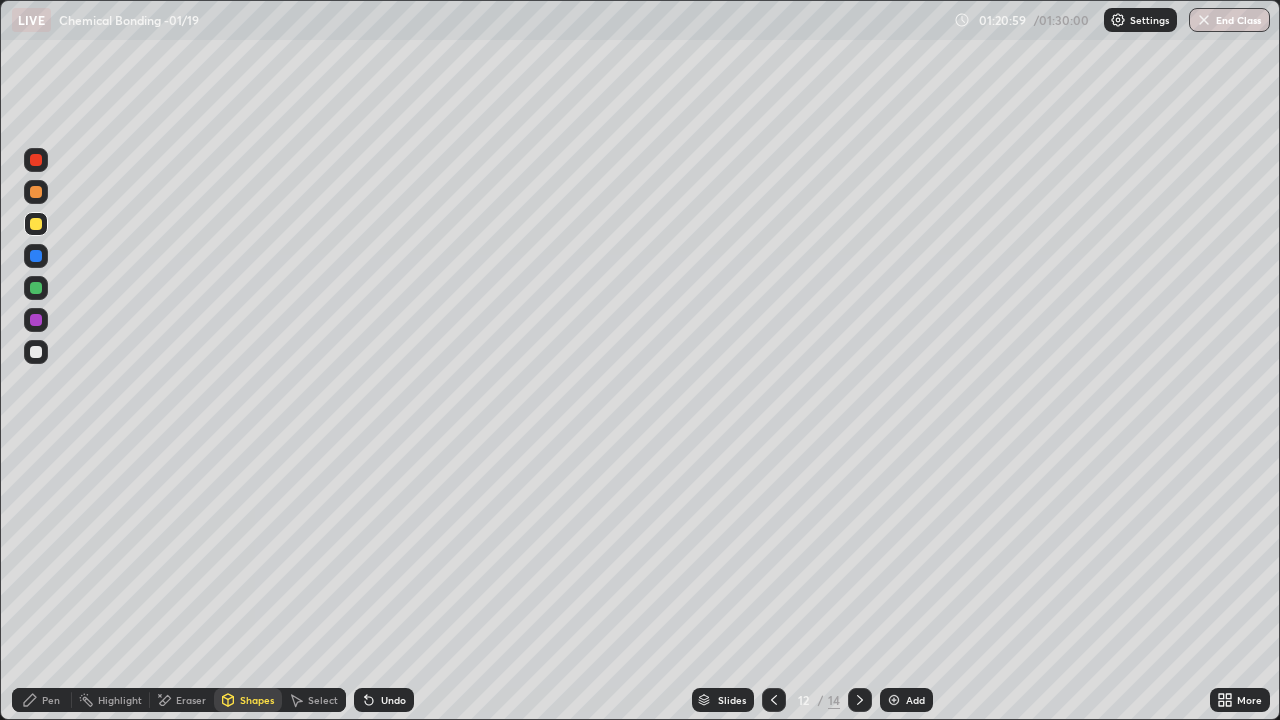 click on "End Class" at bounding box center [1229, 20] 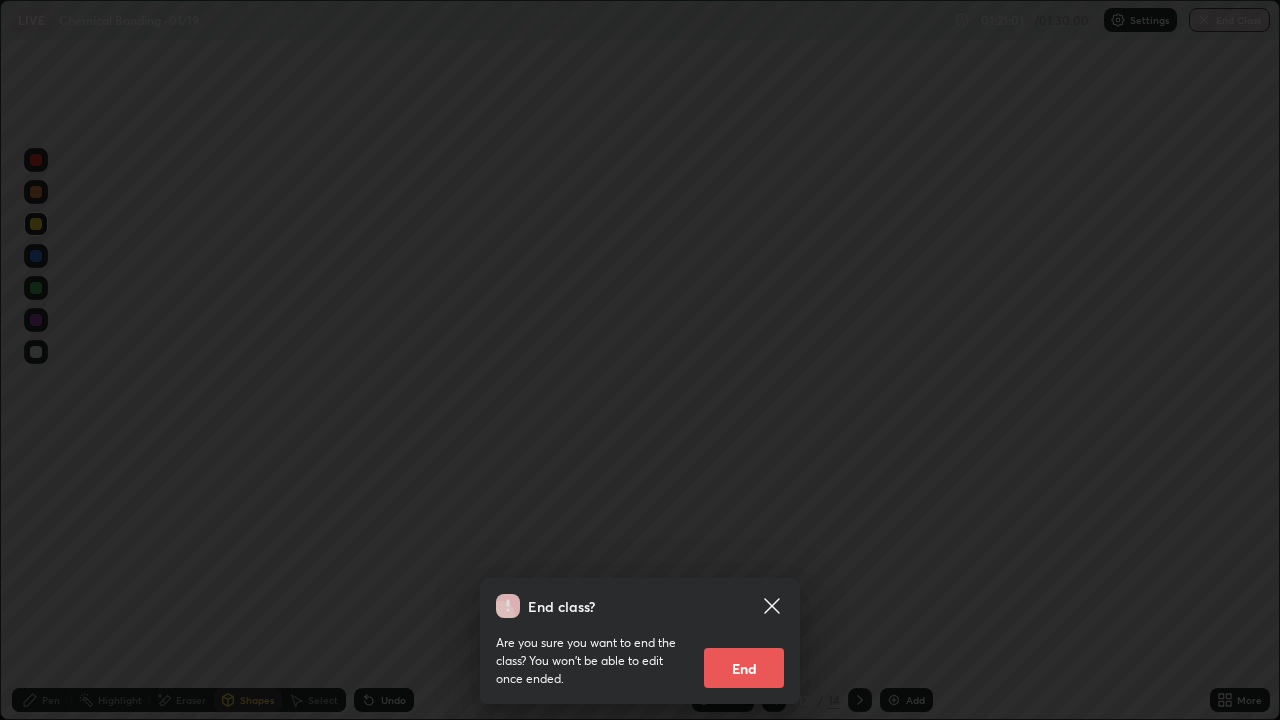 click on "End" at bounding box center (744, 668) 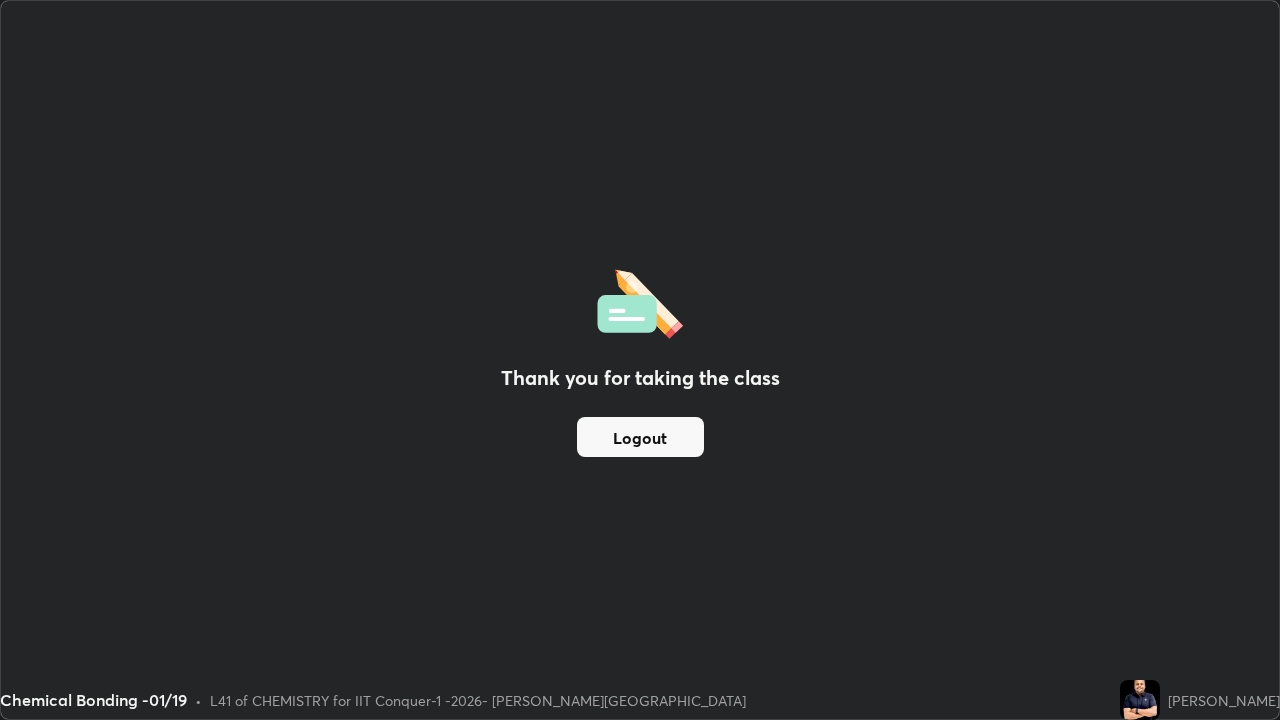 click on "Logout" at bounding box center [640, 437] 